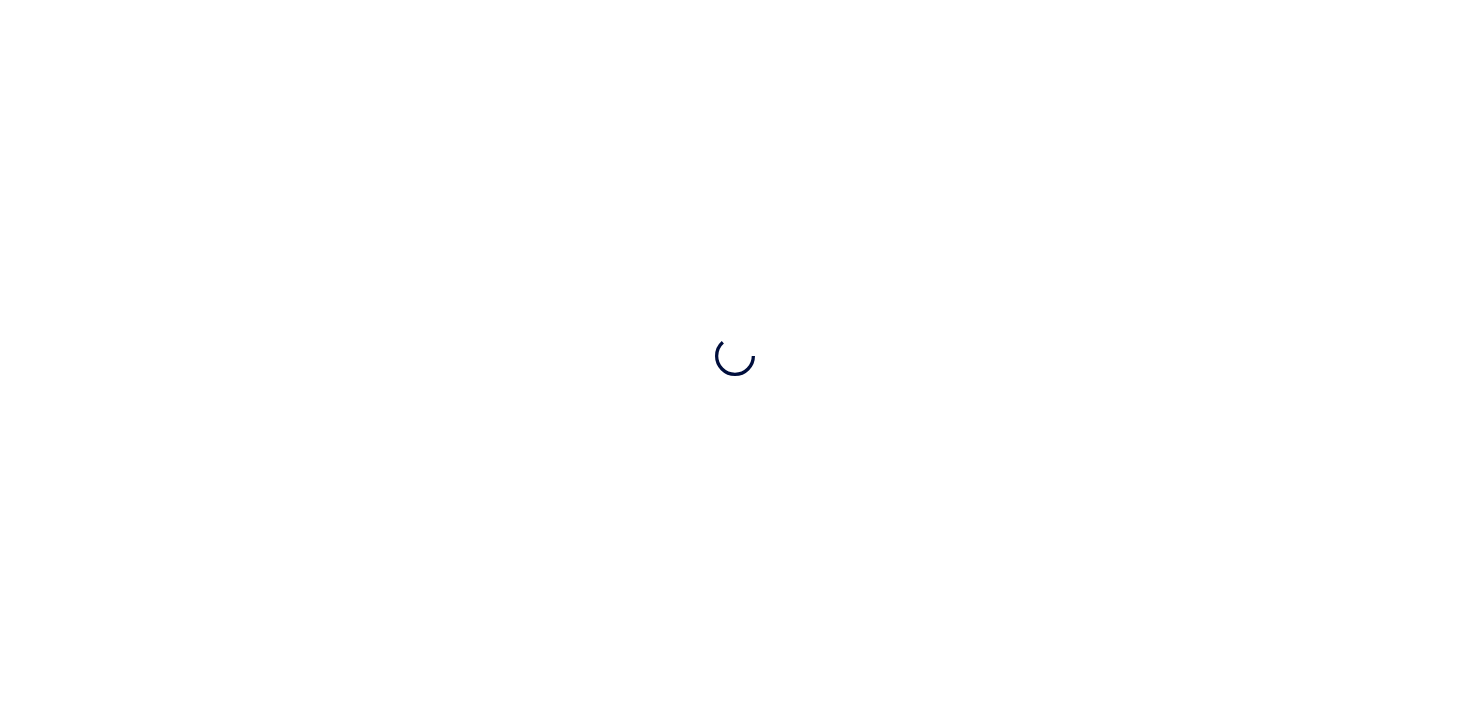 scroll, scrollTop: 0, scrollLeft: 0, axis: both 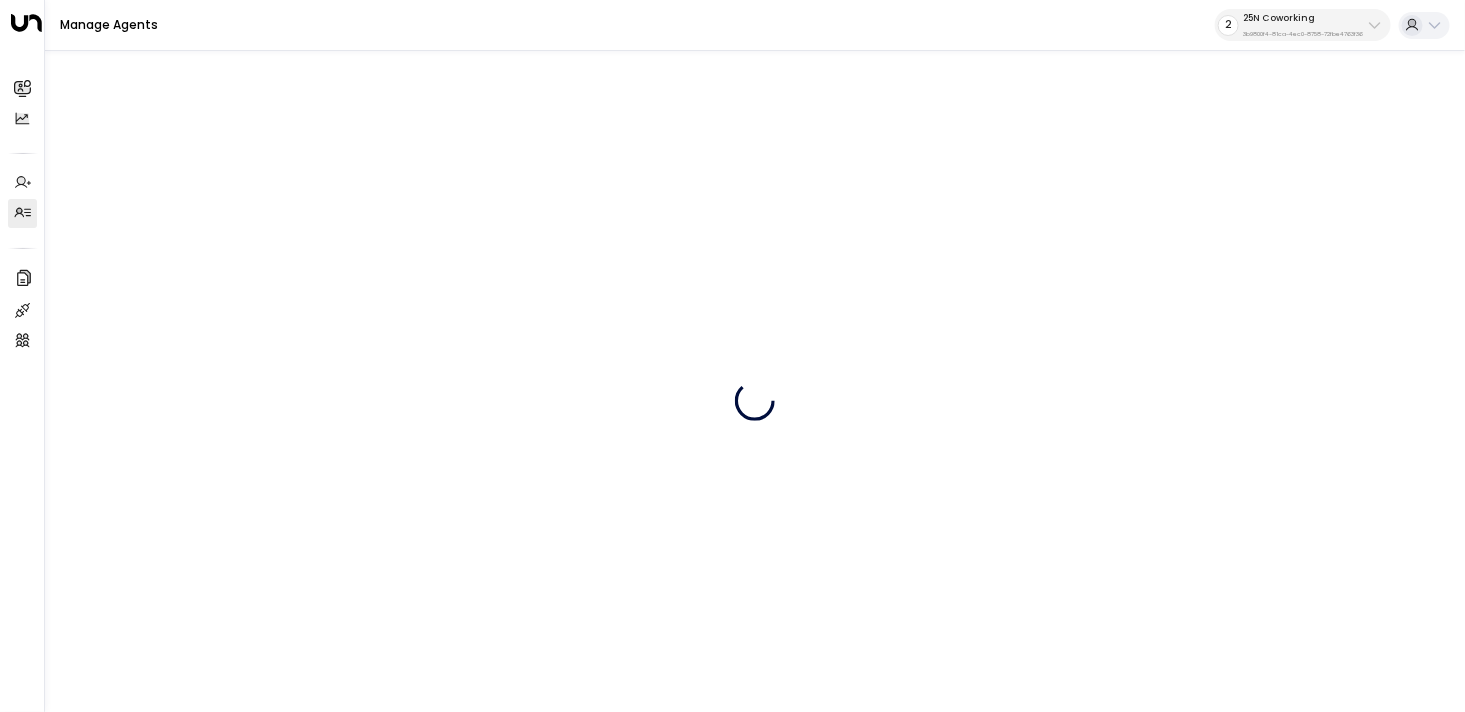 click on "25N Coworking" at bounding box center [1303, 18] 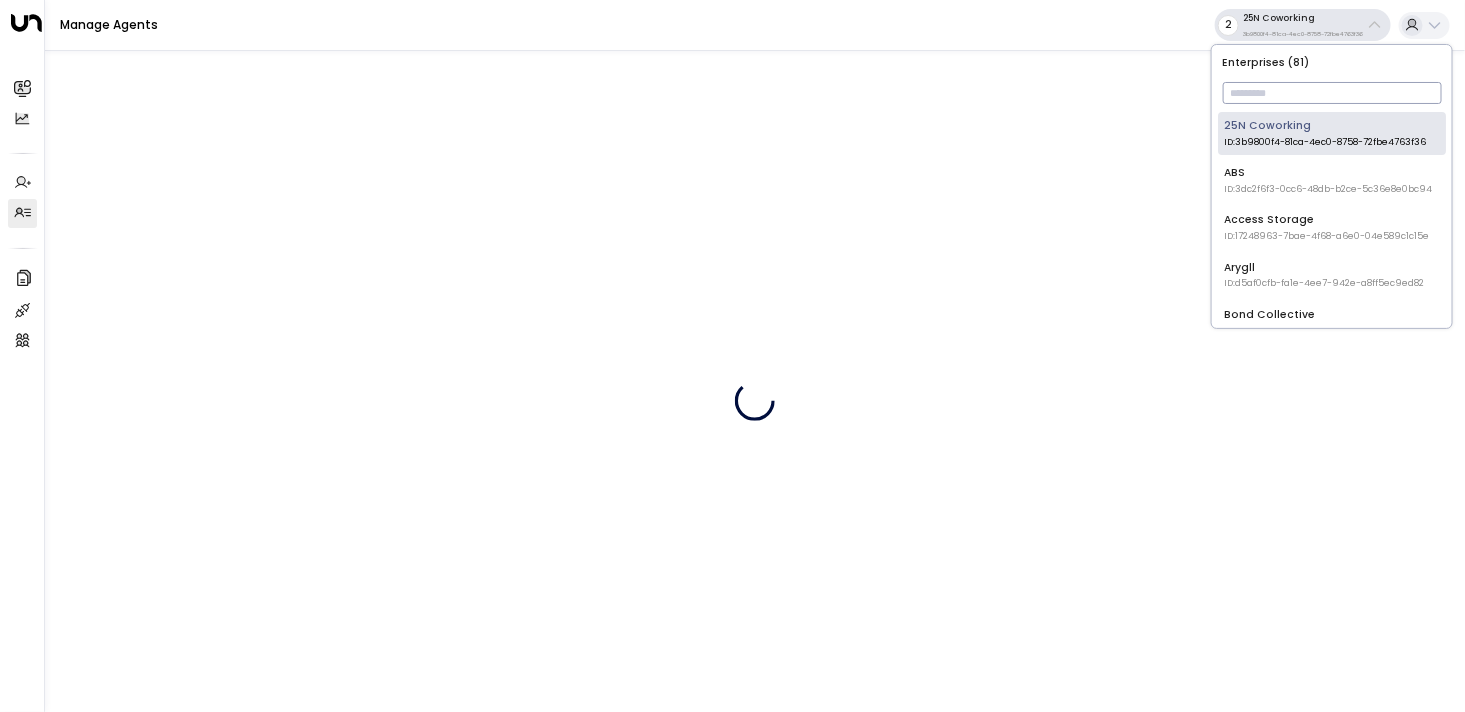 click at bounding box center [1332, 93] 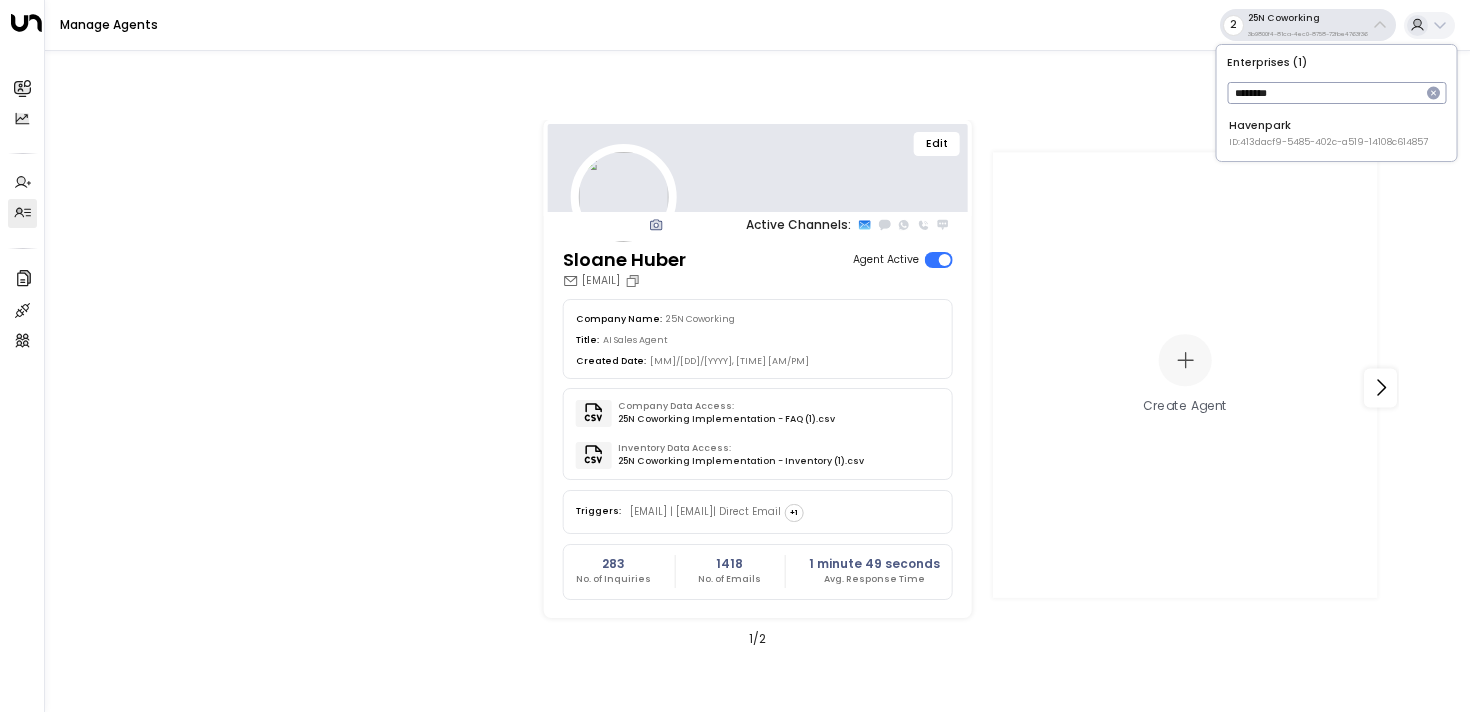 type on "********" 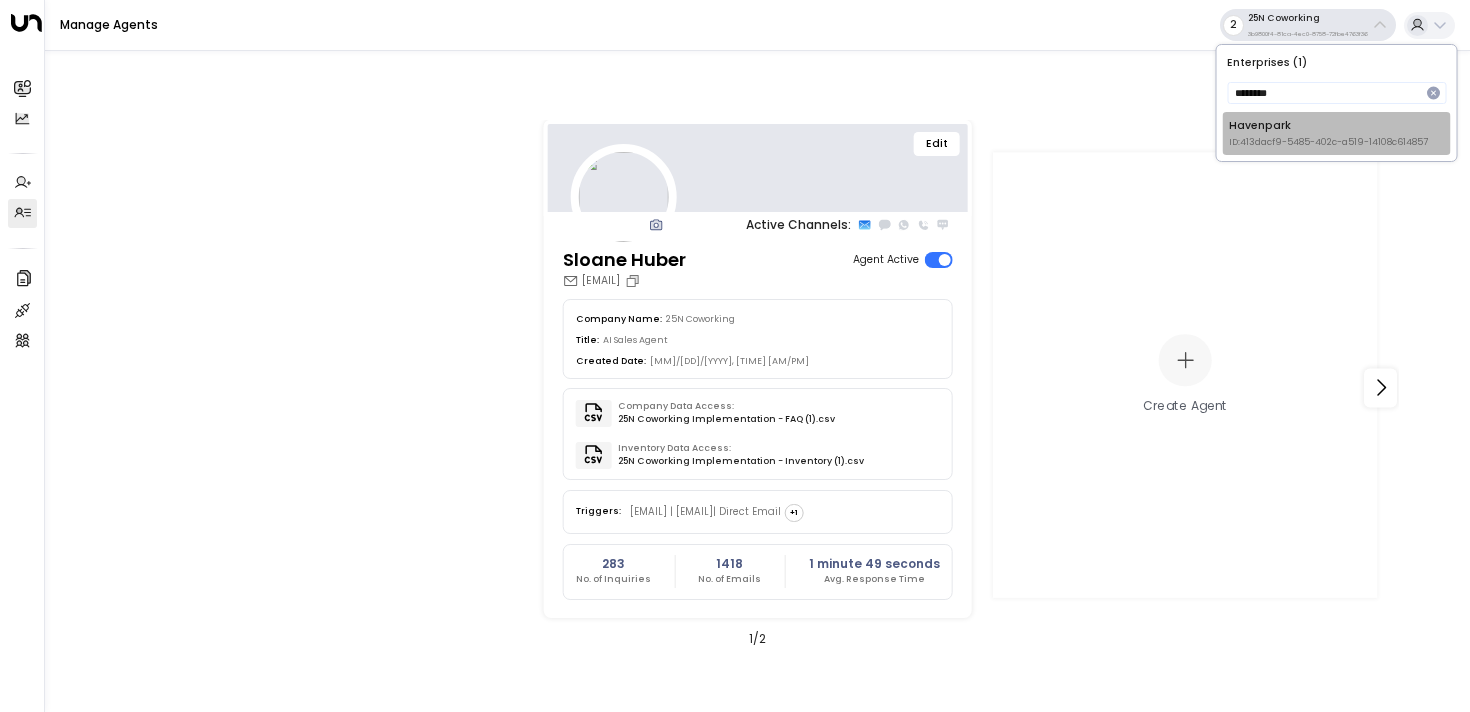 click on "Havenpark ID:  413dacf9-5485-402c-a519-14108c614857" at bounding box center (1328, 133) 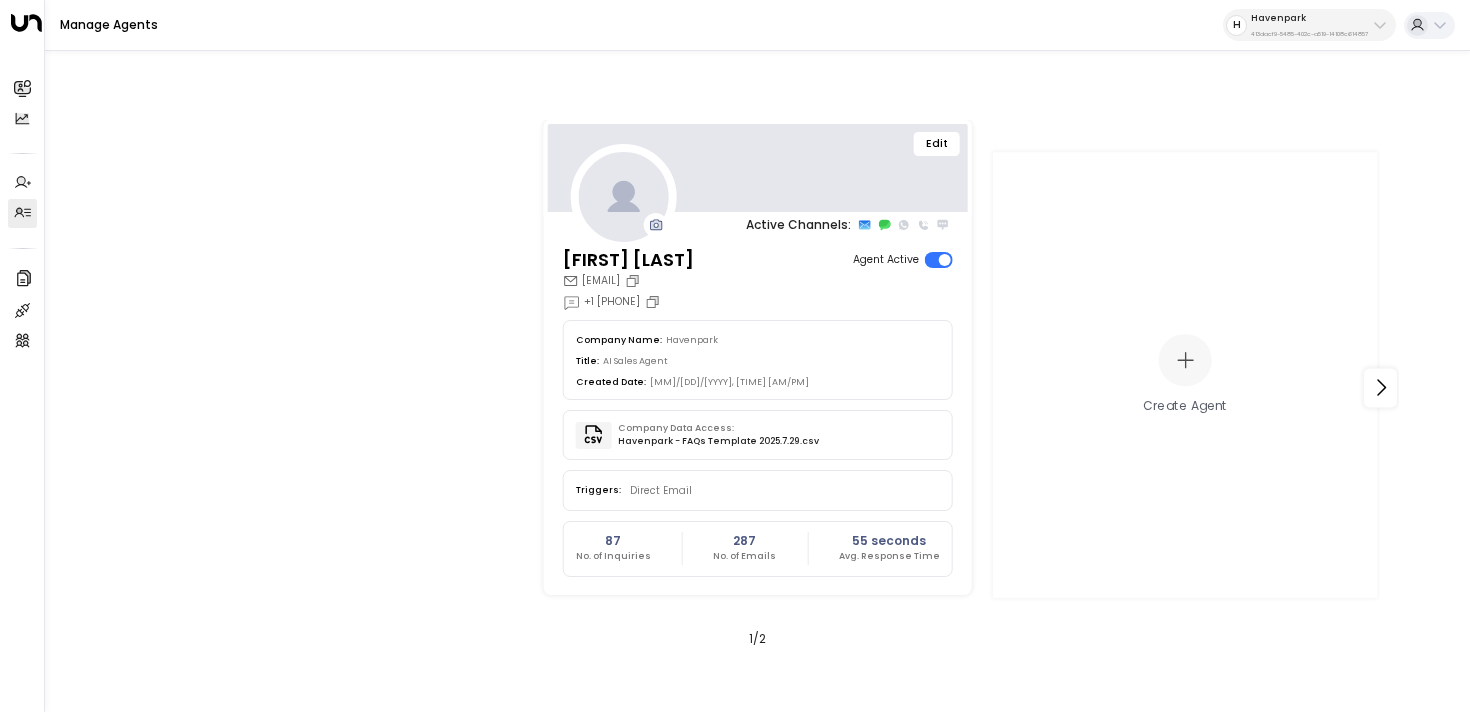 click on "Edit" at bounding box center [937, 144] 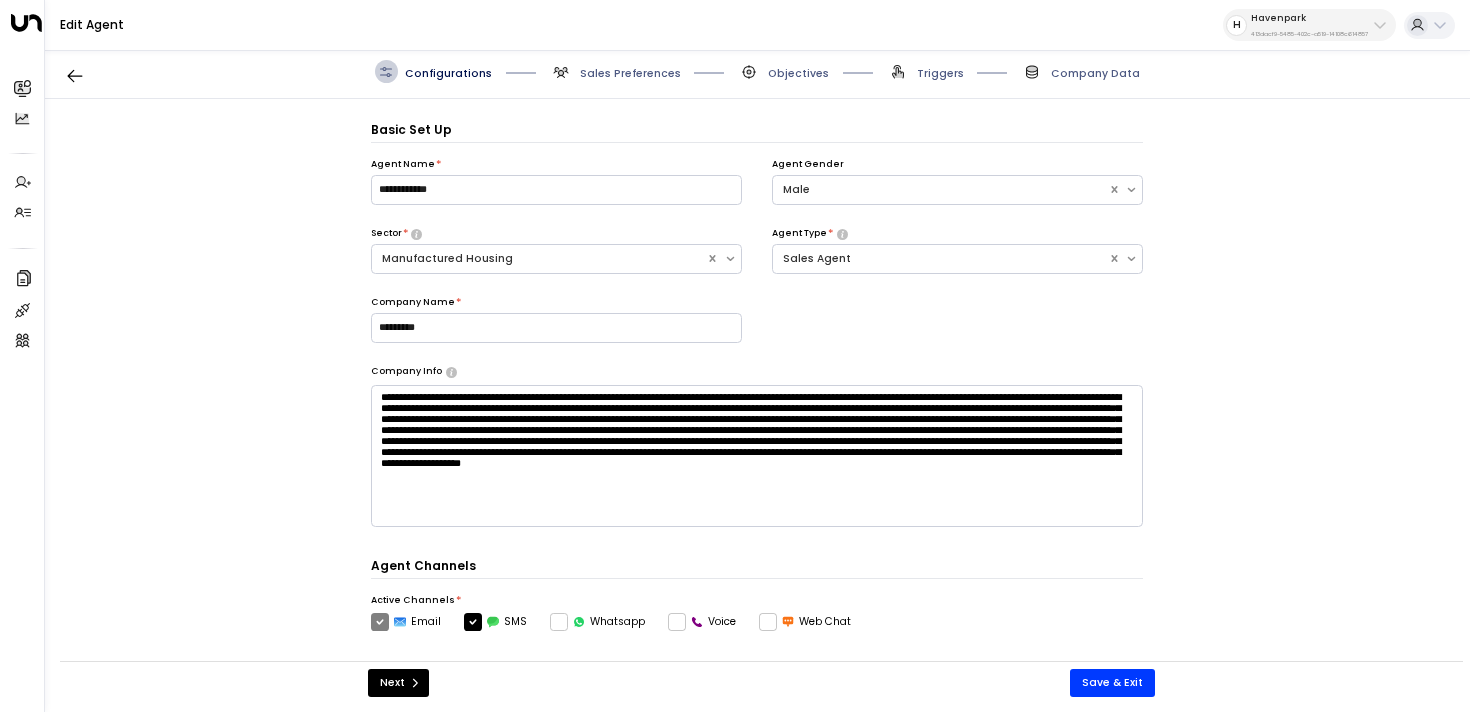 scroll, scrollTop: 22, scrollLeft: 0, axis: vertical 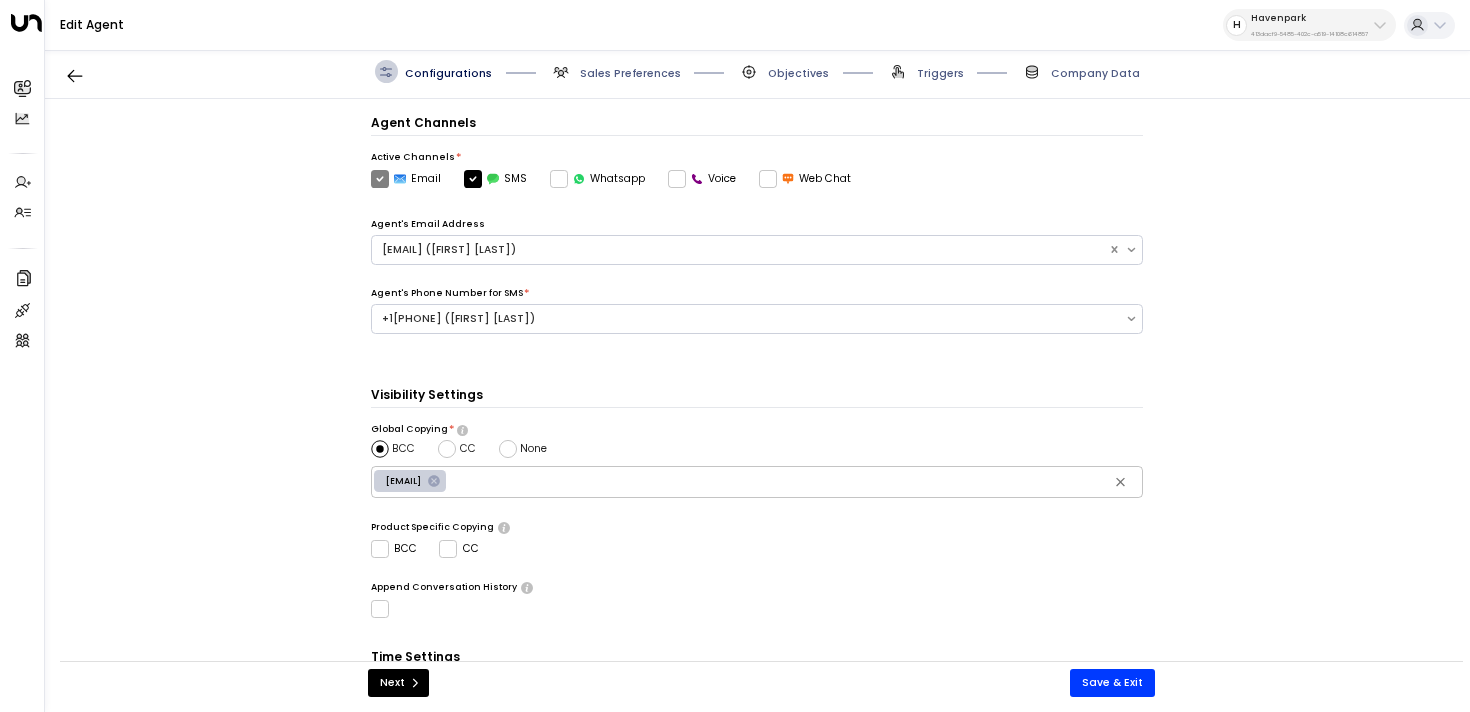 click on "Sales Preferences" at bounding box center [615, 71] 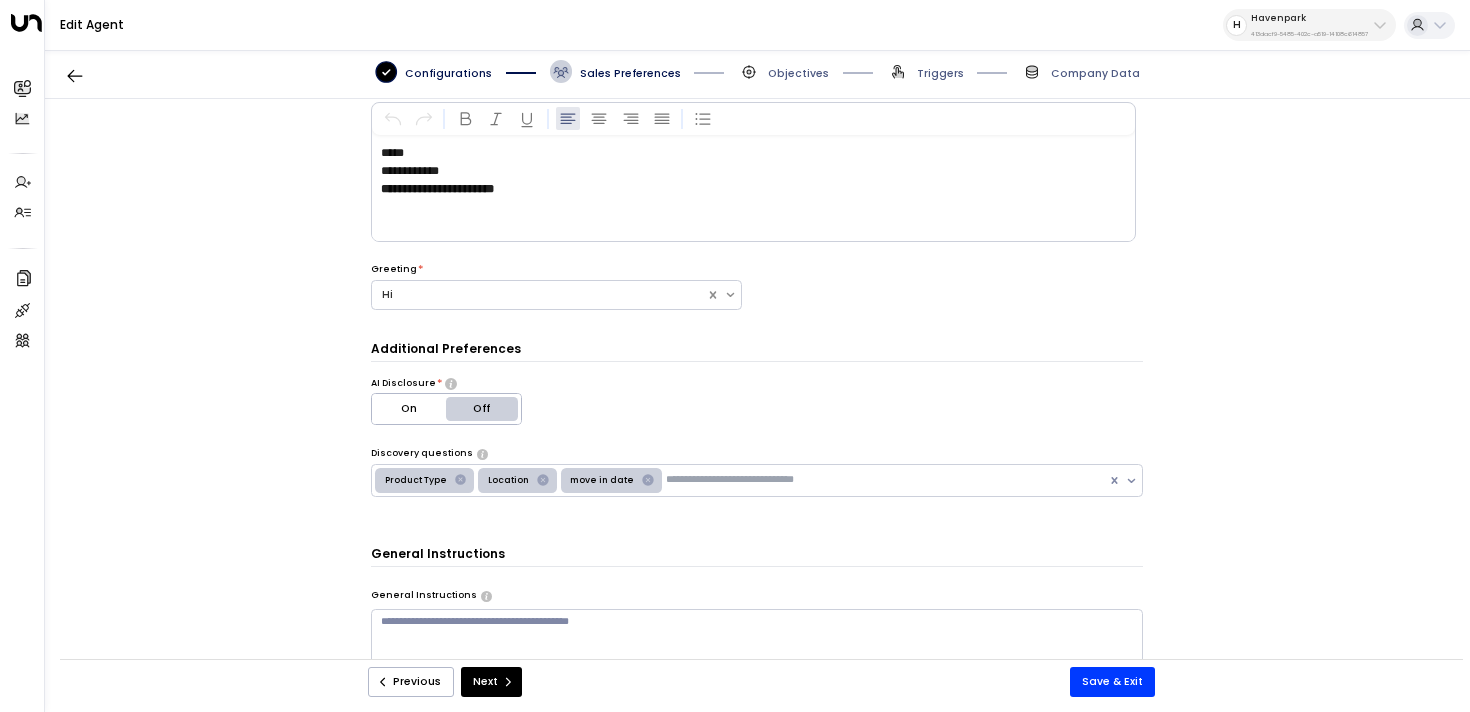 scroll, scrollTop: 22, scrollLeft: 0, axis: vertical 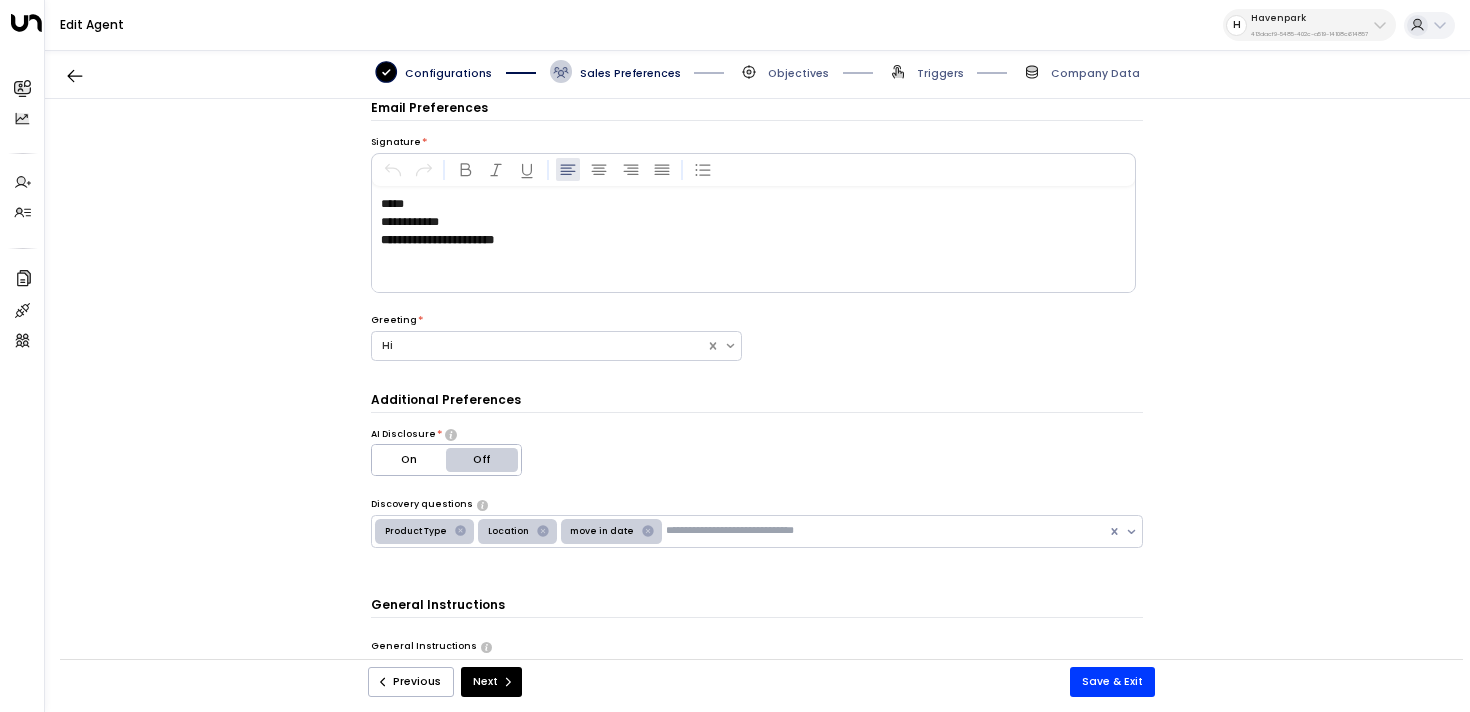 click on "Objectives" at bounding box center (798, 73) 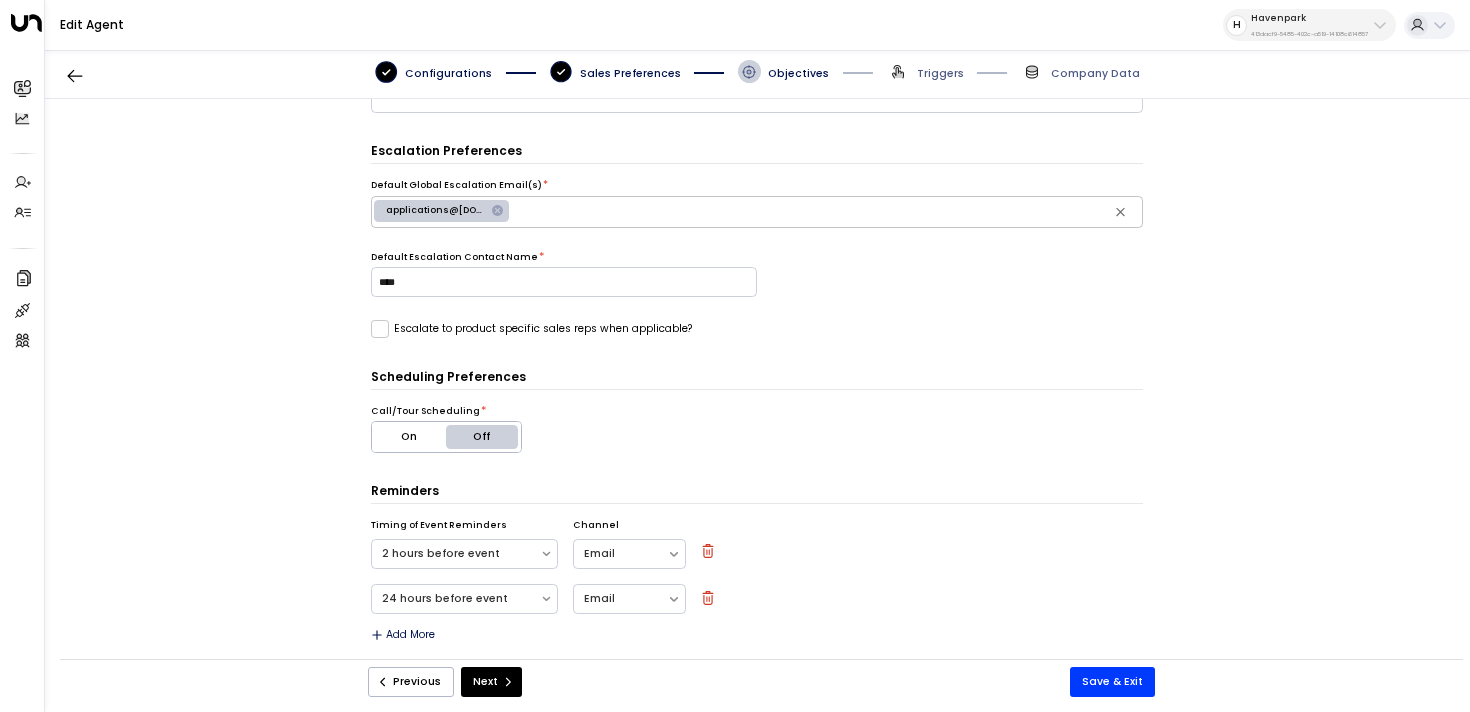 scroll, scrollTop: 430, scrollLeft: 0, axis: vertical 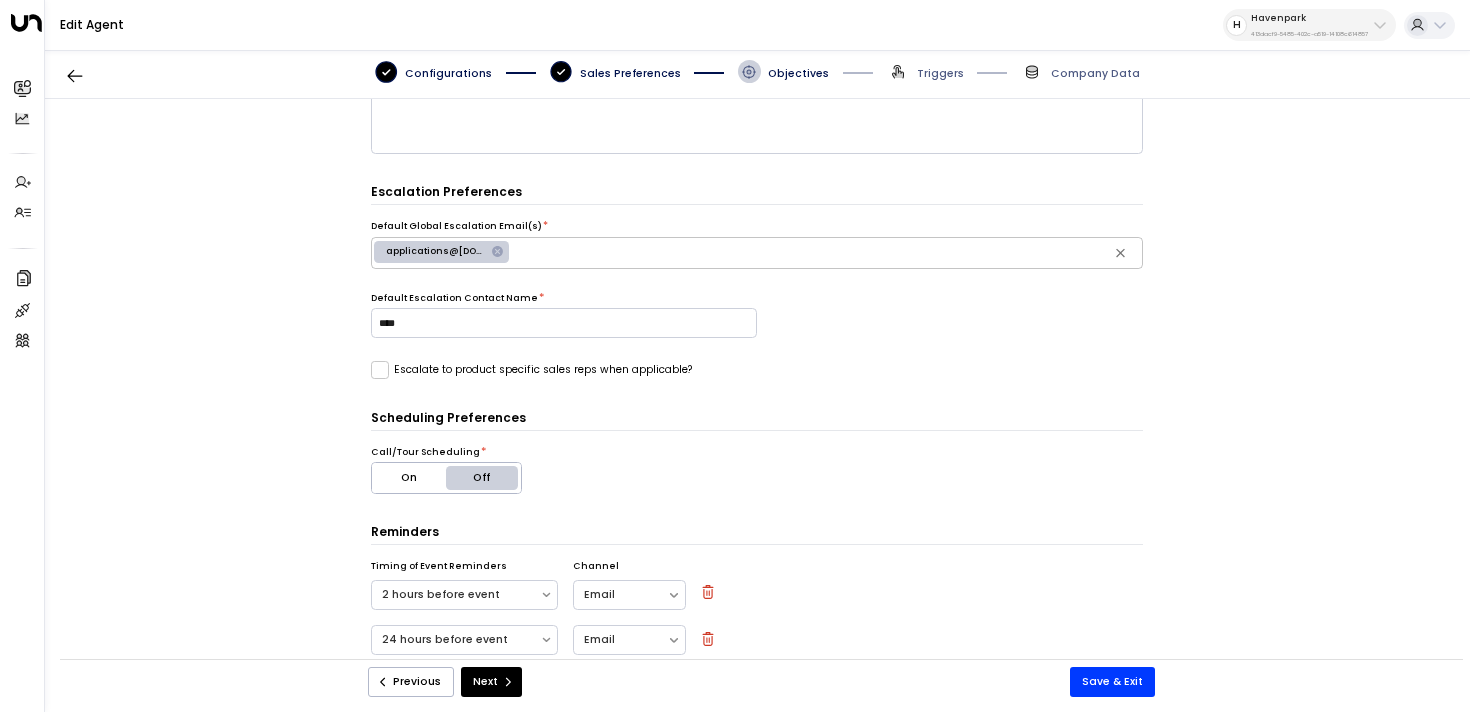 click on "On" at bounding box center [409, 478] 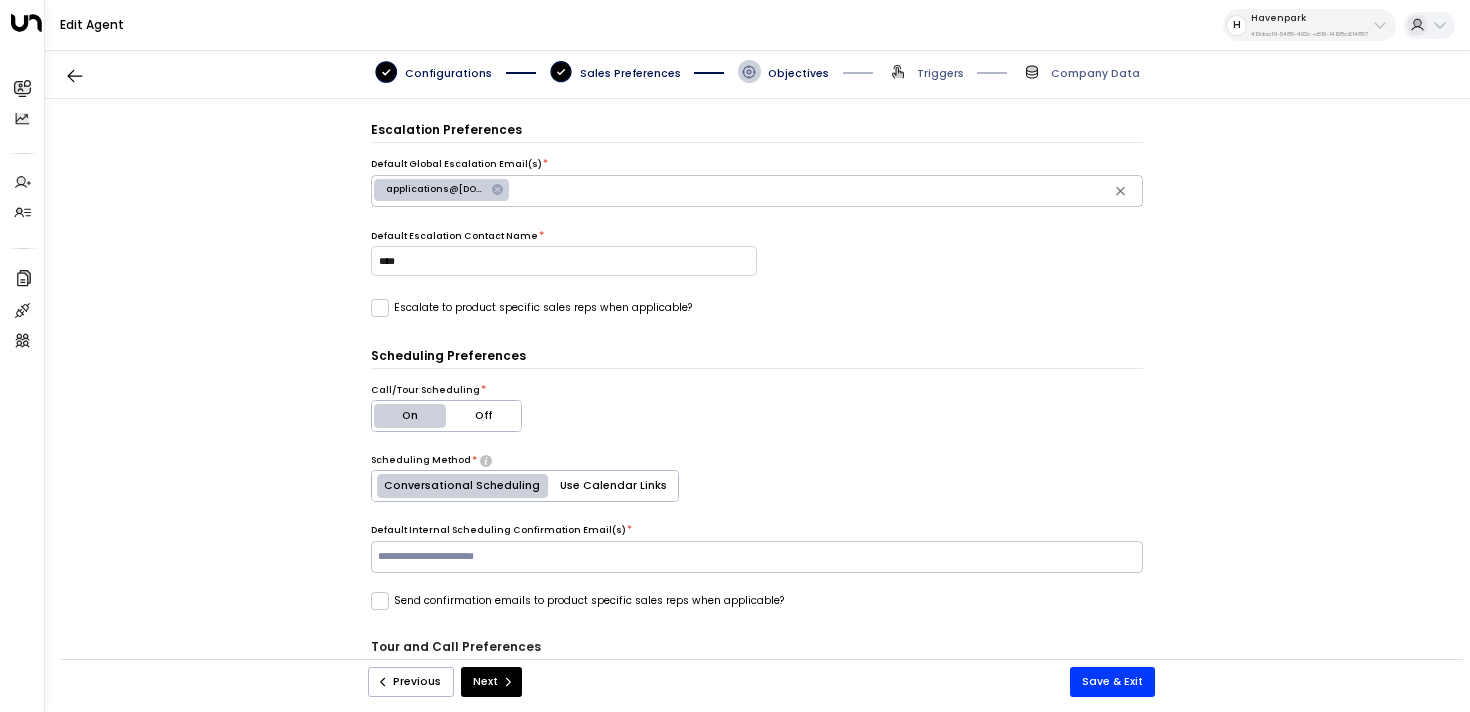 scroll, scrollTop: 582, scrollLeft: 0, axis: vertical 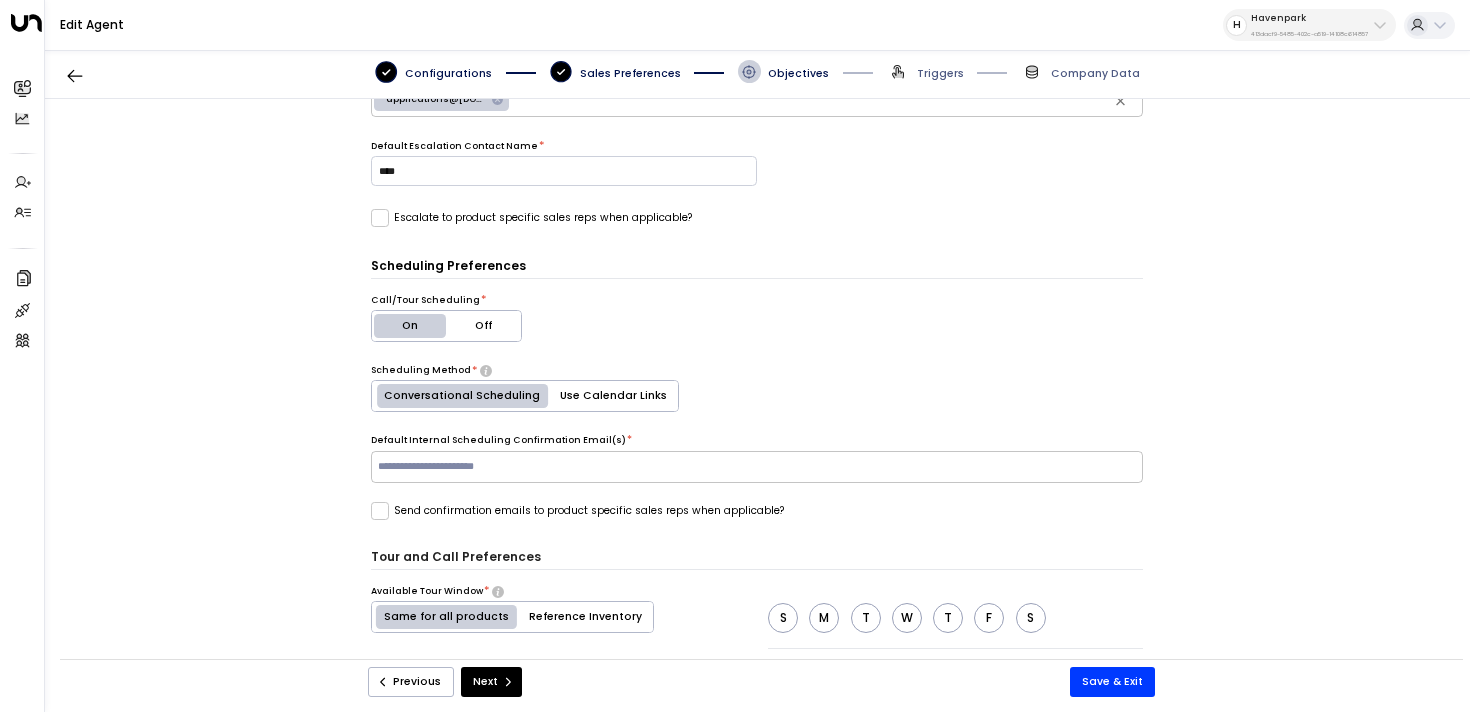 click on "Havenpark" at bounding box center (1309, 18) 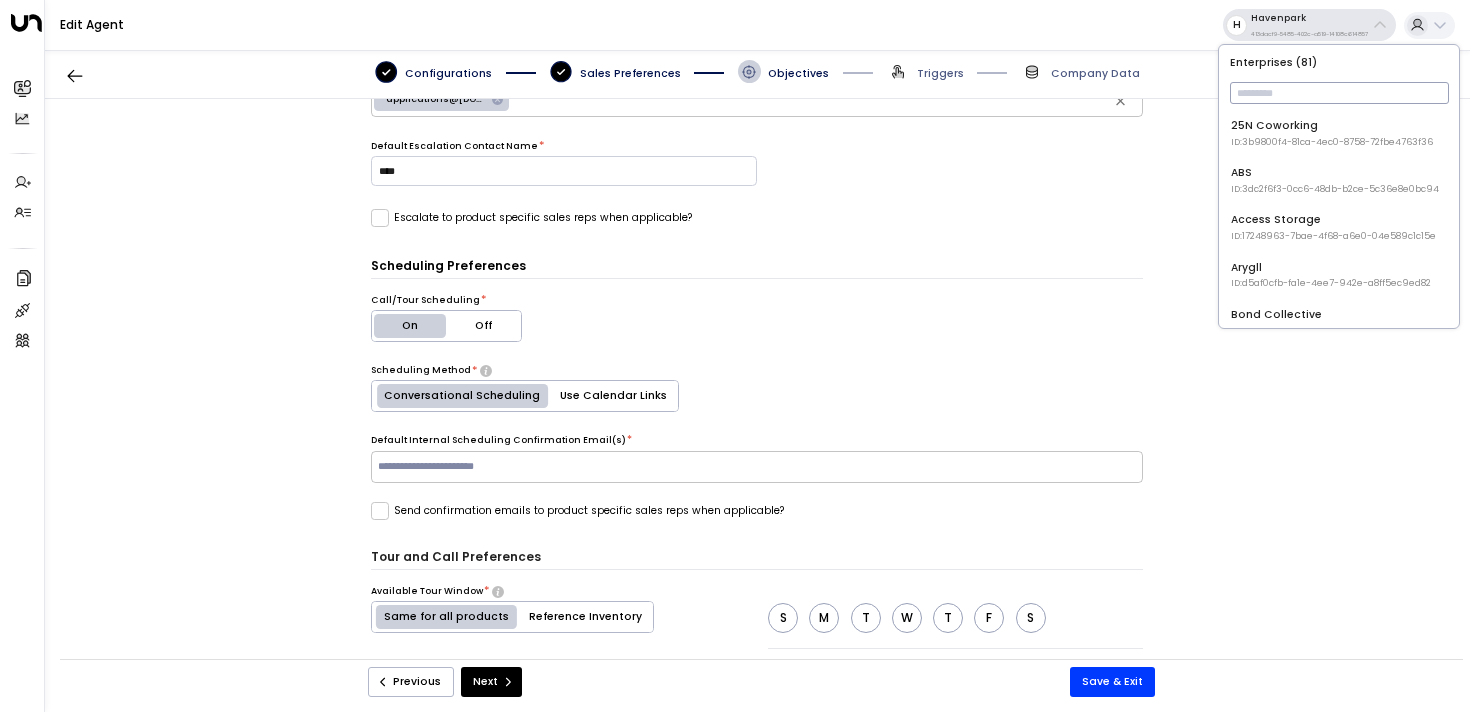 click at bounding box center [1339, 93] 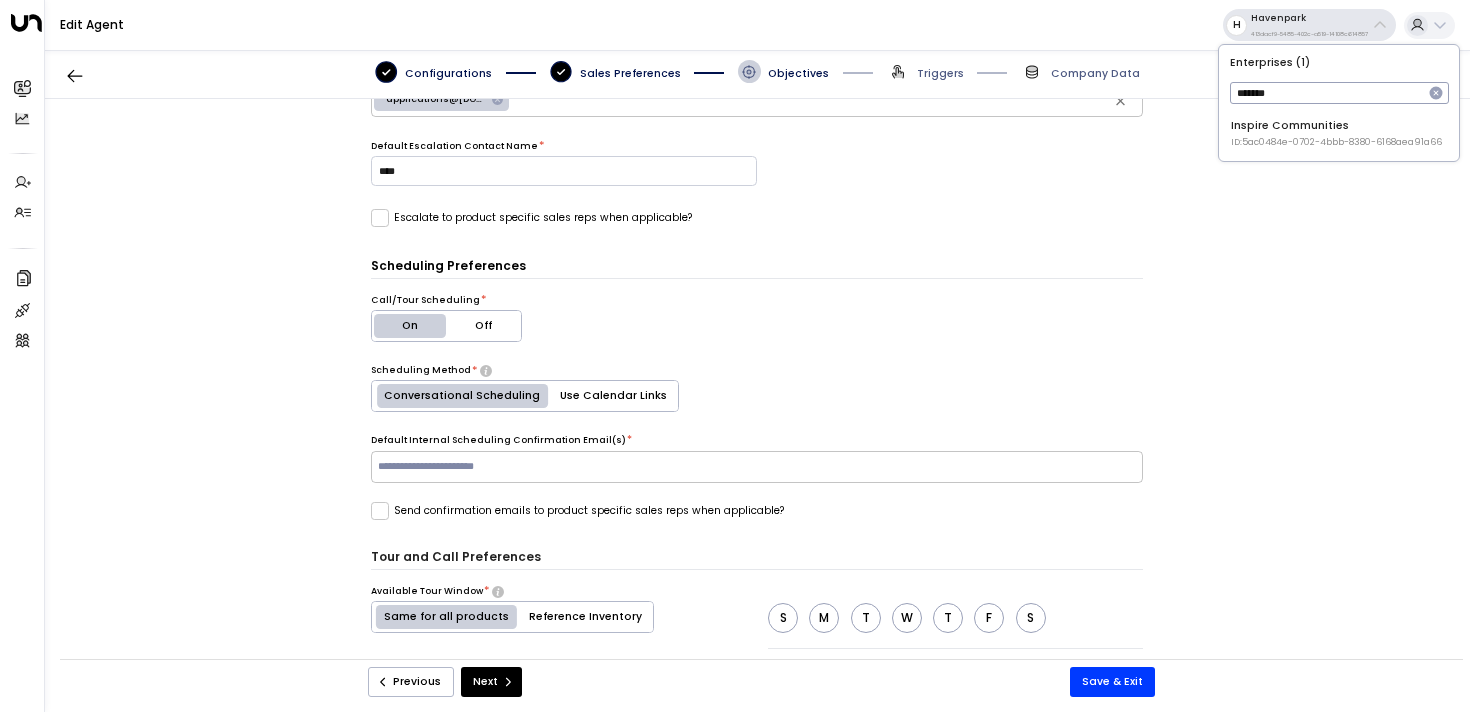 type on "*******" 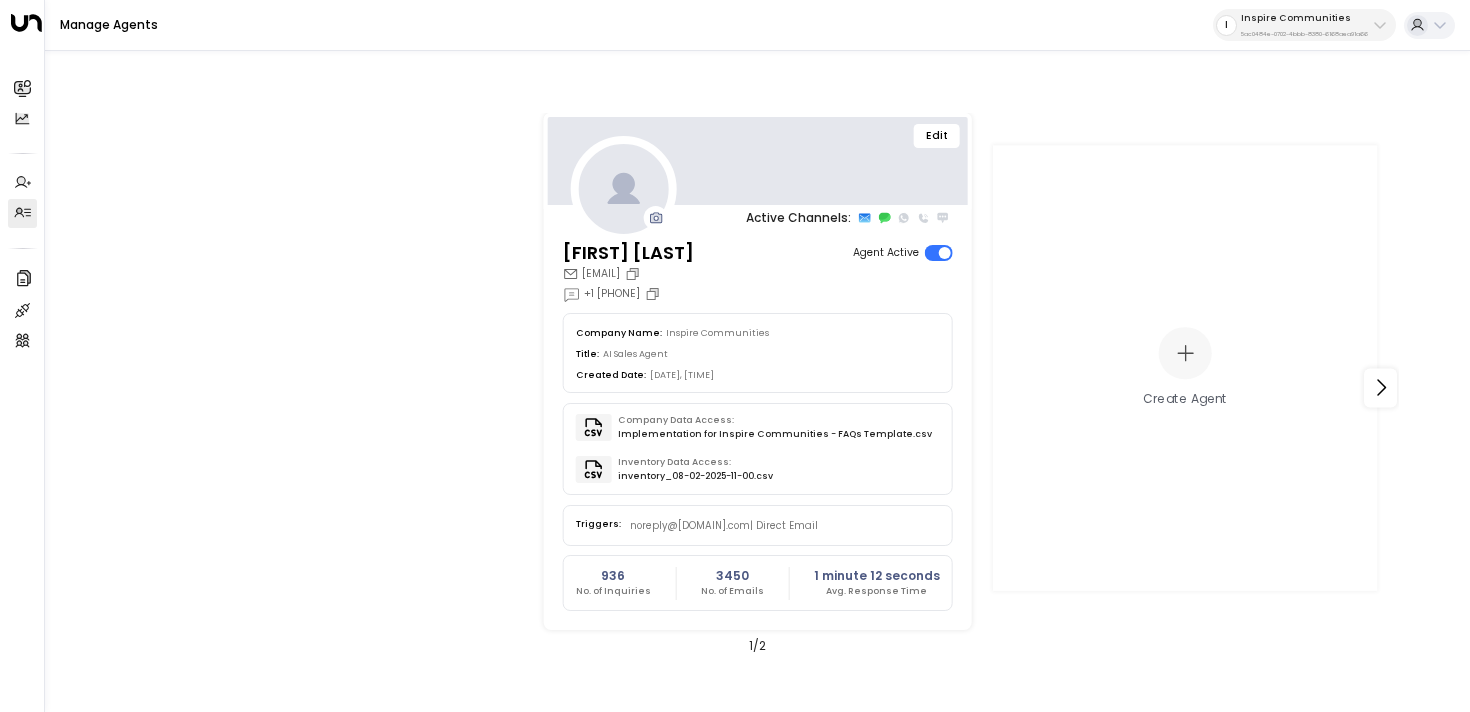 click on "Edit" at bounding box center (937, 136) 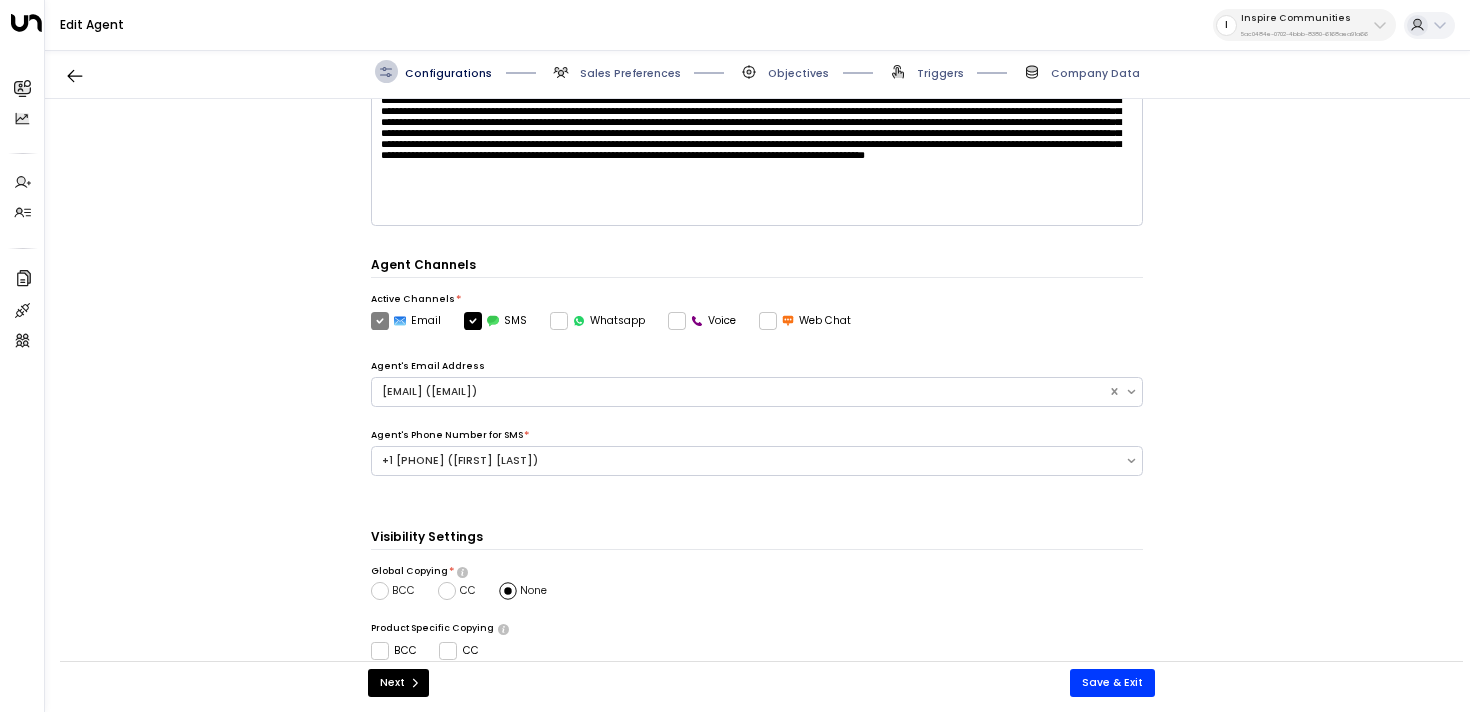 scroll, scrollTop: 528, scrollLeft: 0, axis: vertical 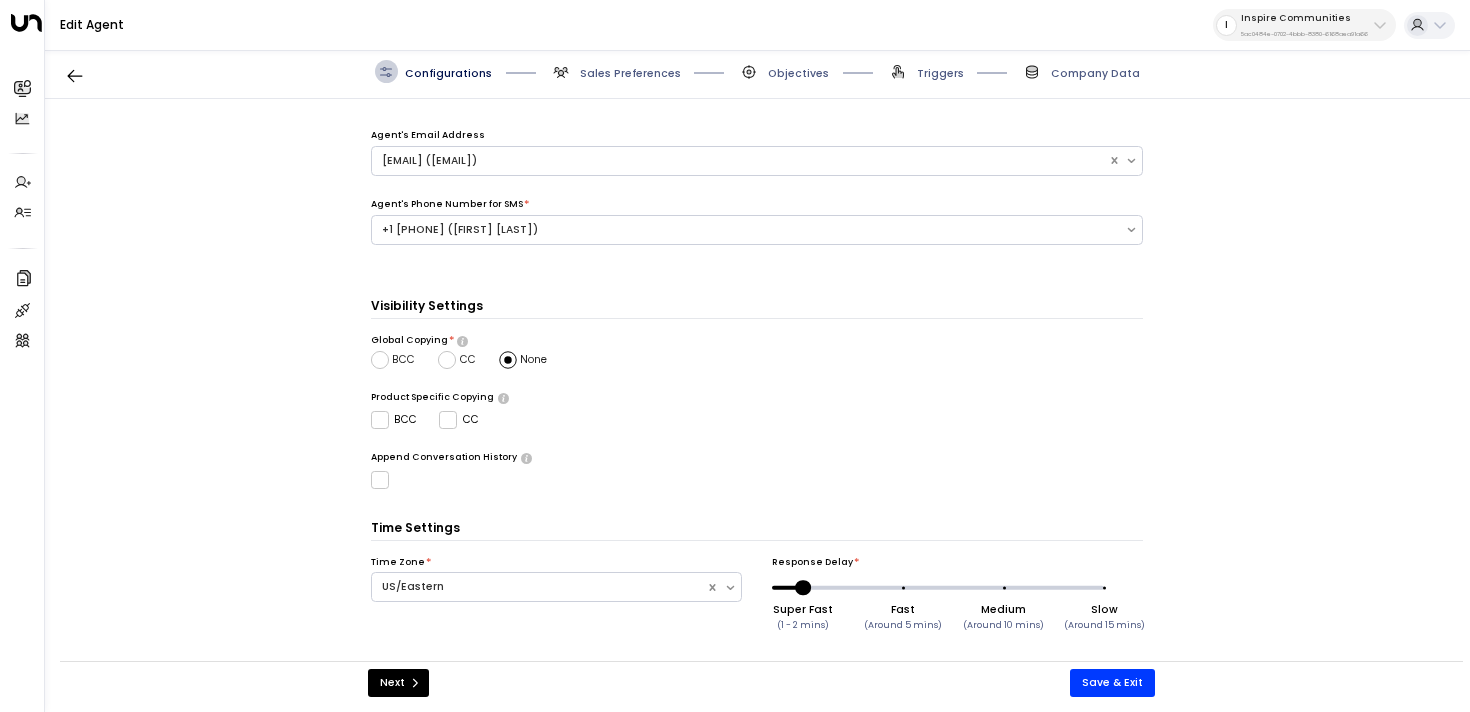 click on "Sales Preferences" at bounding box center [630, 73] 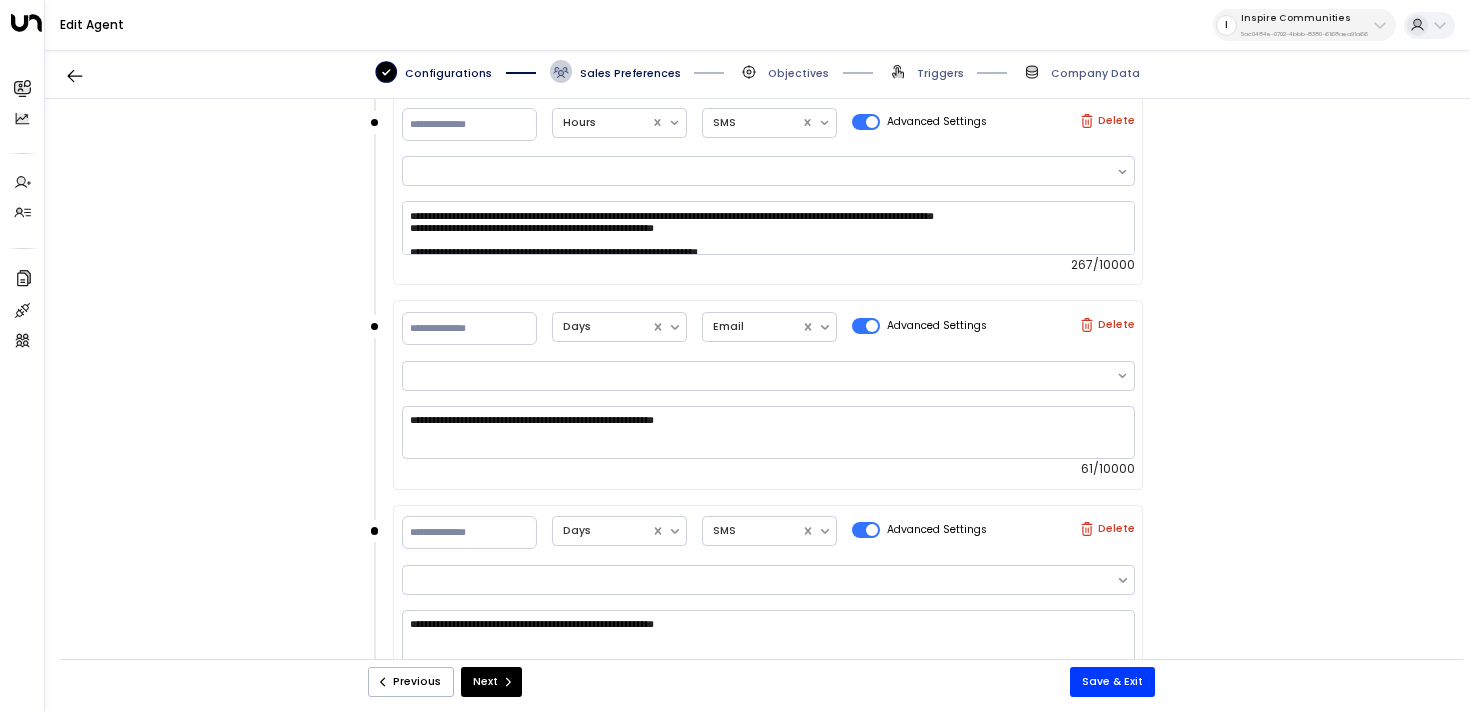 scroll, scrollTop: 1613, scrollLeft: 0, axis: vertical 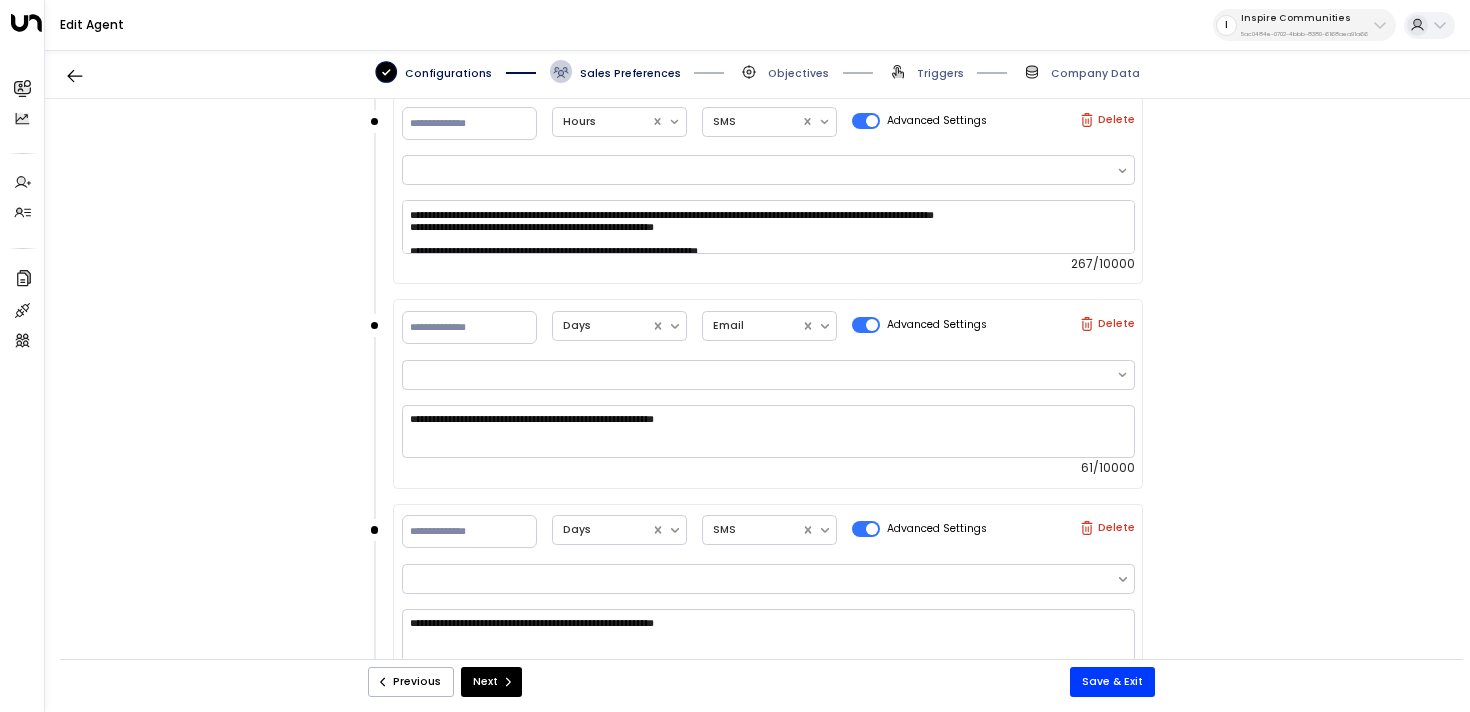 click on "Objectives" at bounding box center (783, 71) 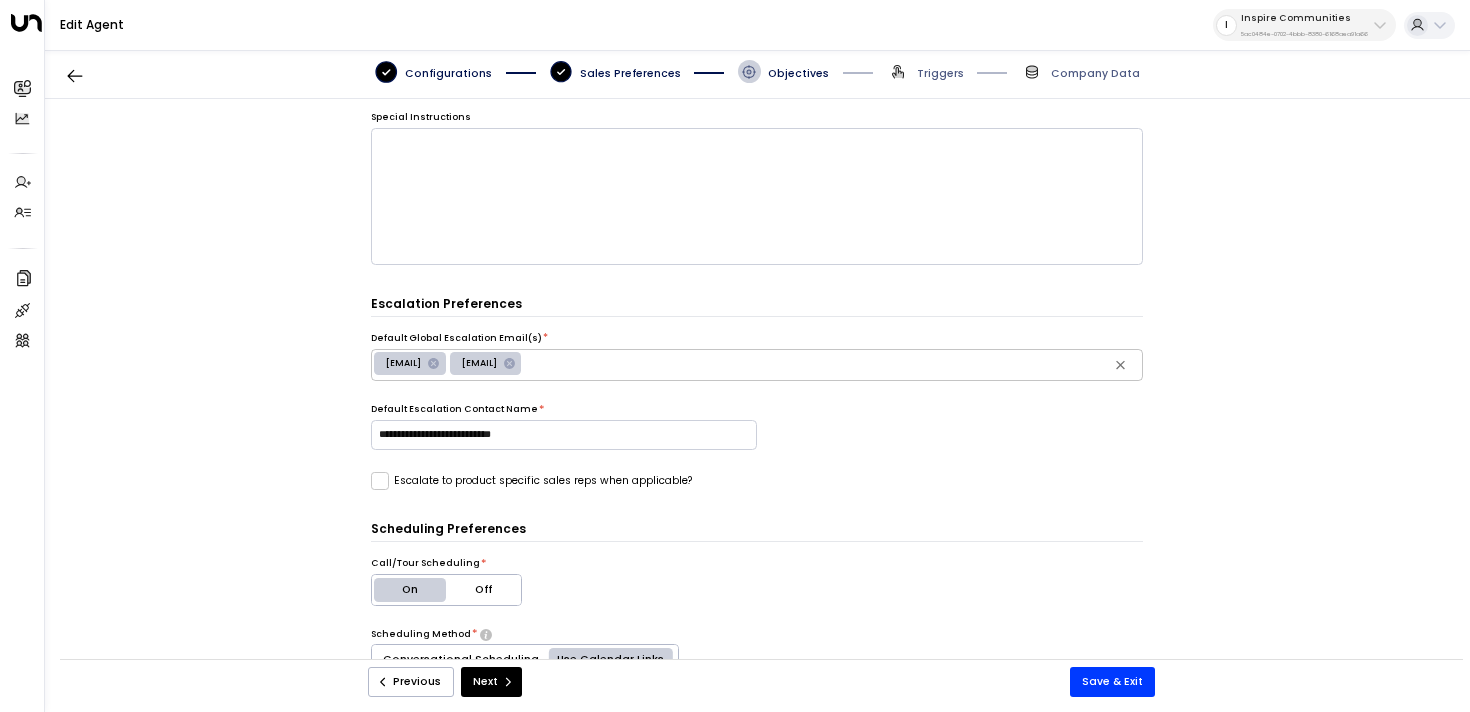 scroll, scrollTop: 671, scrollLeft: 0, axis: vertical 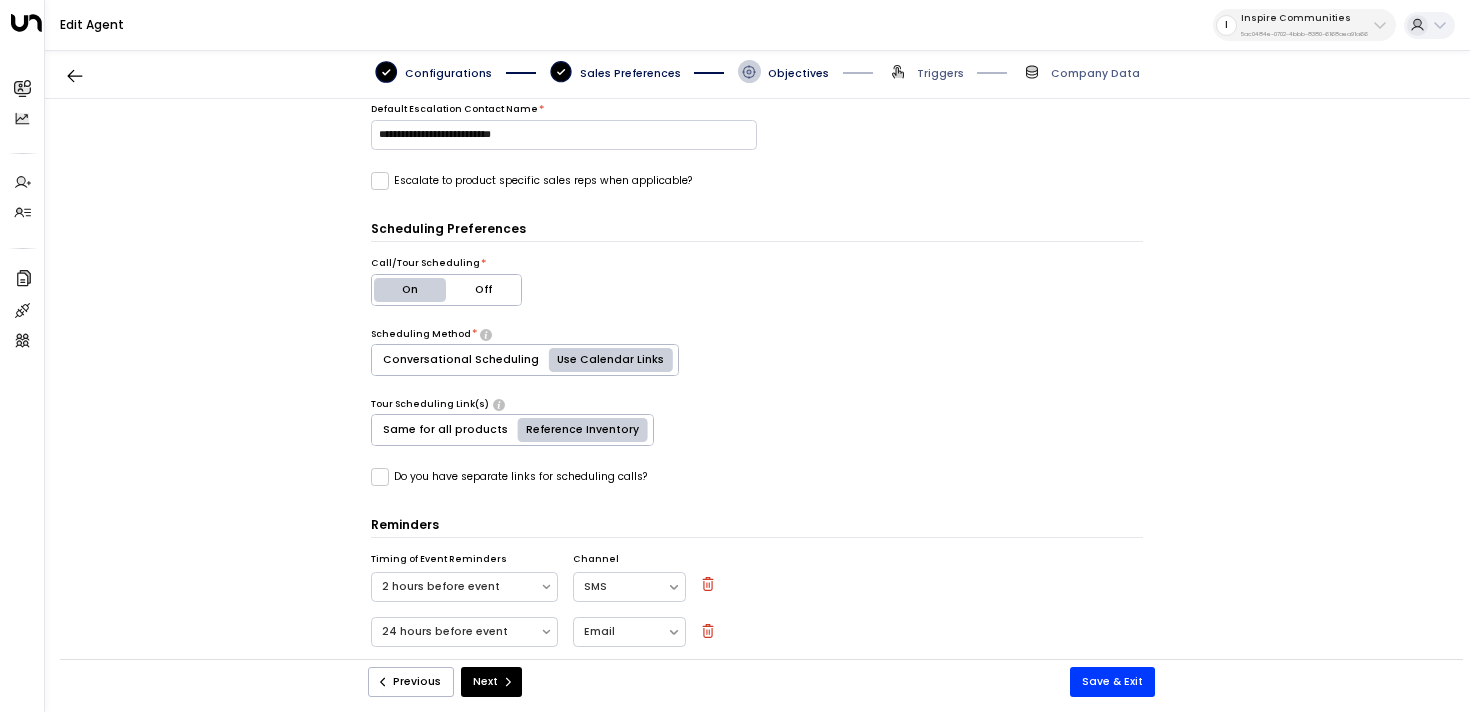 click on "Conversational Scheduling" at bounding box center (461, 360) 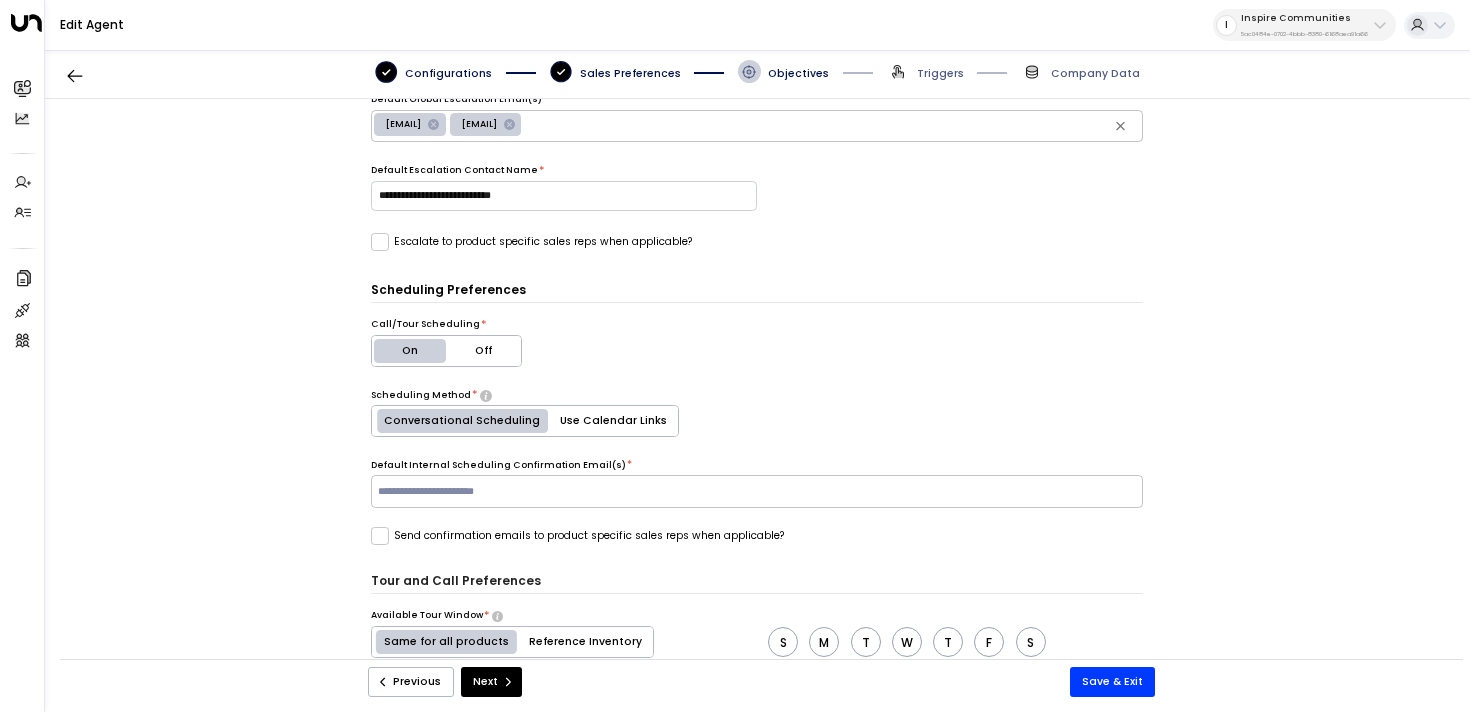 scroll, scrollTop: 576, scrollLeft: 0, axis: vertical 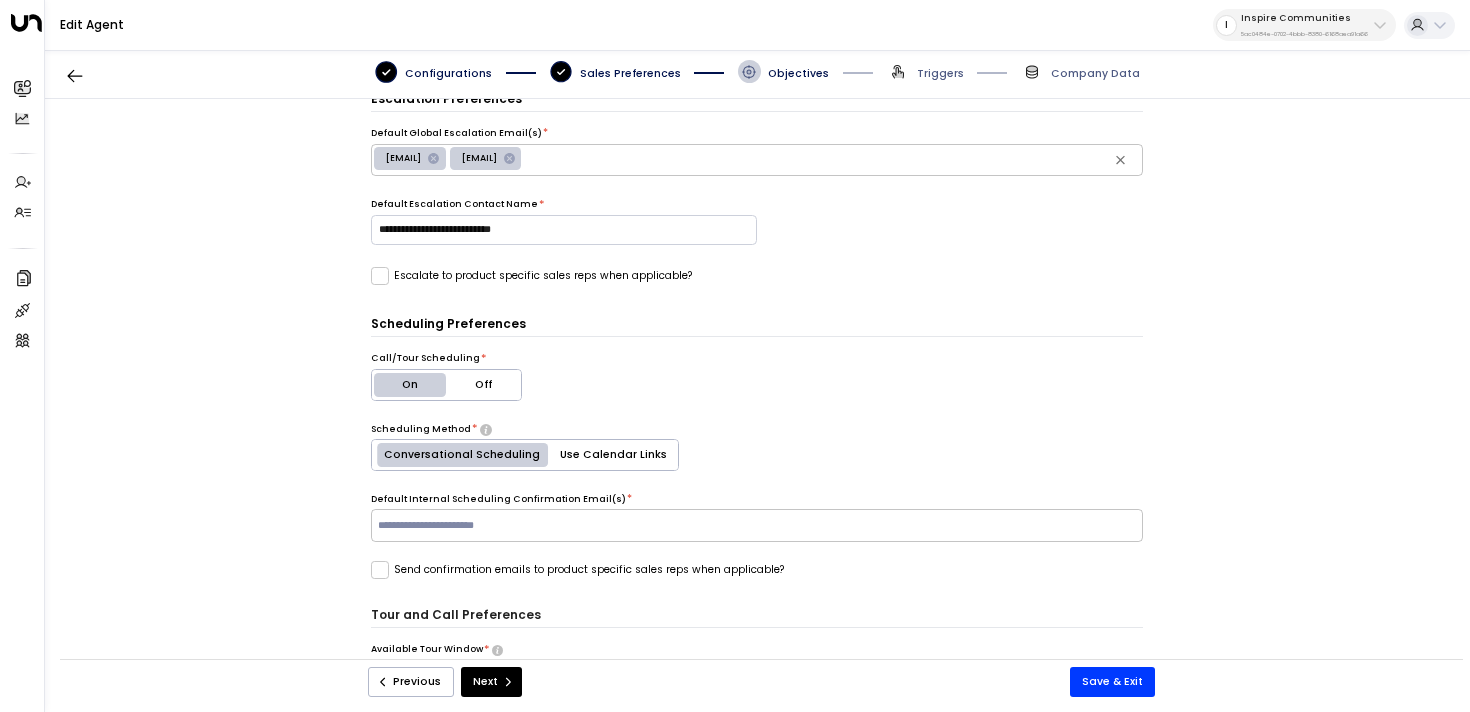 click on "Send confirmation emails to product specific sales reps when applicable?" at bounding box center (577, 570) 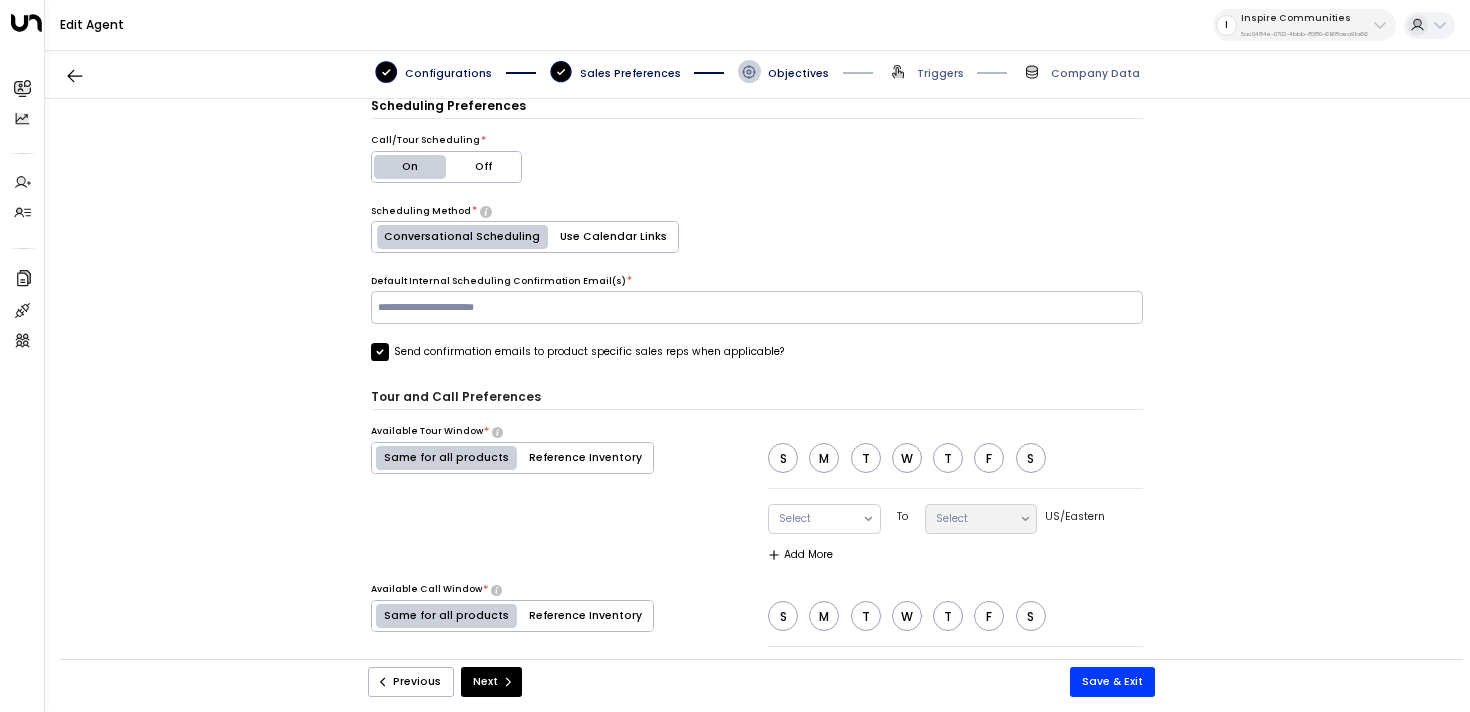 scroll, scrollTop: 920, scrollLeft: 0, axis: vertical 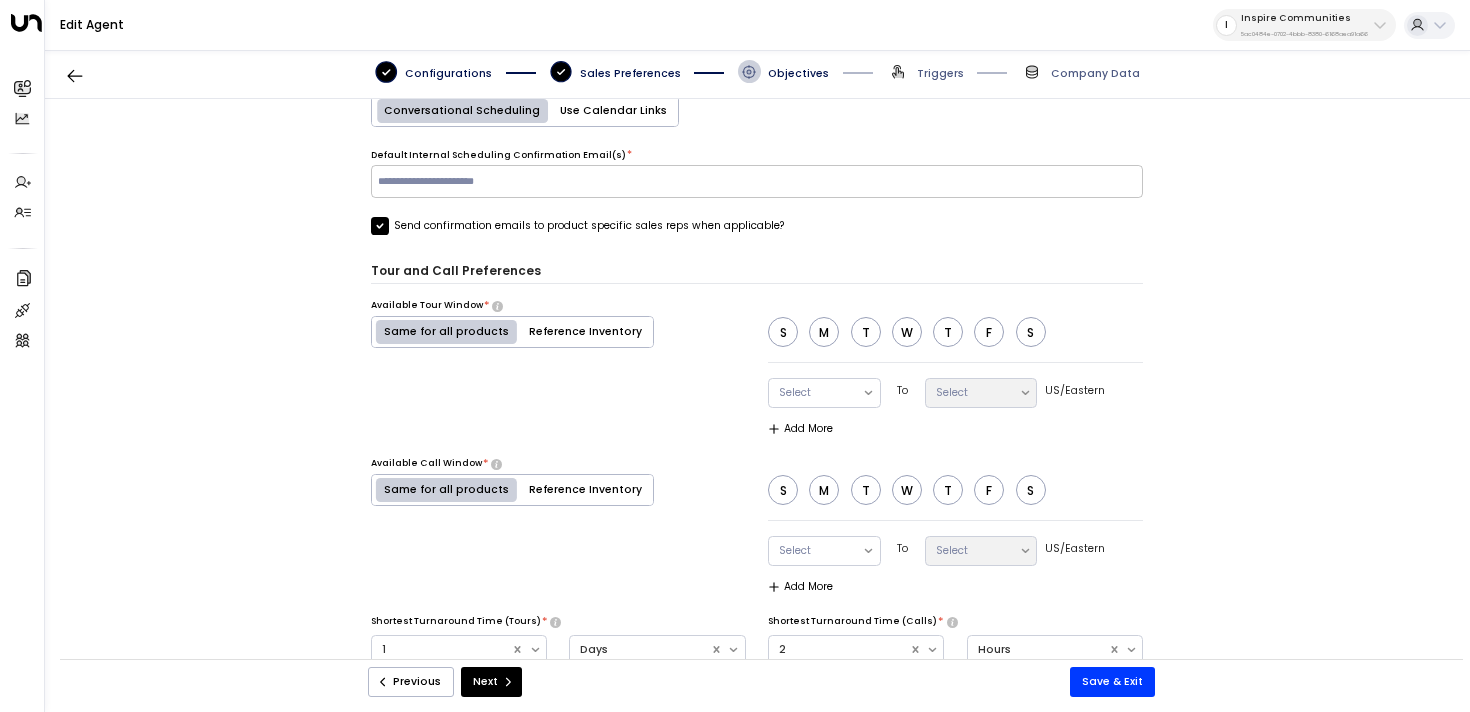 click on "M" at bounding box center [824, 332] 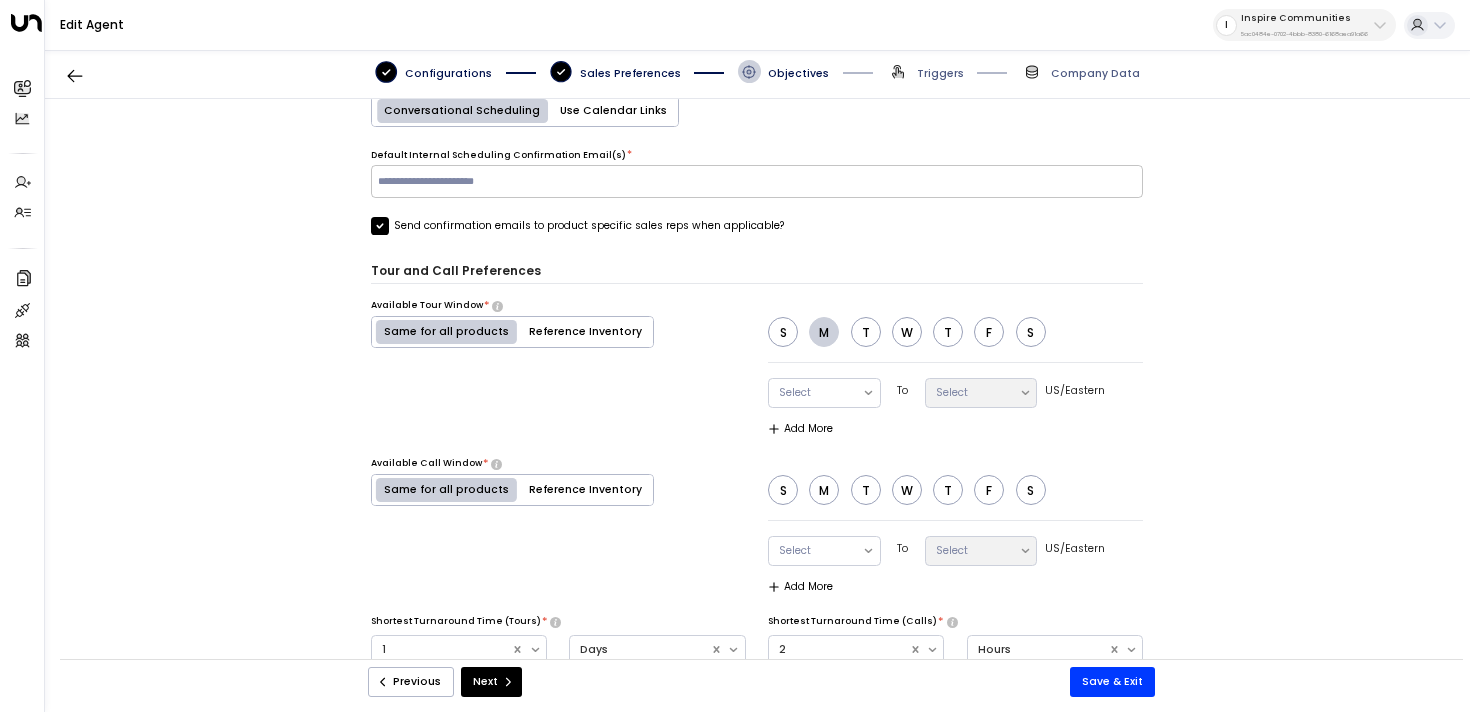 click on "T" at bounding box center [866, 332] 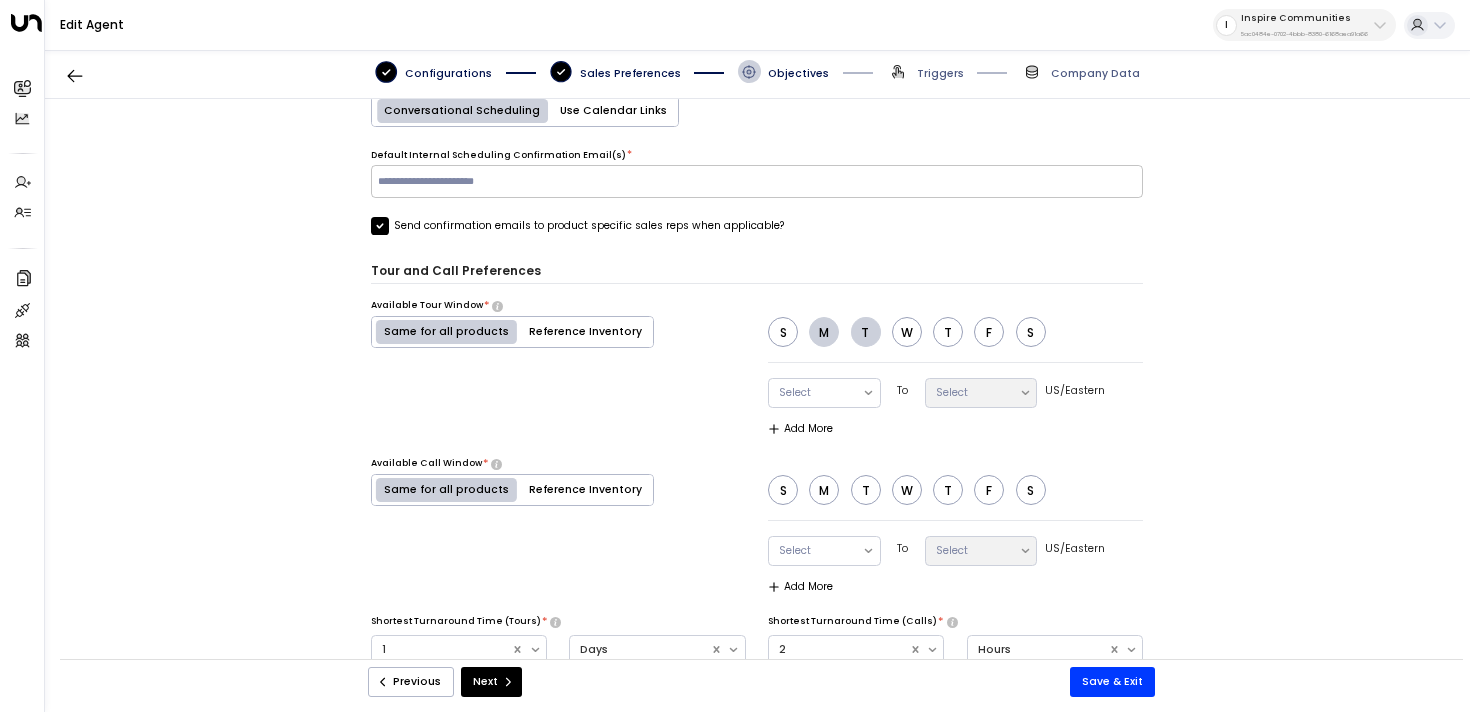 click on "W" at bounding box center (907, 332) 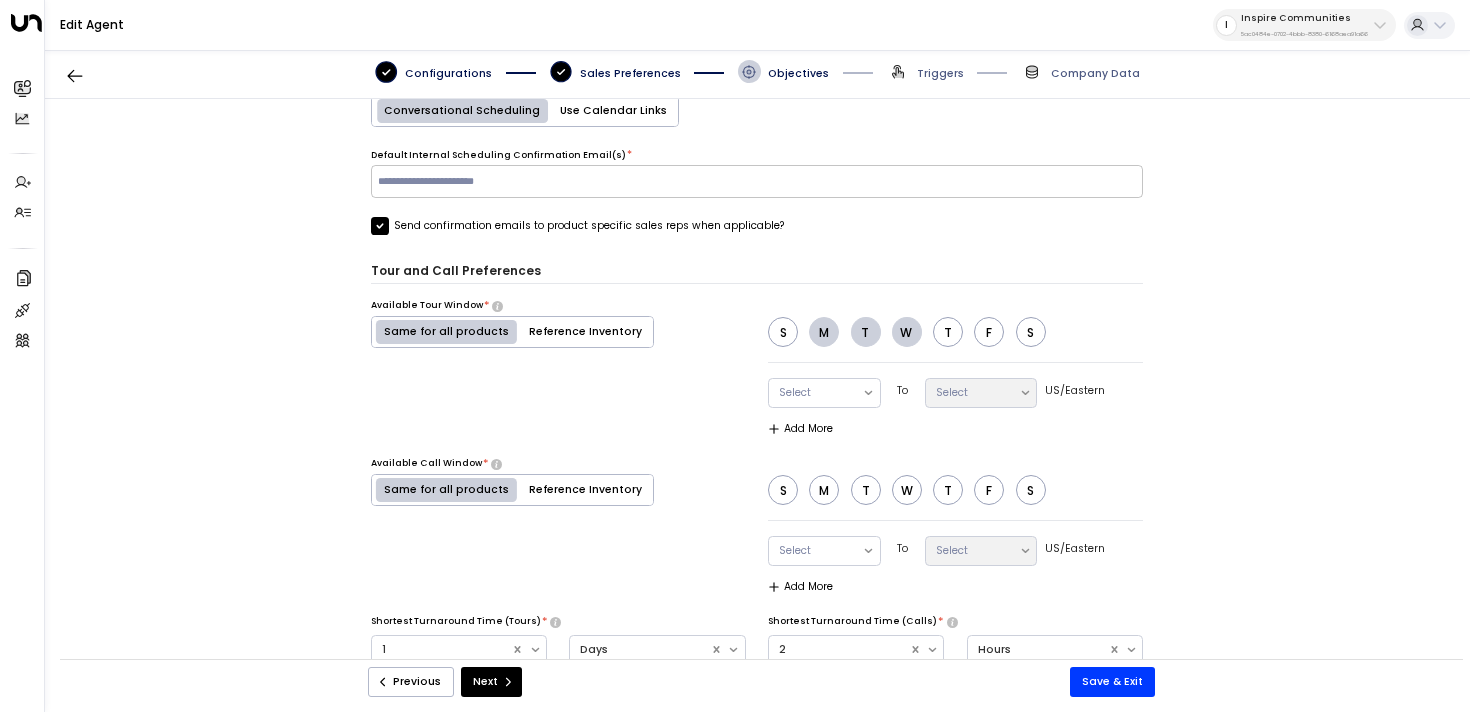 click on "T" at bounding box center [948, 332] 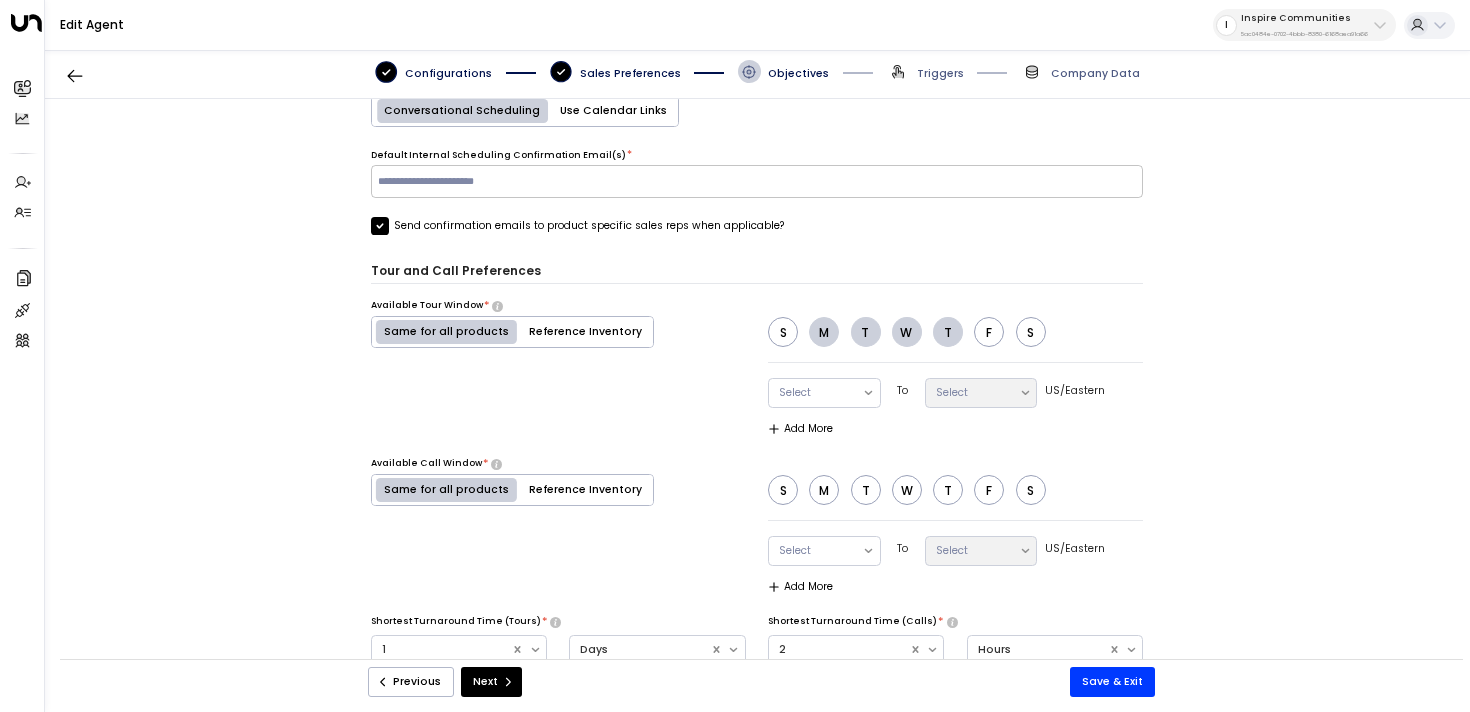 click on "F" at bounding box center [989, 332] 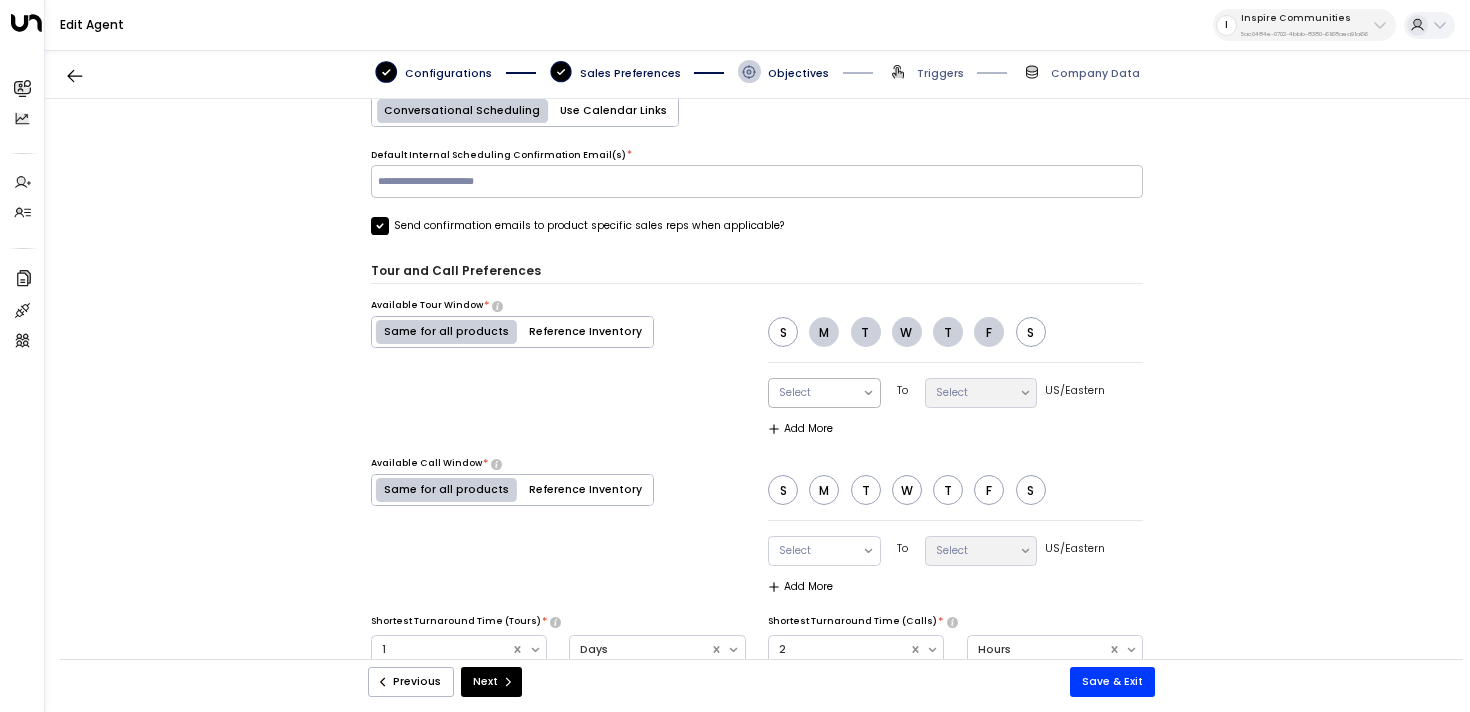 click on "Select" at bounding box center [824, 393] 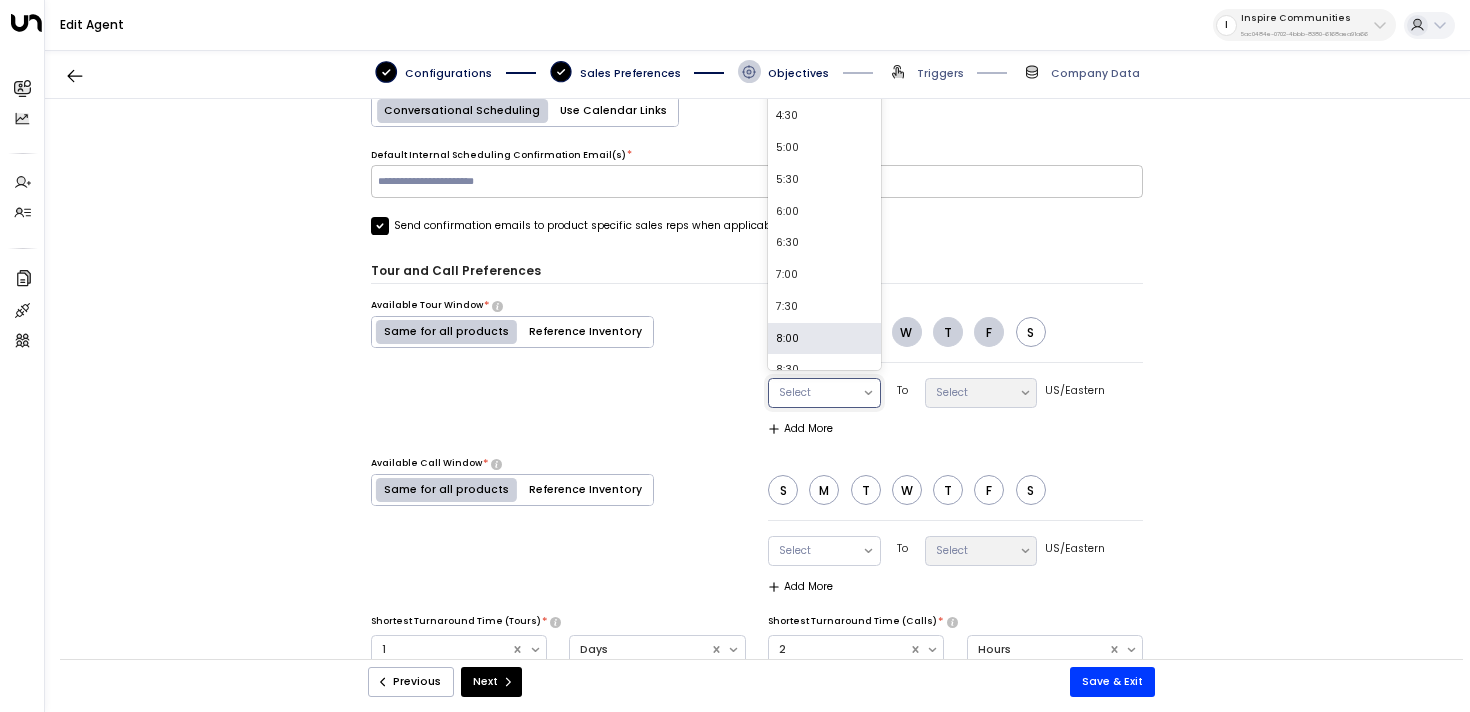 scroll, scrollTop: 340, scrollLeft: 0, axis: vertical 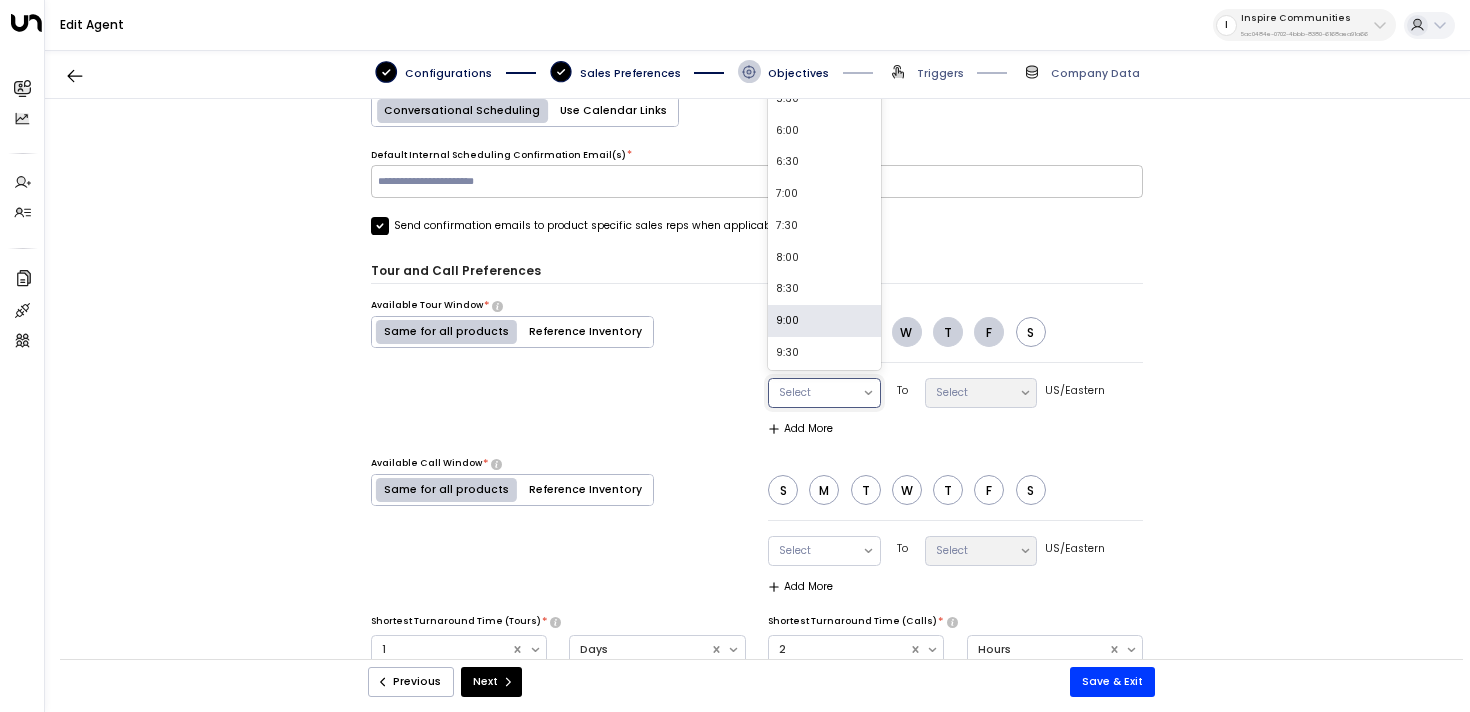 click on "9:00" at bounding box center [824, 321] 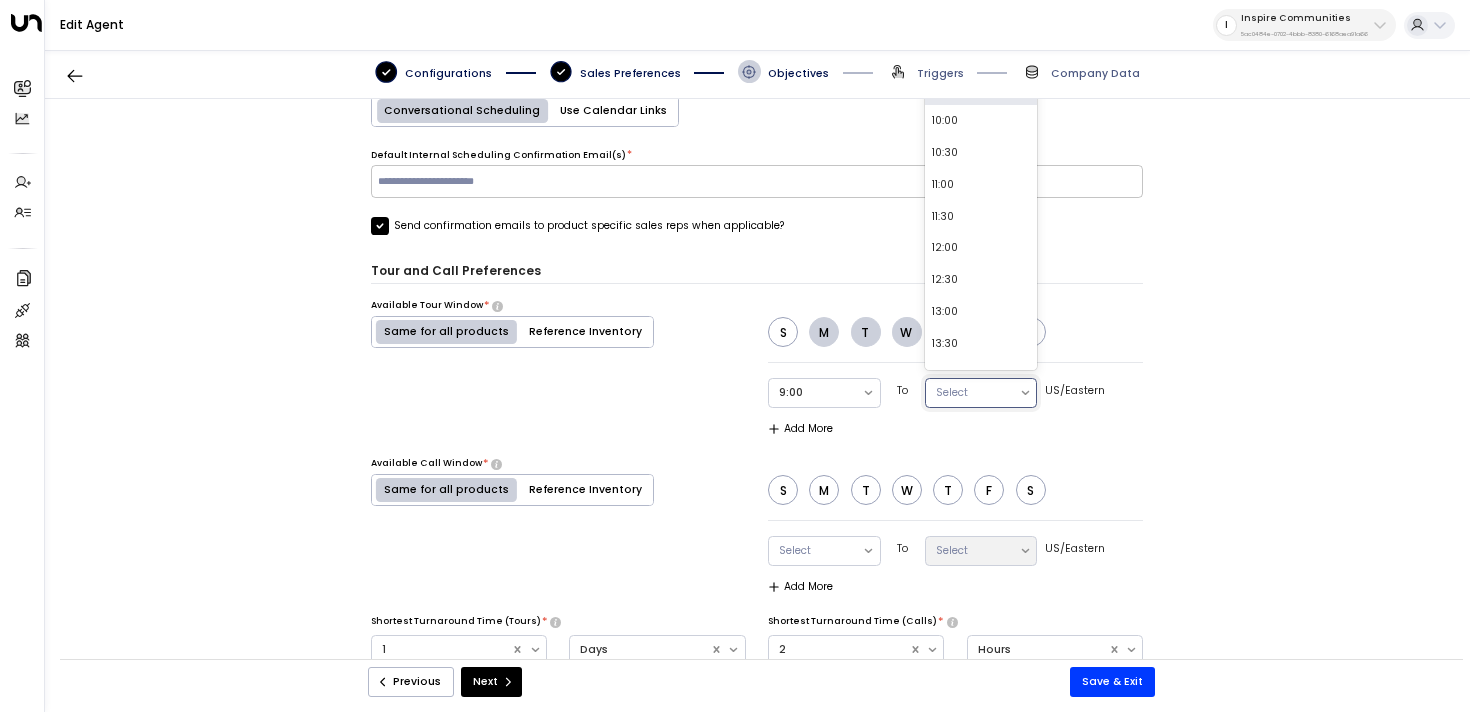 click at bounding box center (972, 393) 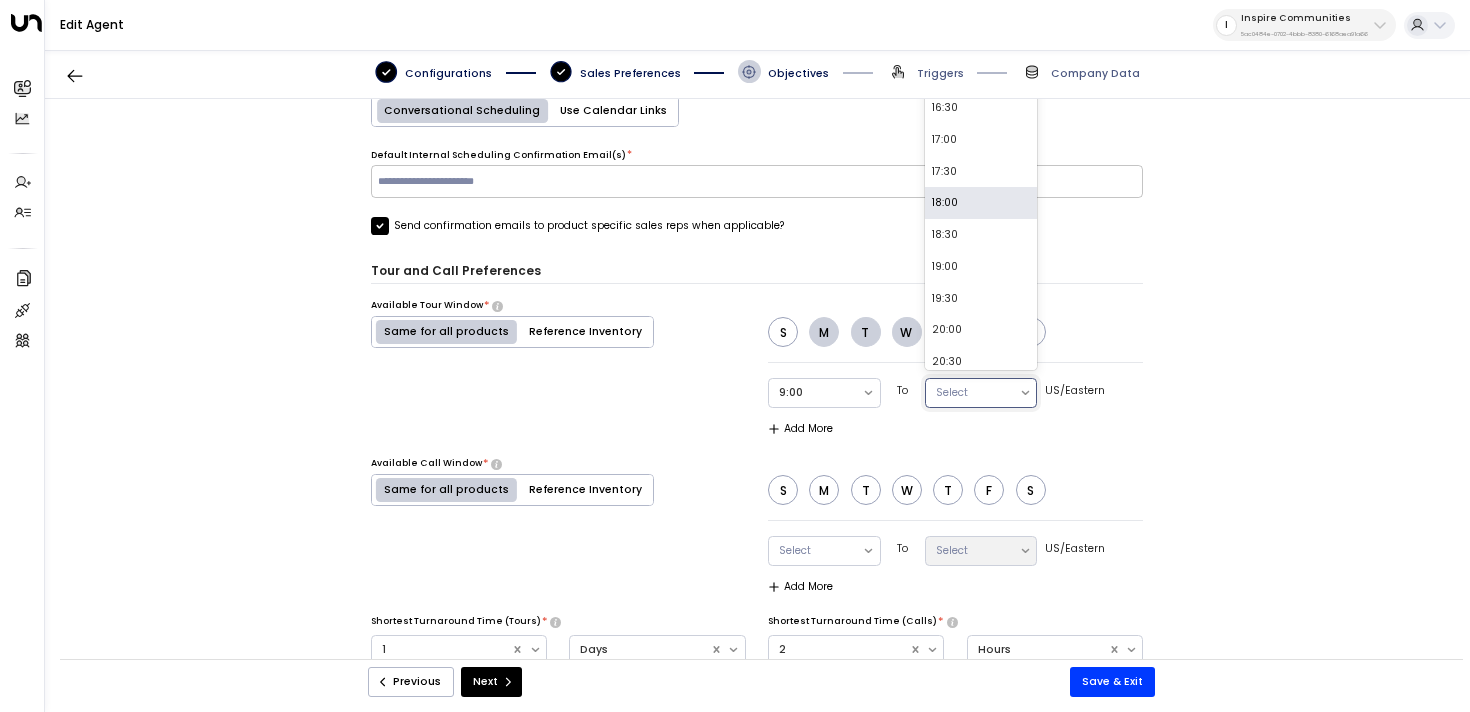 scroll, scrollTop: 423, scrollLeft: 0, axis: vertical 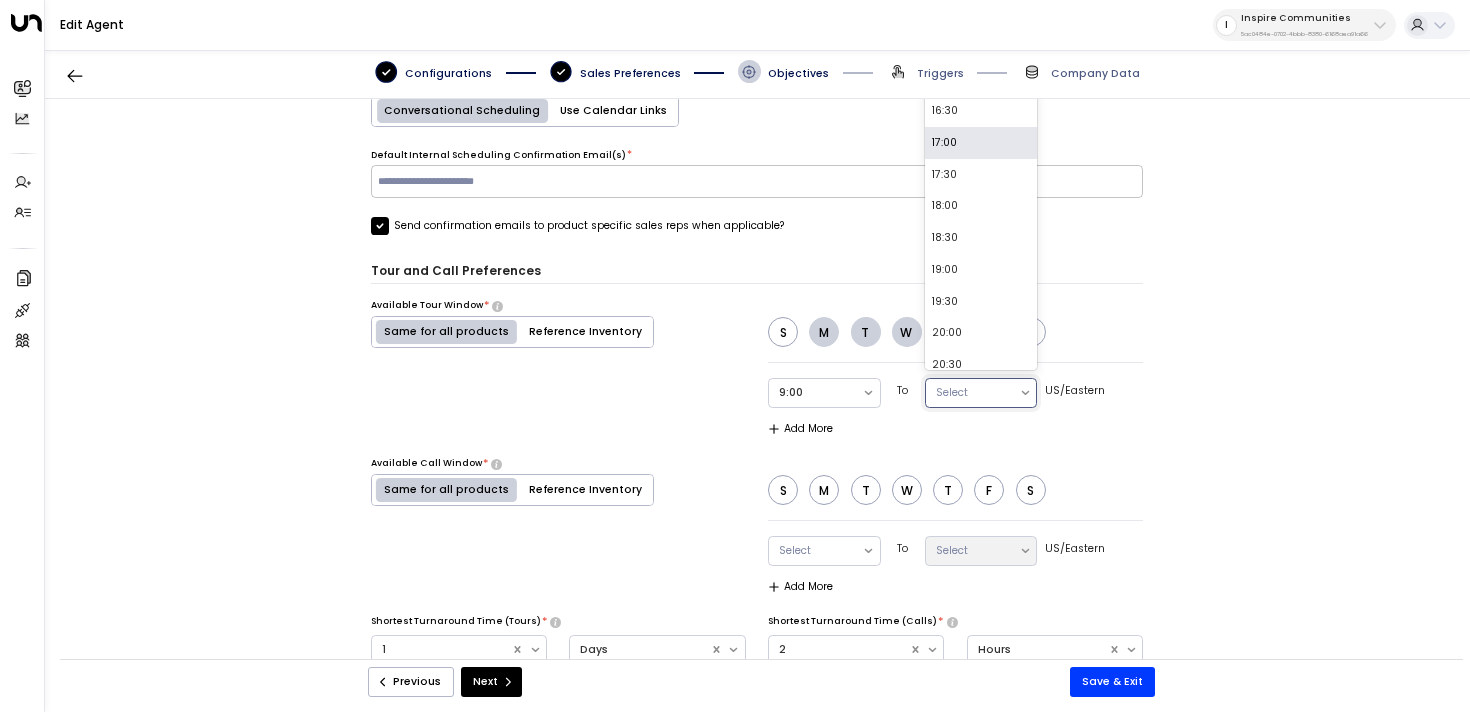 click on "17:00" at bounding box center [981, 143] 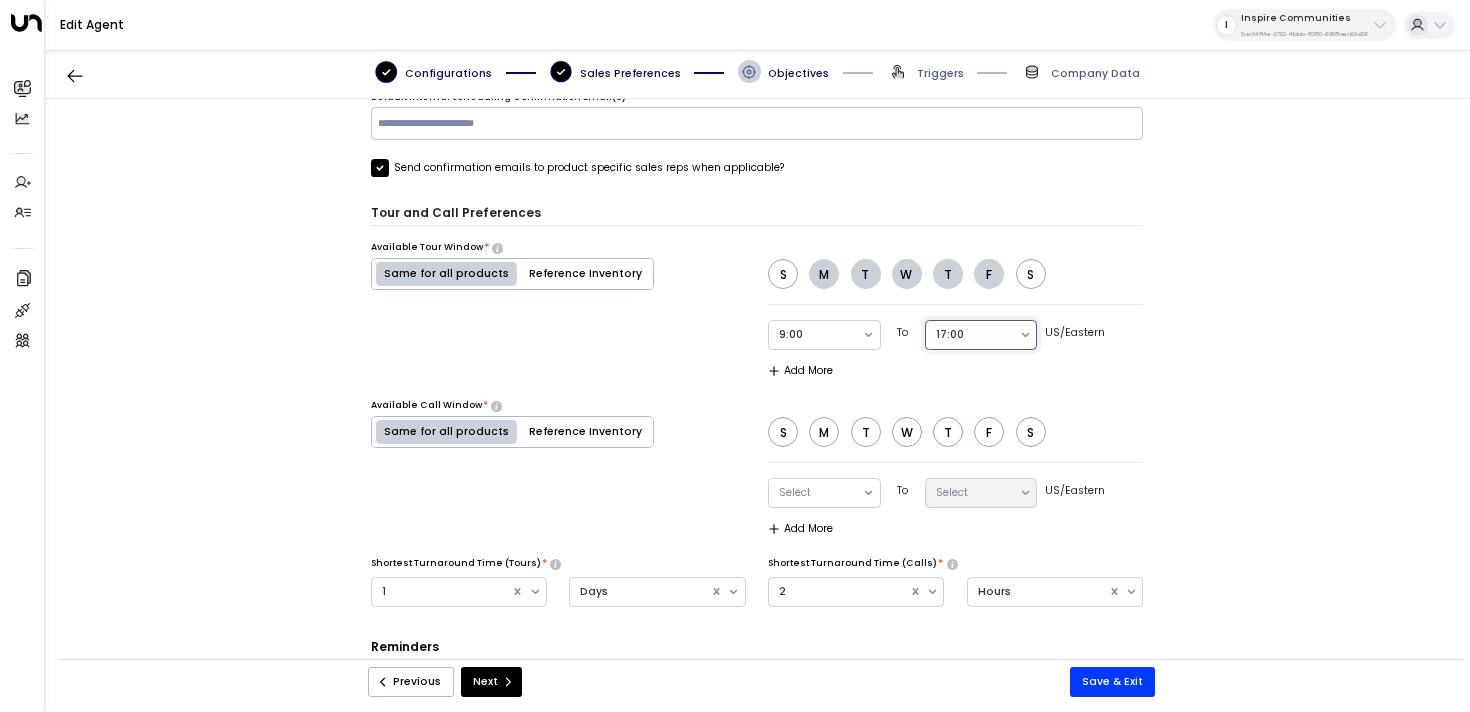 scroll, scrollTop: 990, scrollLeft: 0, axis: vertical 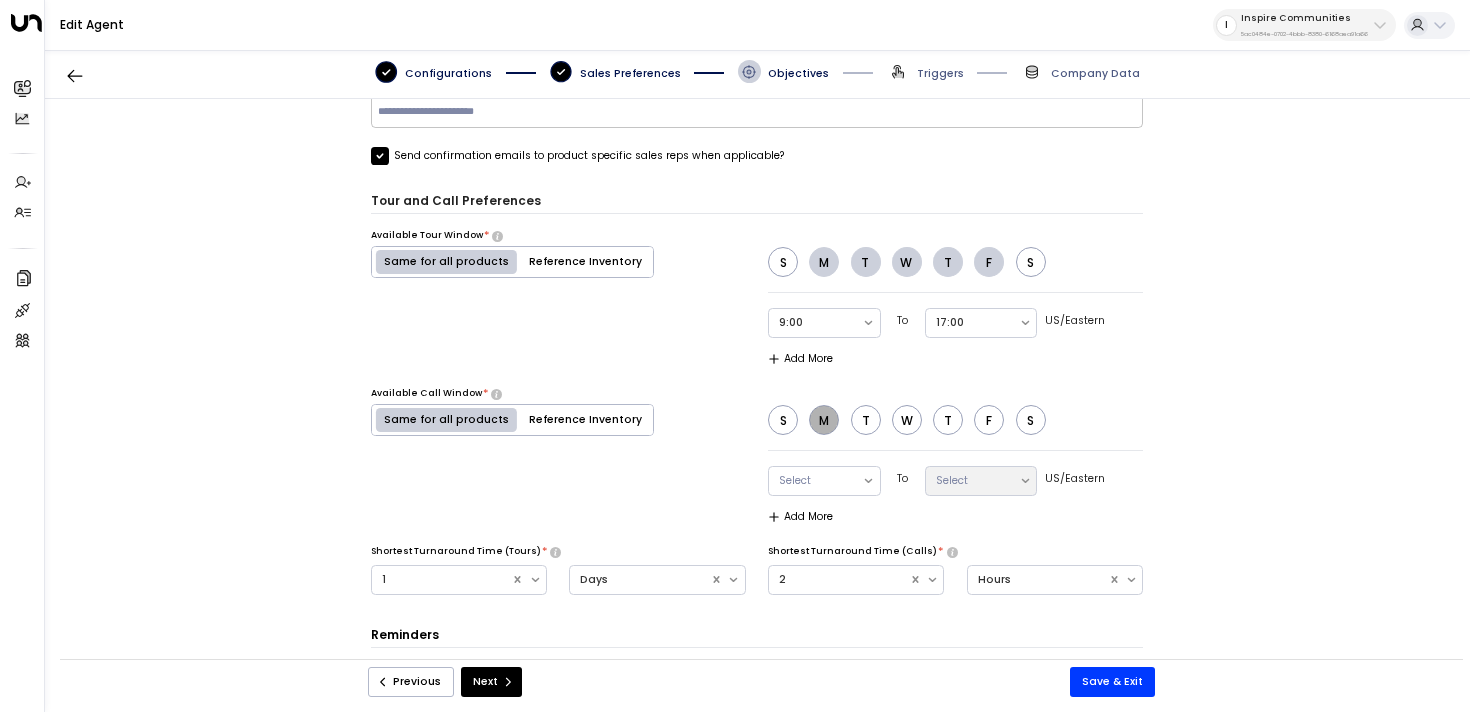 click on "M" at bounding box center [824, 420] 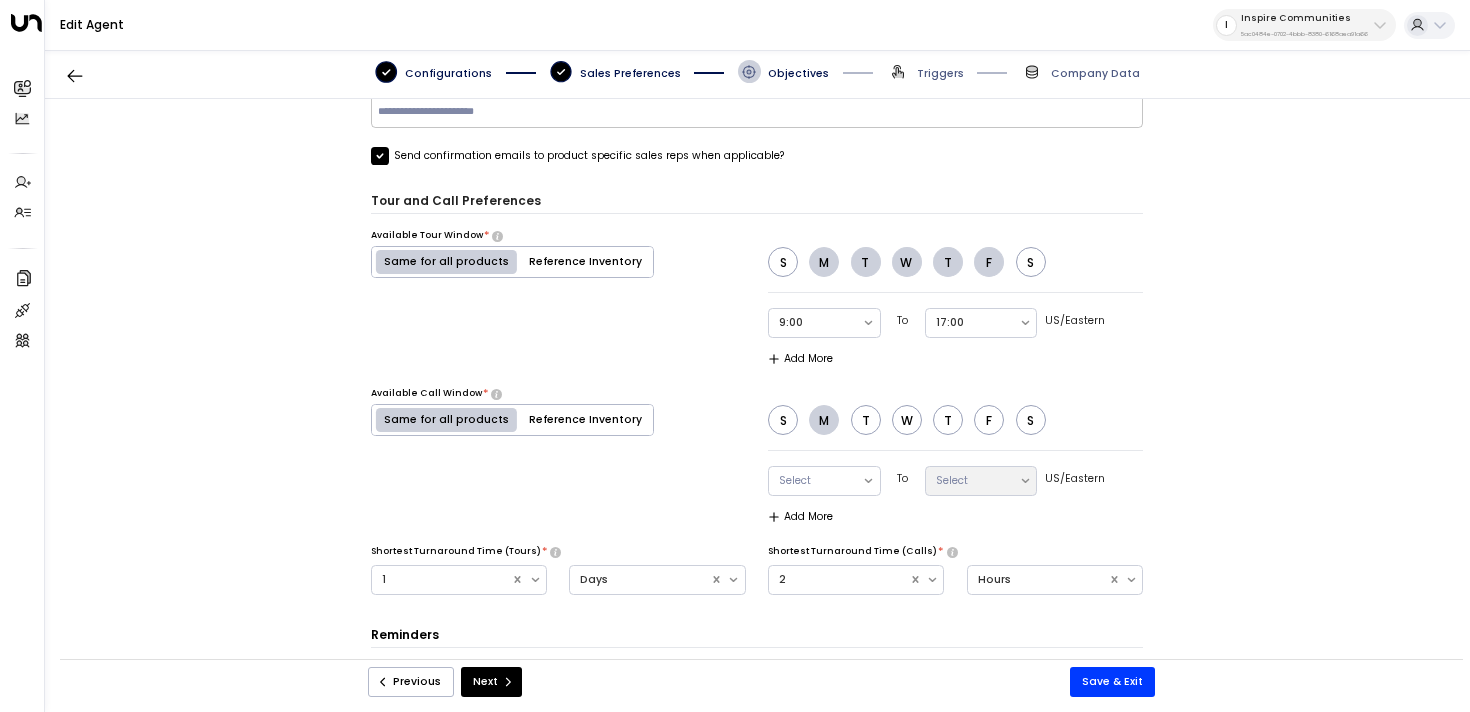 click on "T" at bounding box center [866, 420] 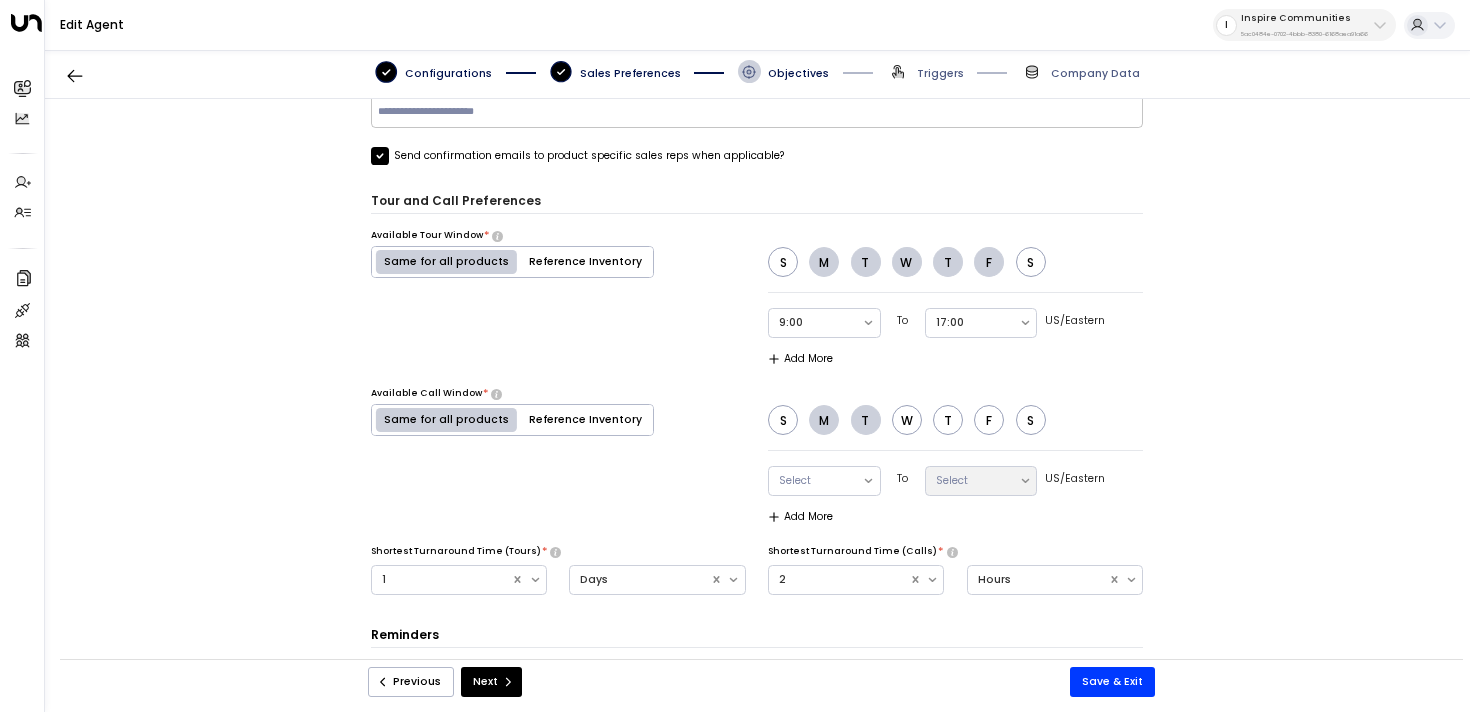 click on "W" at bounding box center [907, 420] 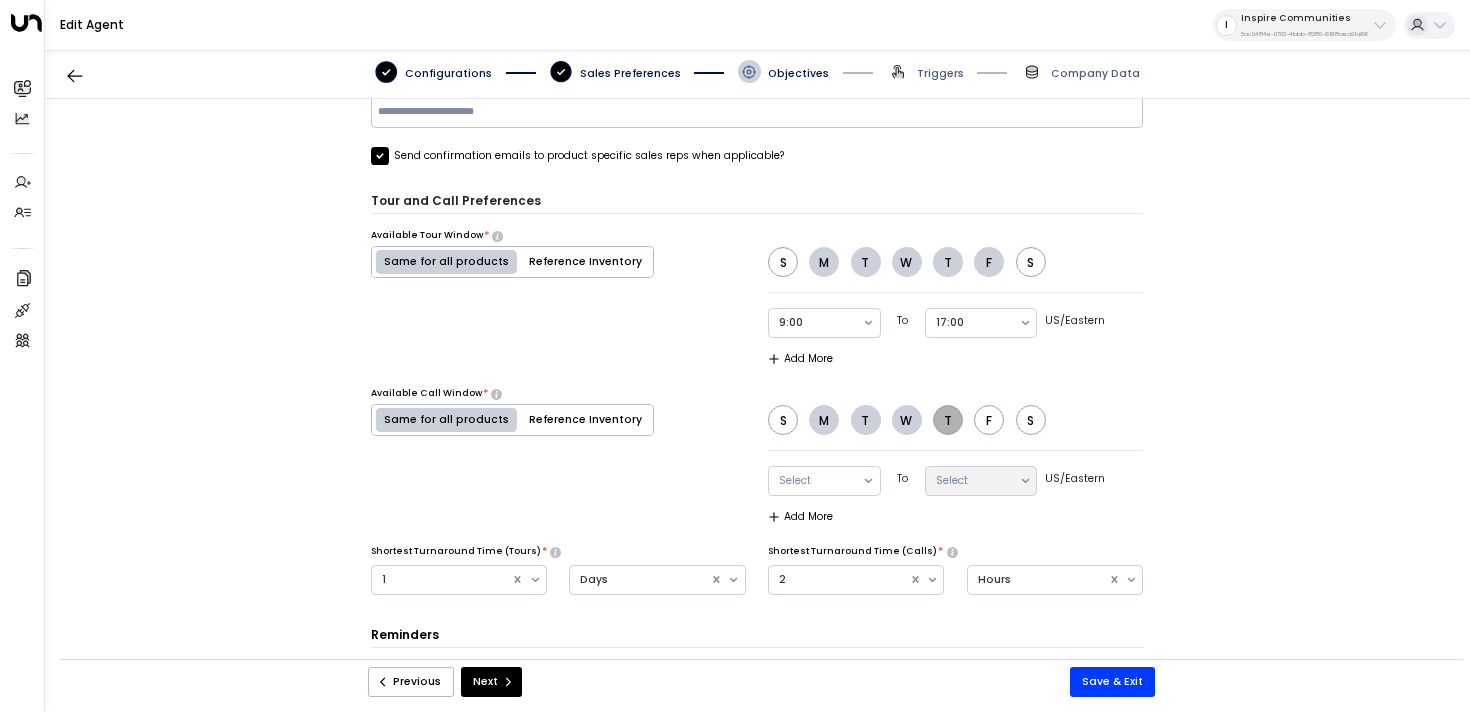 click on "T" at bounding box center (948, 420) 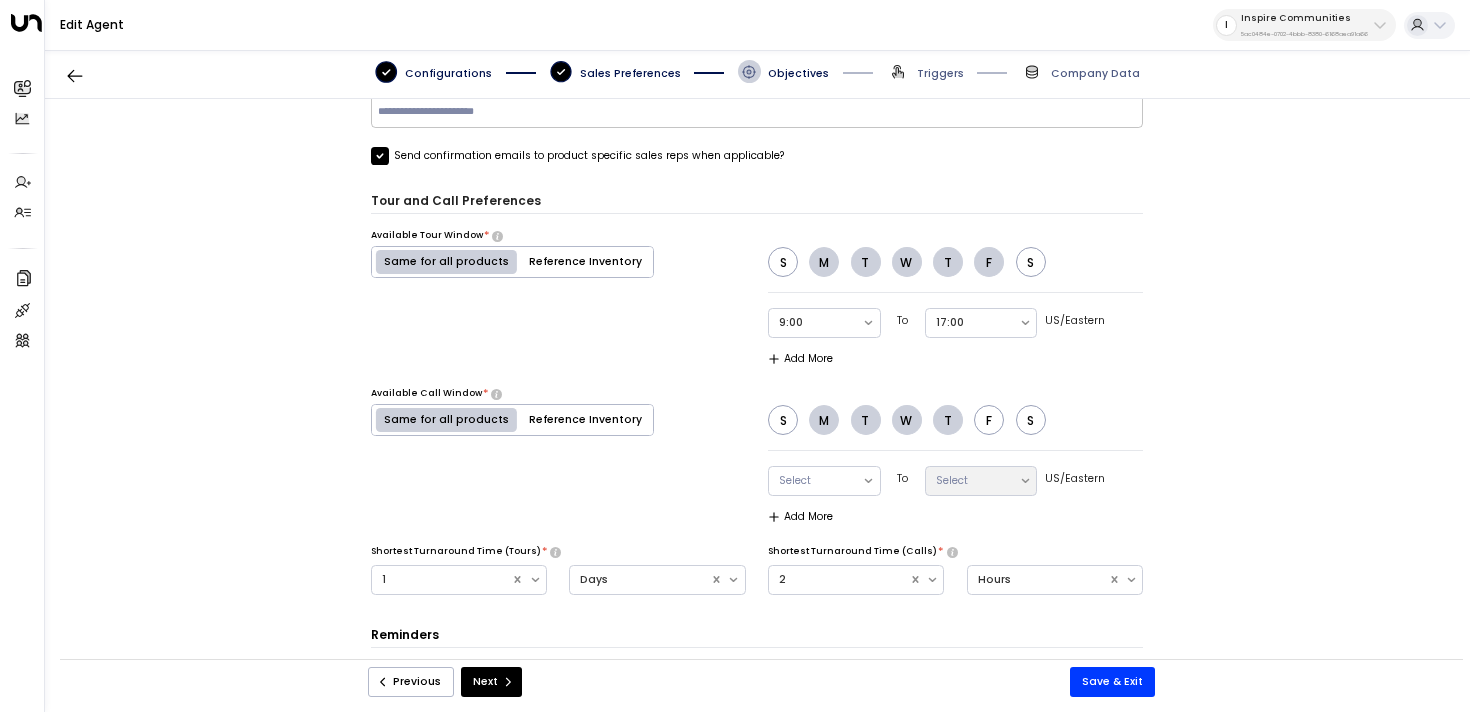click on "F" at bounding box center [989, 420] 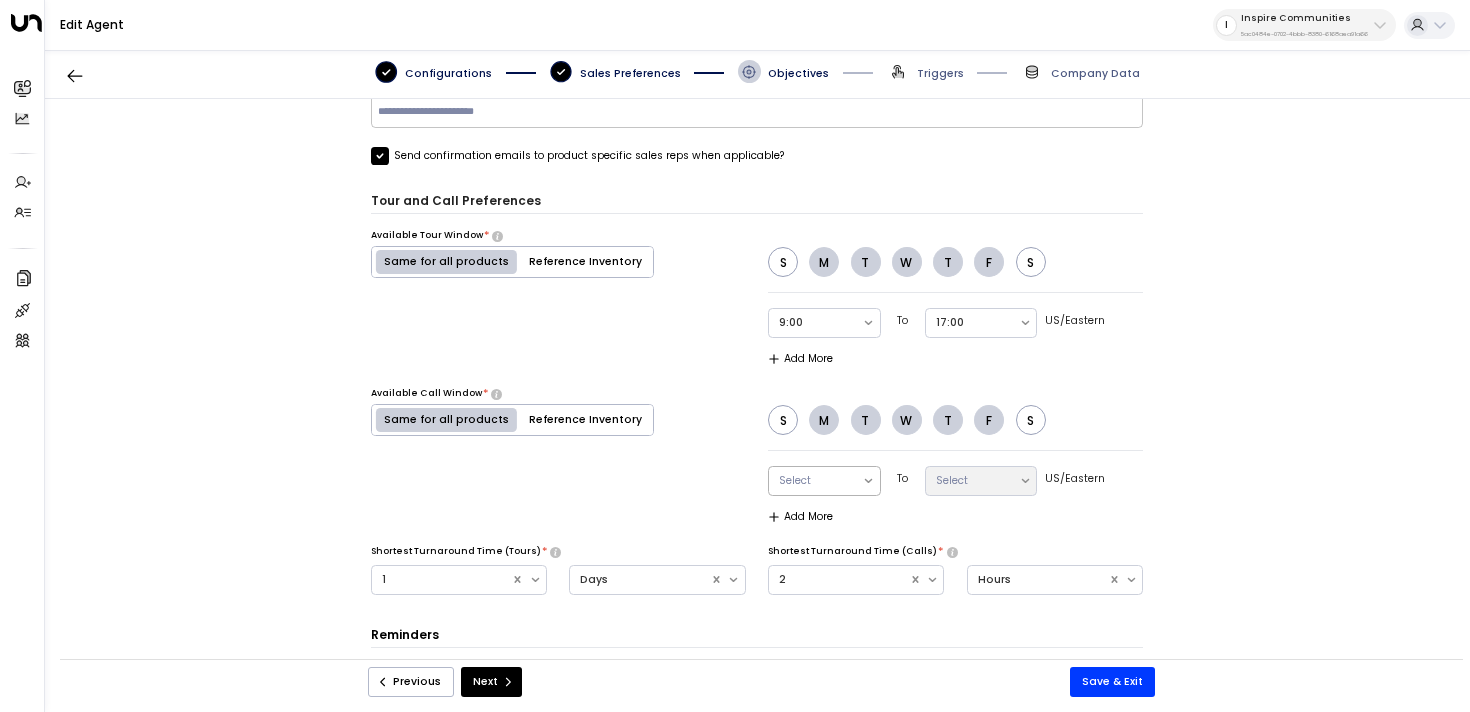 click on "Select" at bounding box center (815, 481) 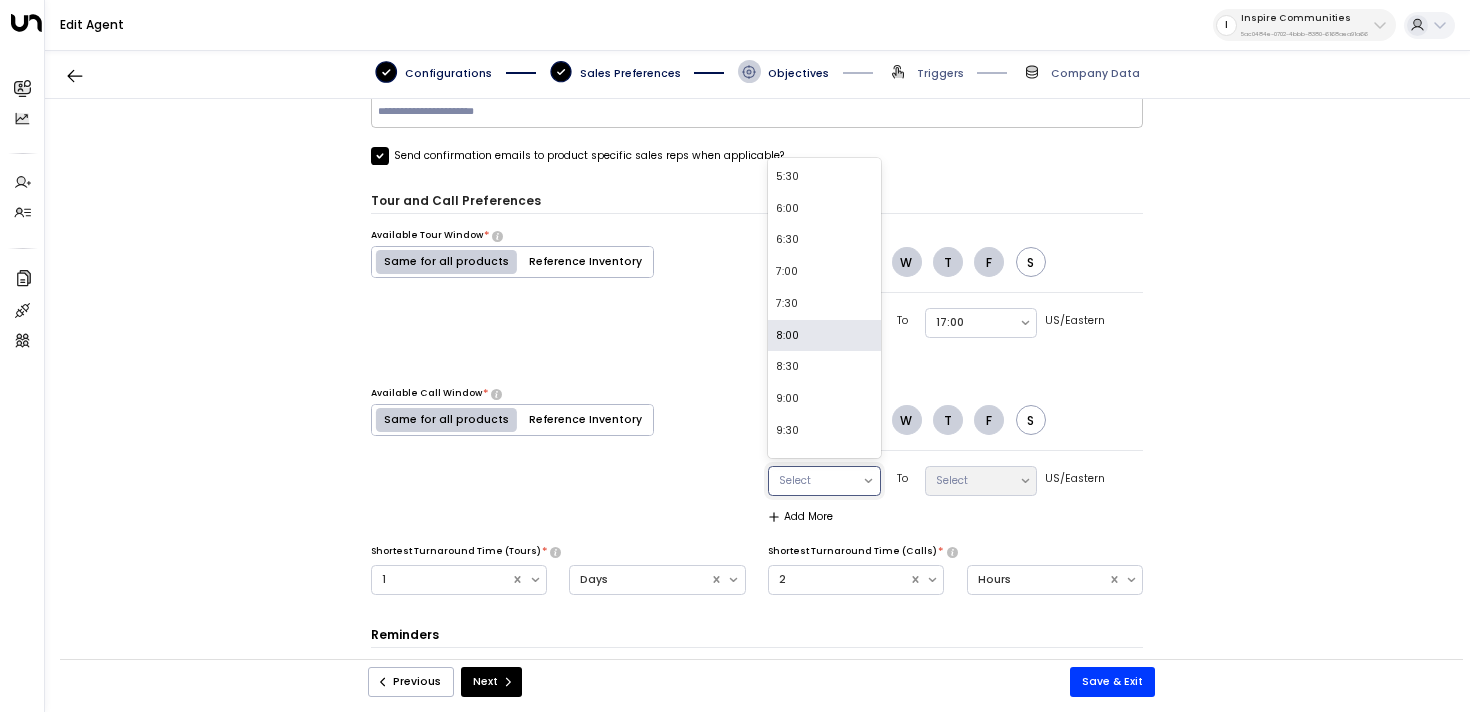 scroll, scrollTop: 352, scrollLeft: 0, axis: vertical 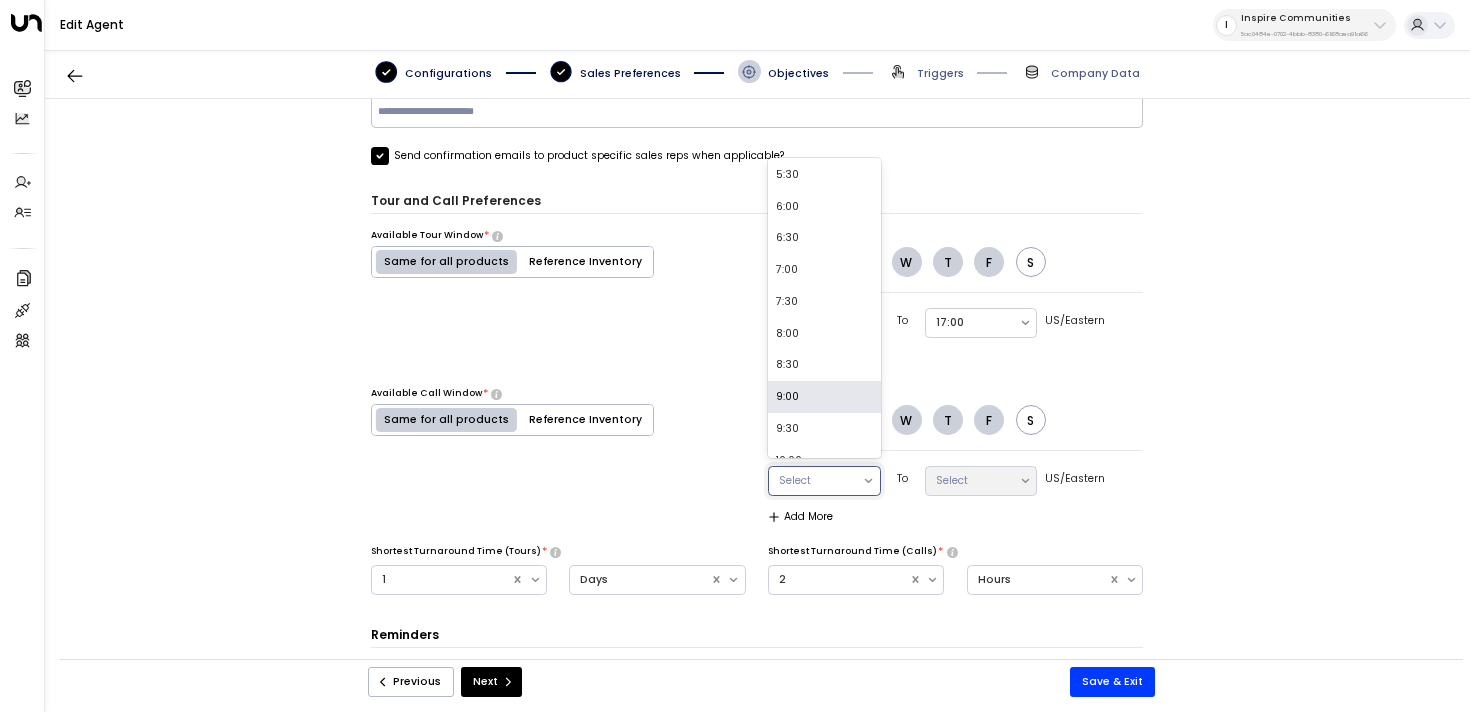 click on "9:00" at bounding box center (824, 397) 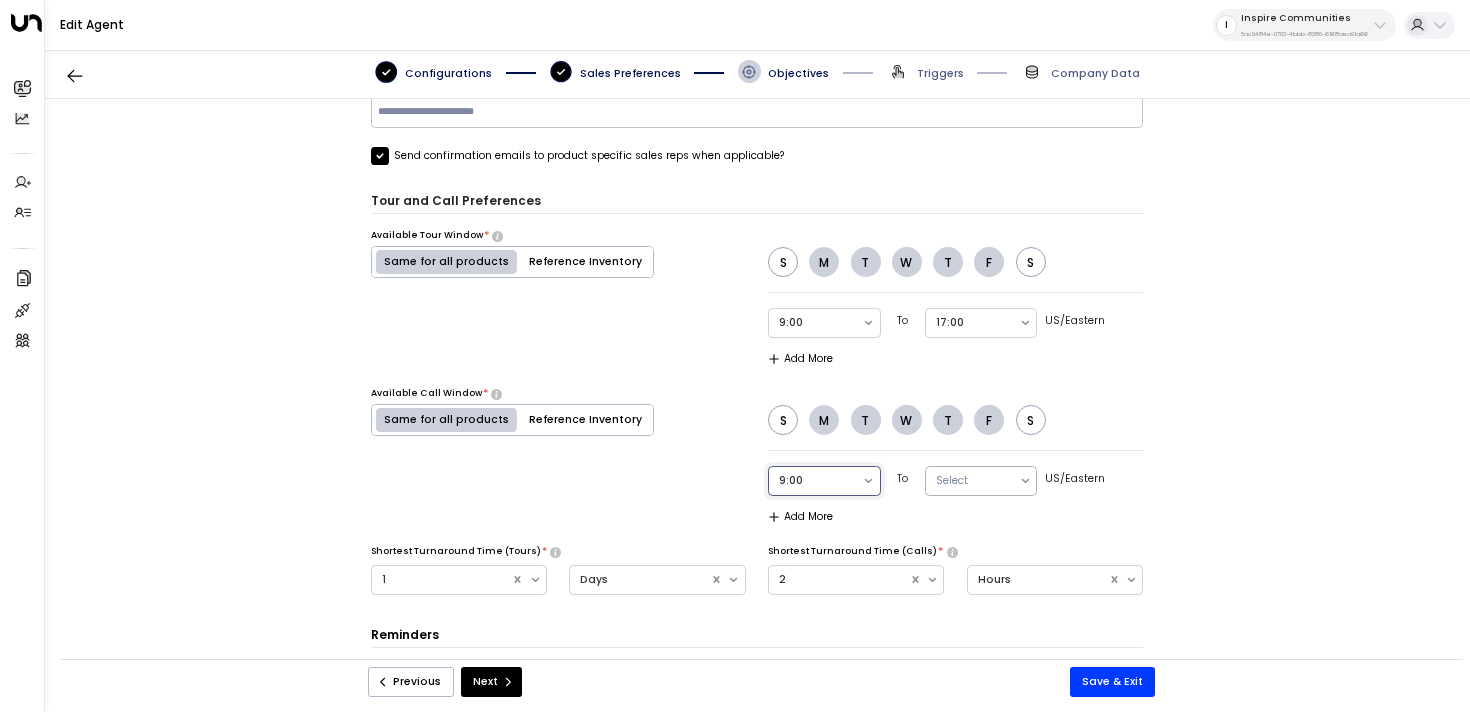 click at bounding box center [972, 481] 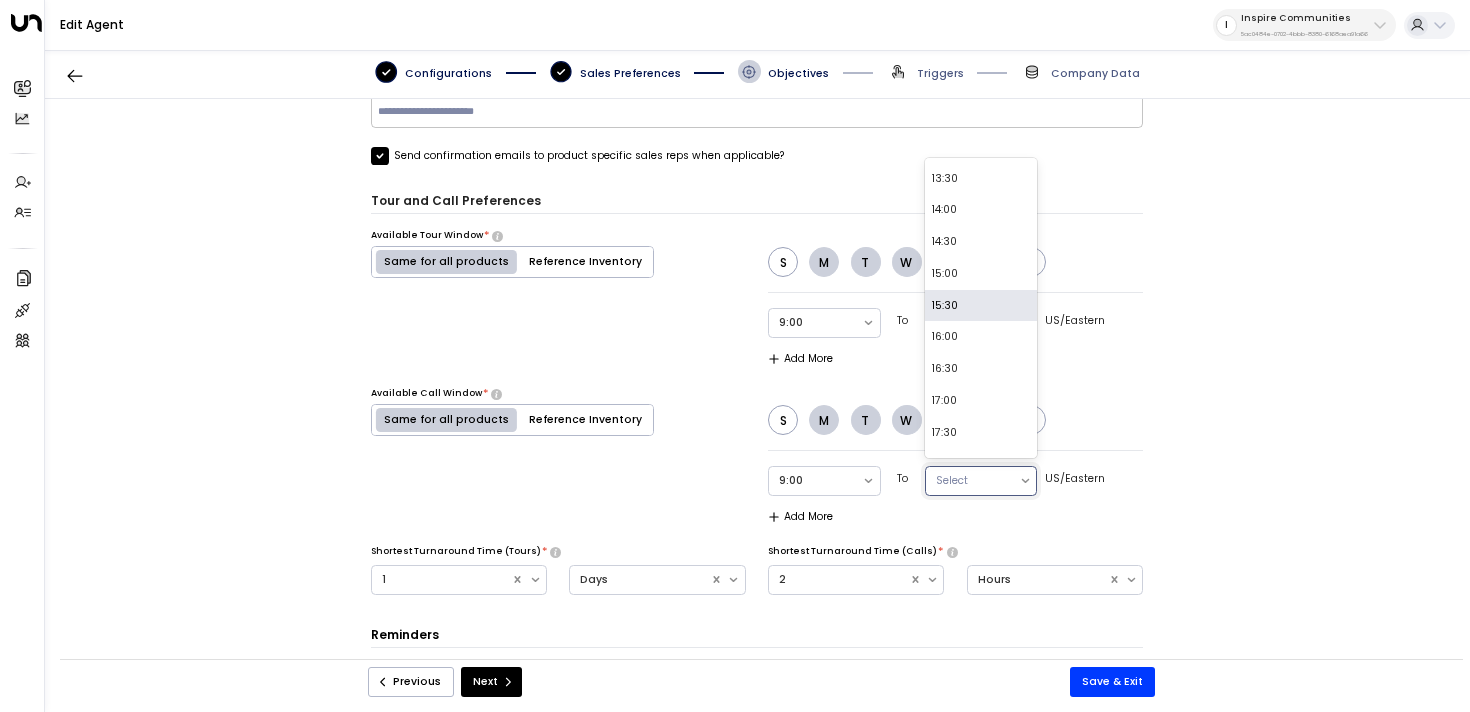 scroll, scrollTop: 343, scrollLeft: 0, axis: vertical 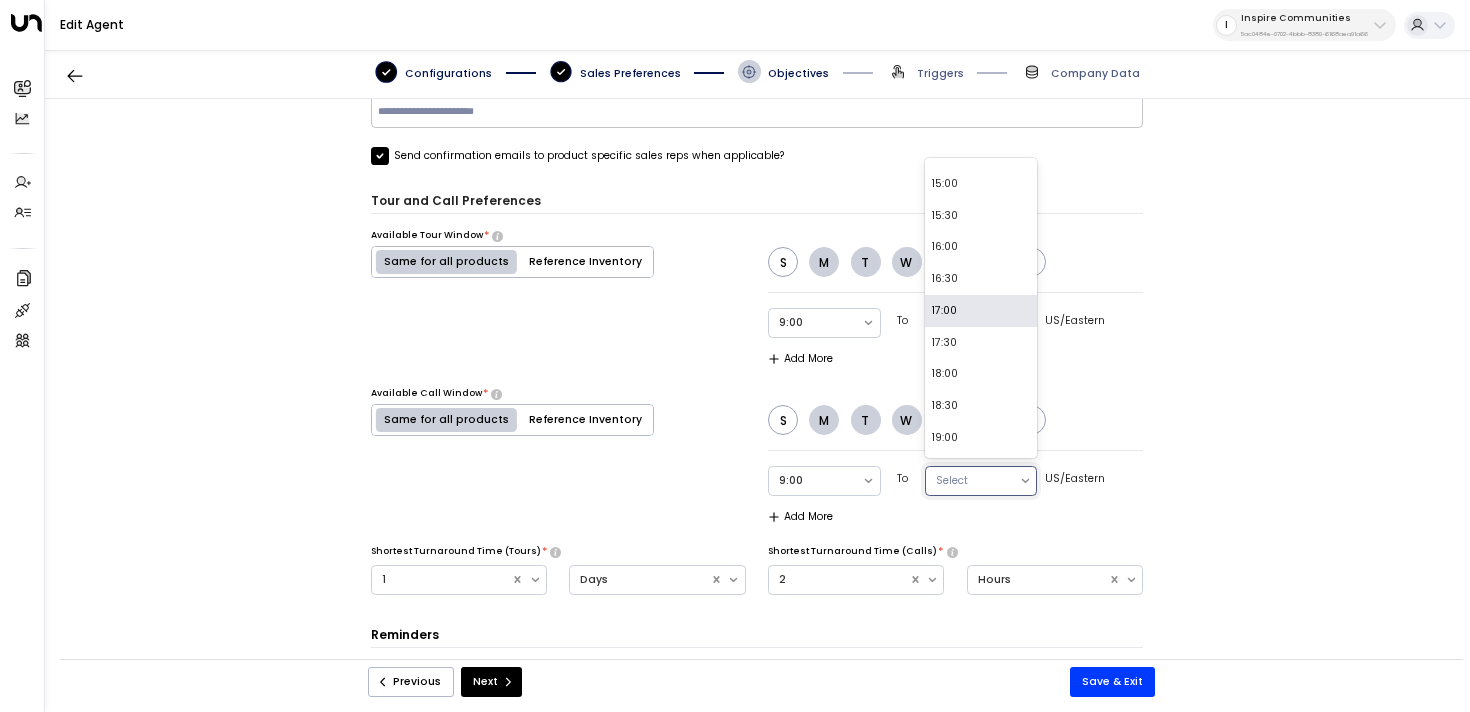click on "17:00" at bounding box center [981, 311] 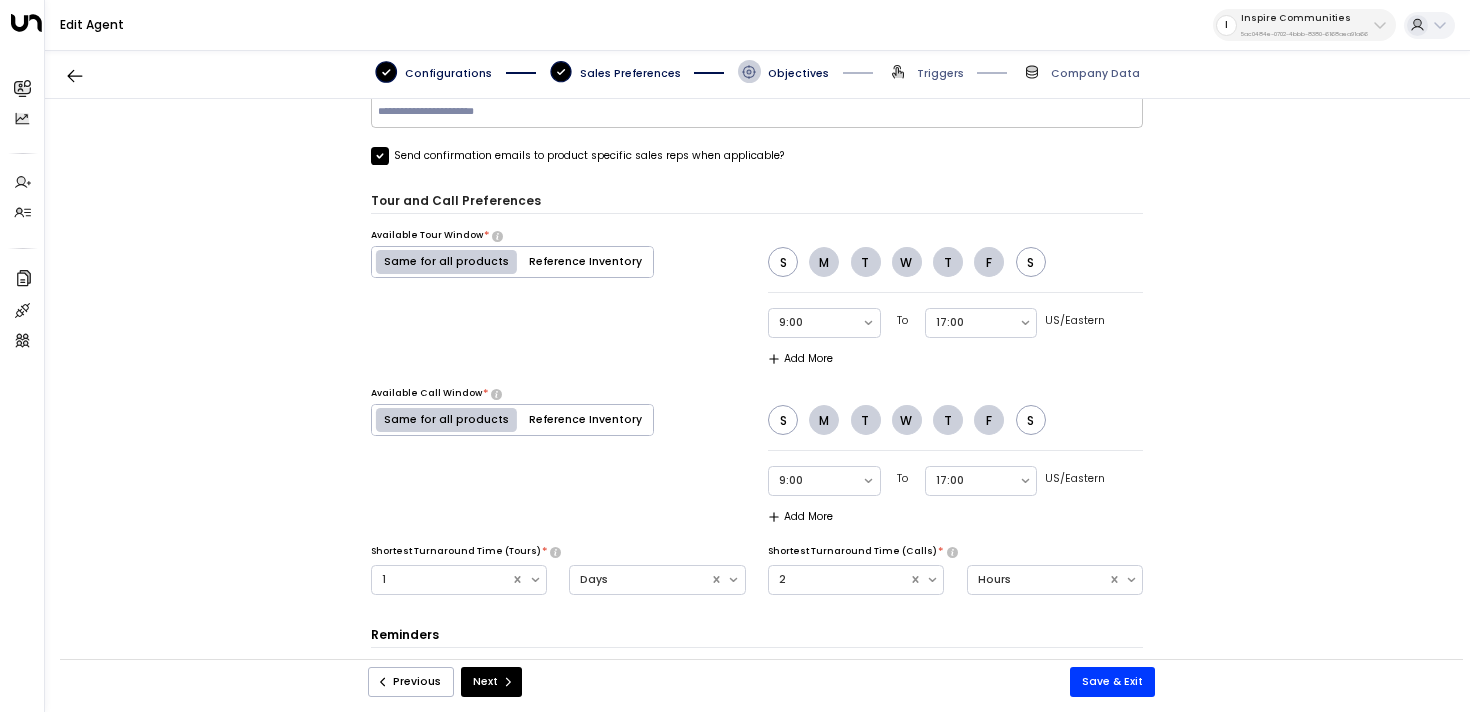 click on "**********" at bounding box center (757, 387) 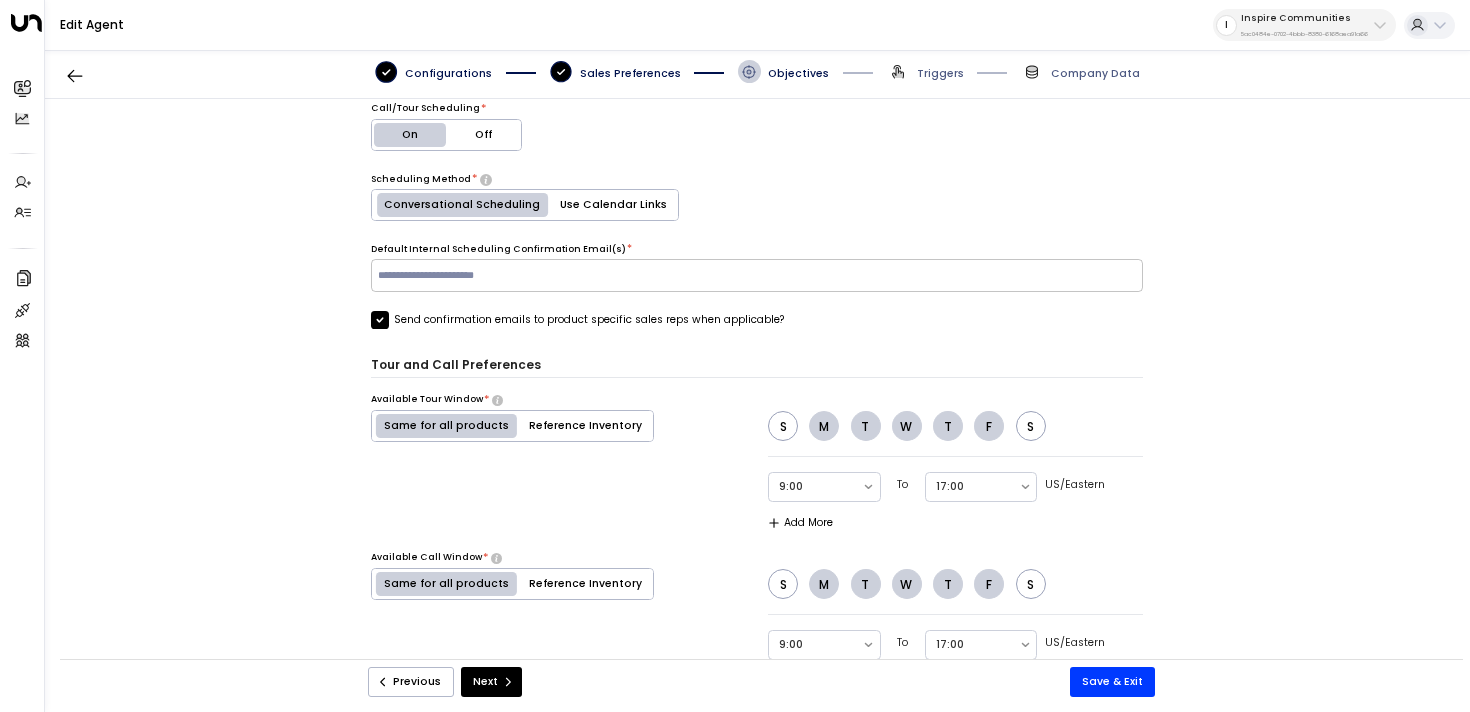 scroll, scrollTop: 825, scrollLeft: 0, axis: vertical 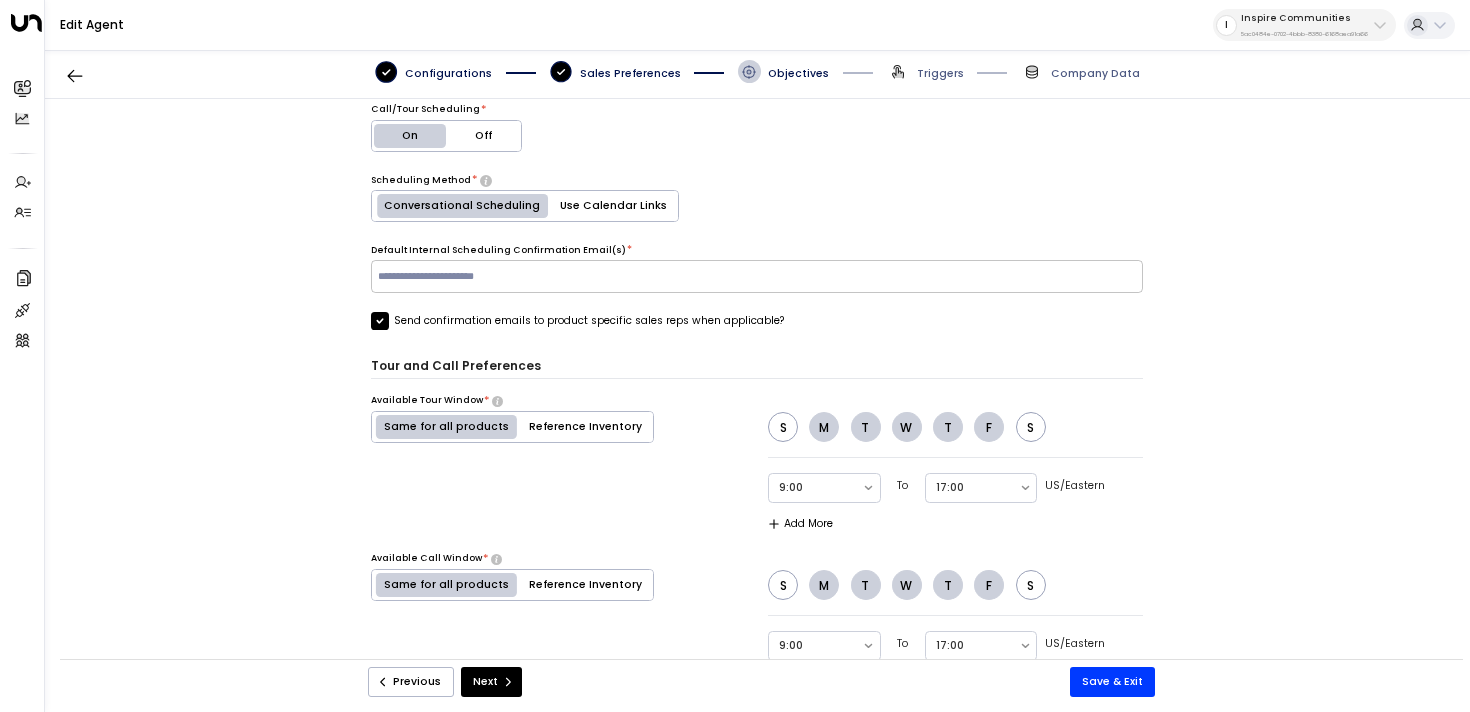 click at bounding box center (756, 276) 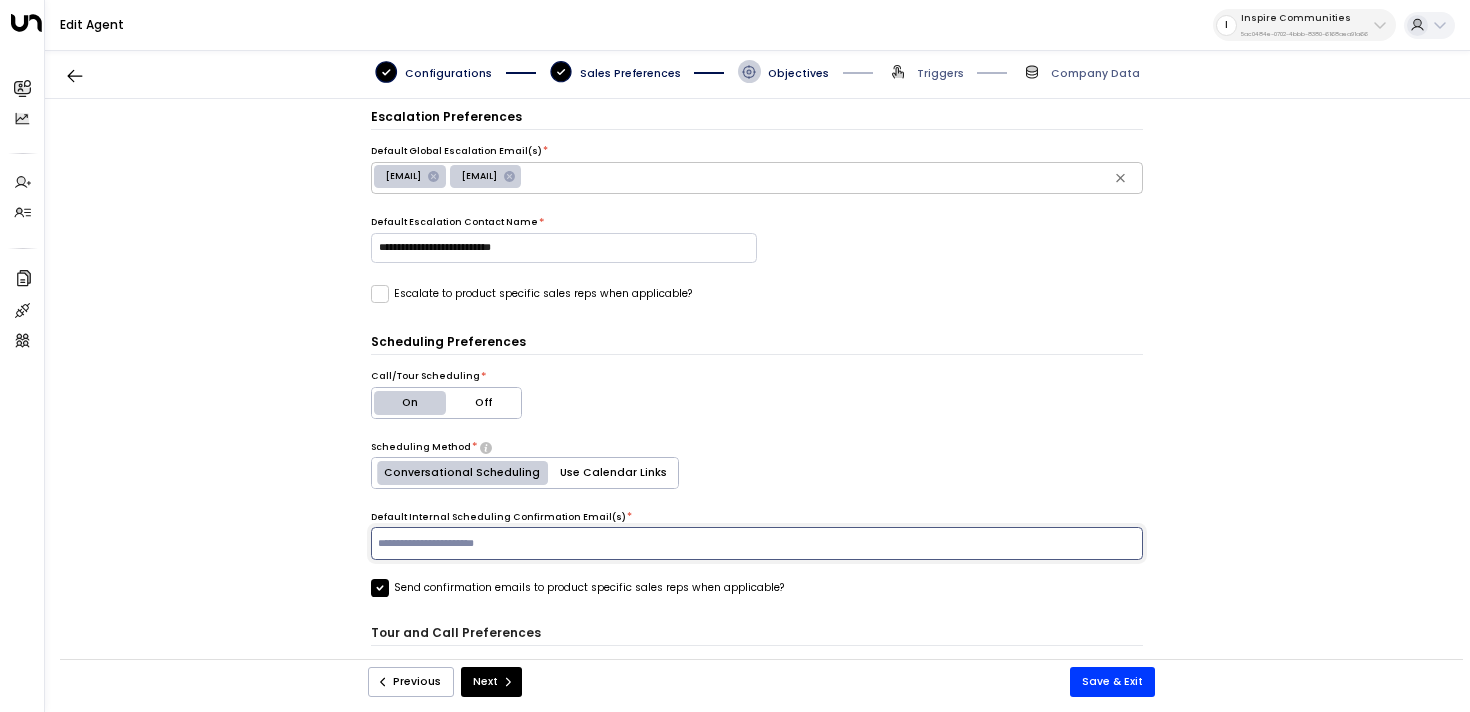 scroll, scrollTop: 491, scrollLeft: 0, axis: vertical 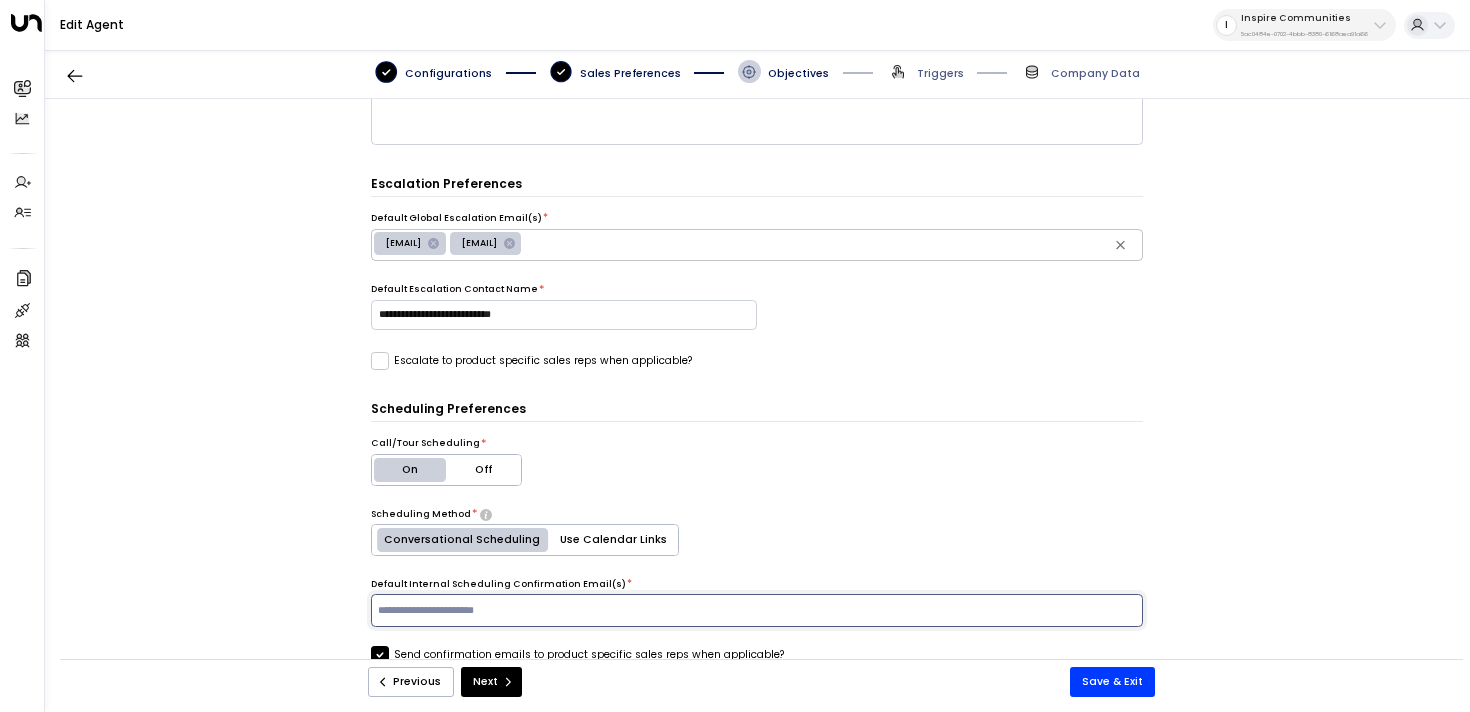 click on "[EMAIL]" at bounding box center (403, 243) 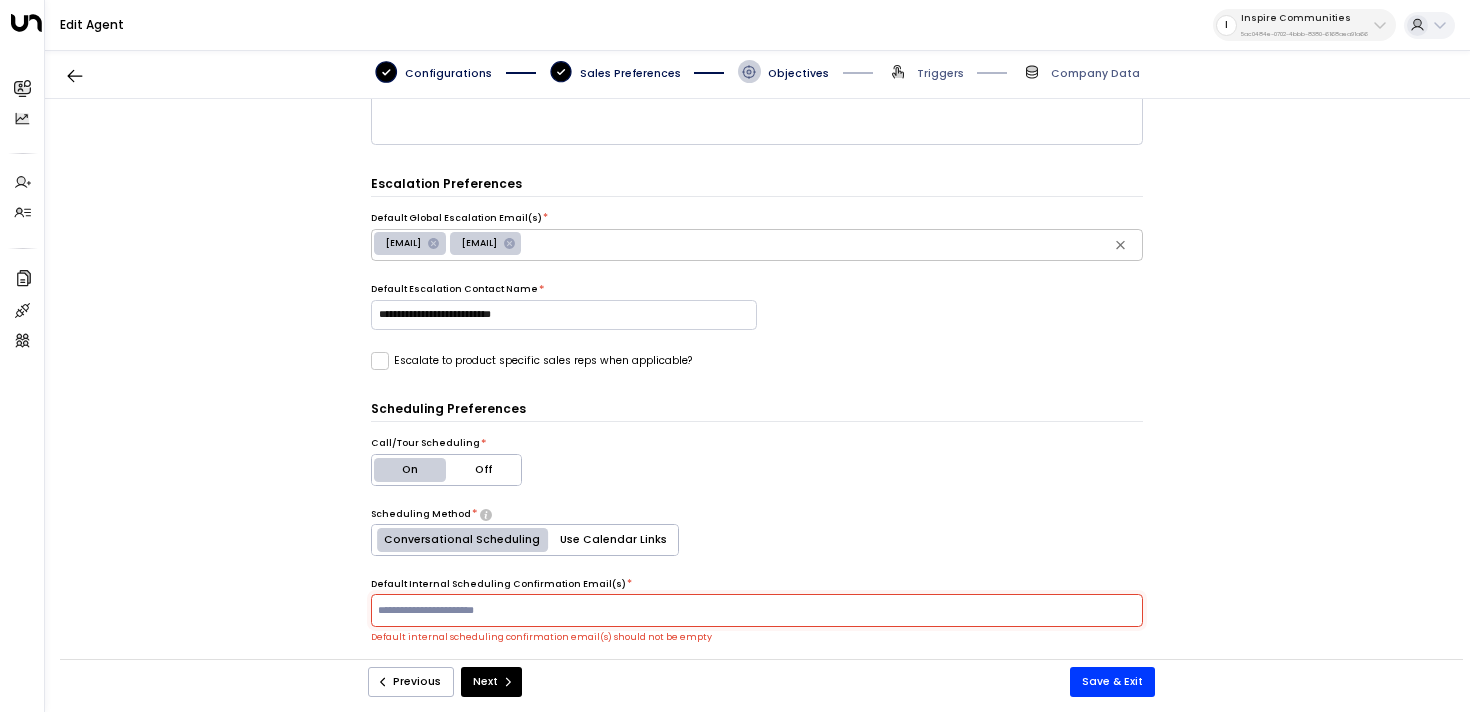 click on "[EMAIL]" at bounding box center (403, 243) 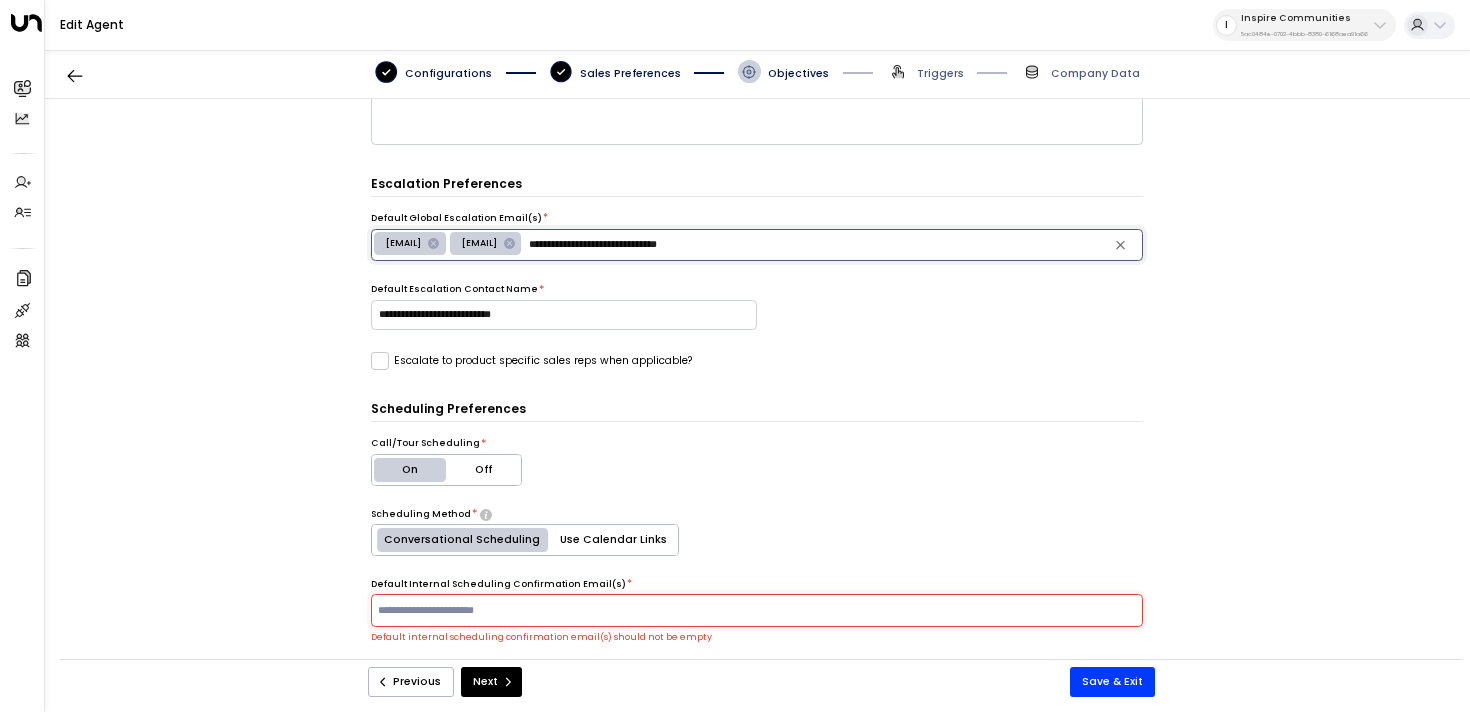 drag, startPoint x: 882, startPoint y: 239, endPoint x: 623, endPoint y: 239, distance: 259 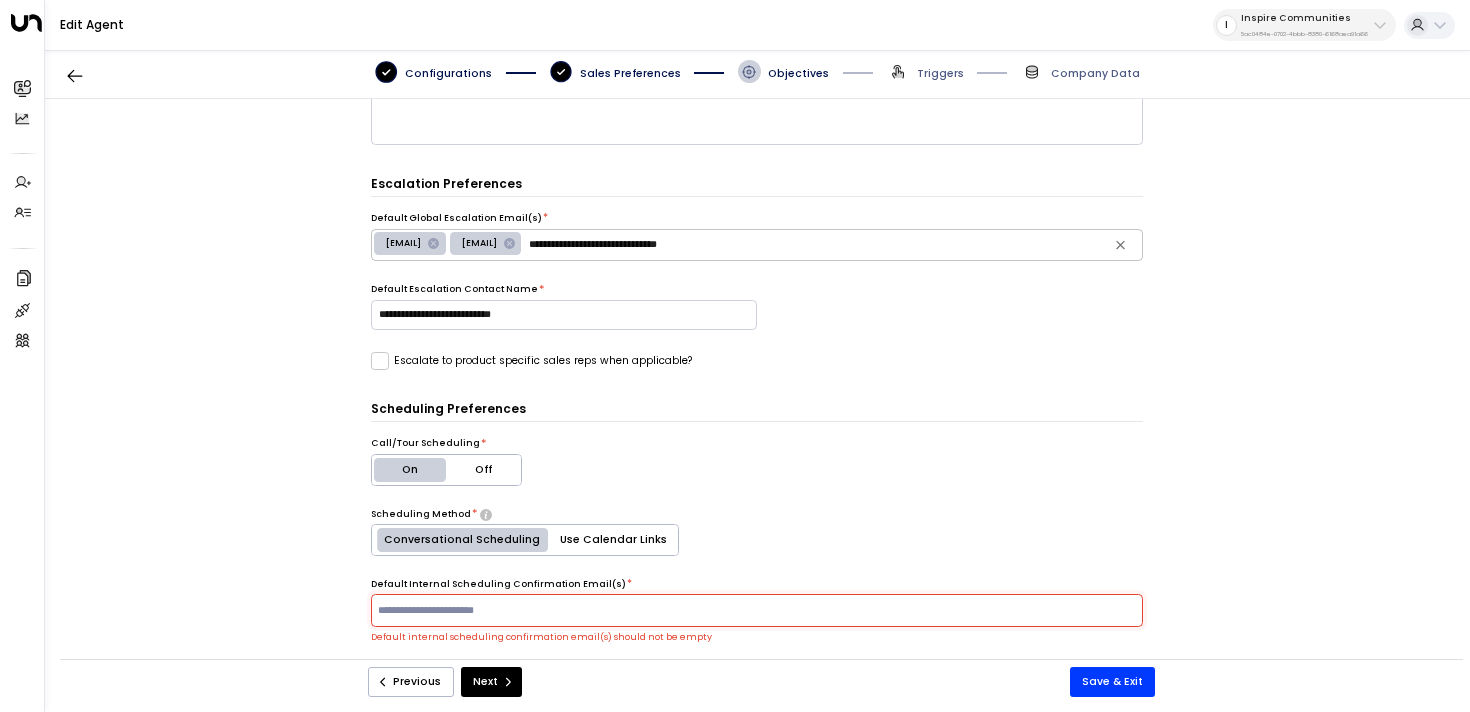click at bounding box center (756, 610) 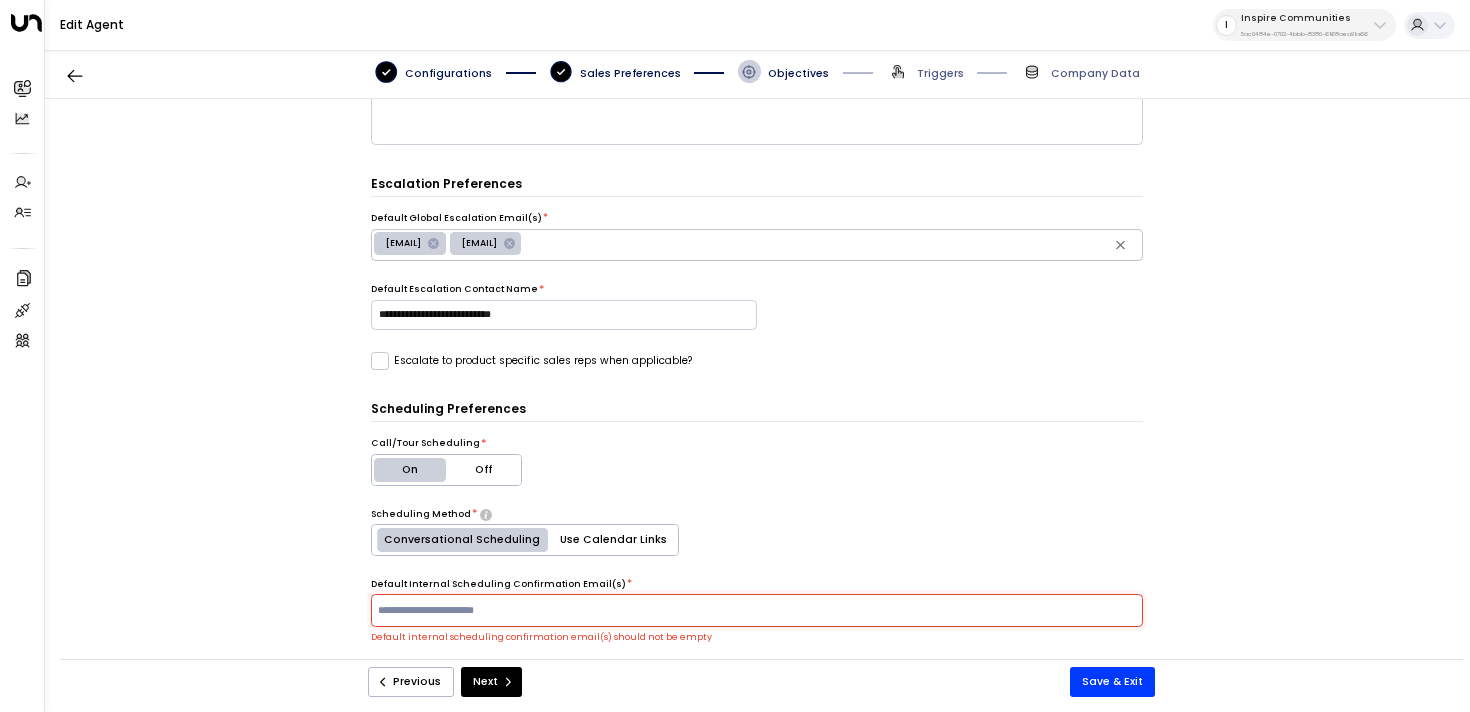 paste on "**********" 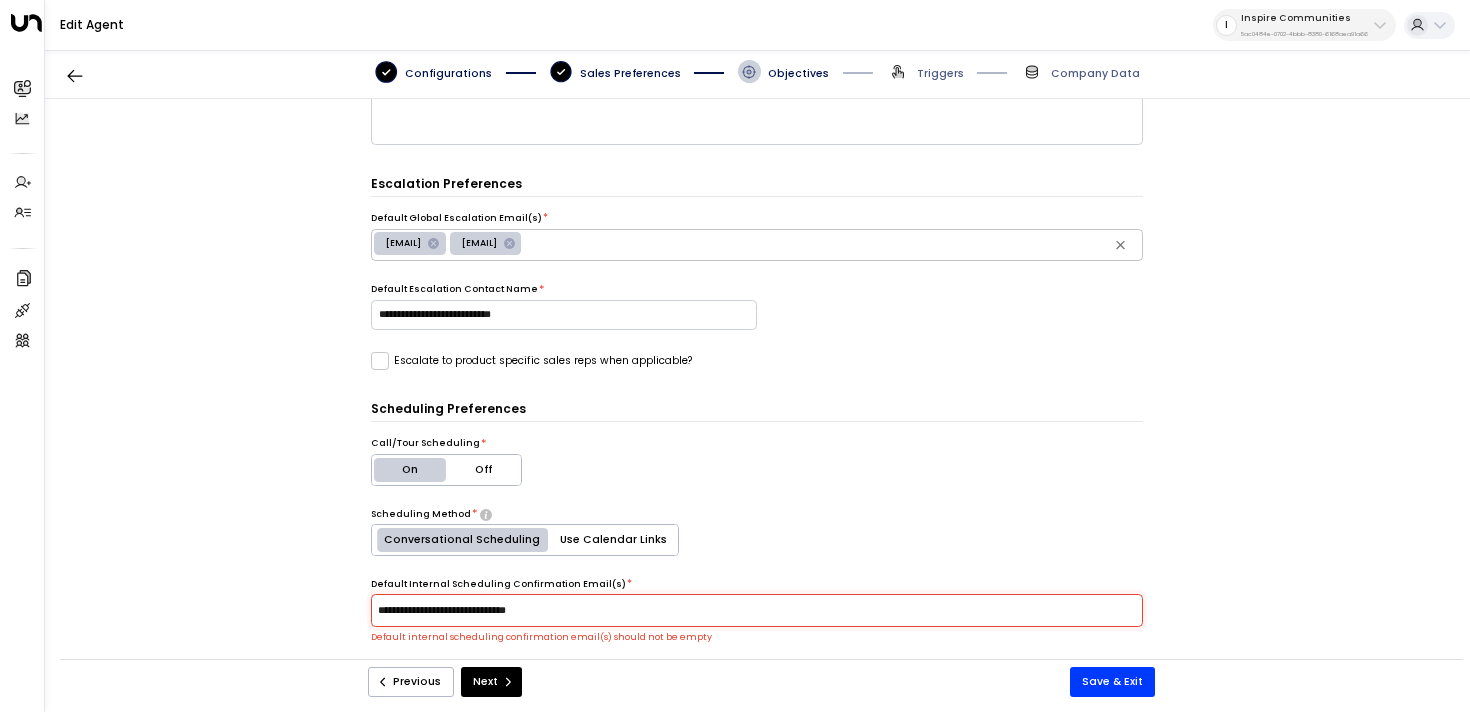 type 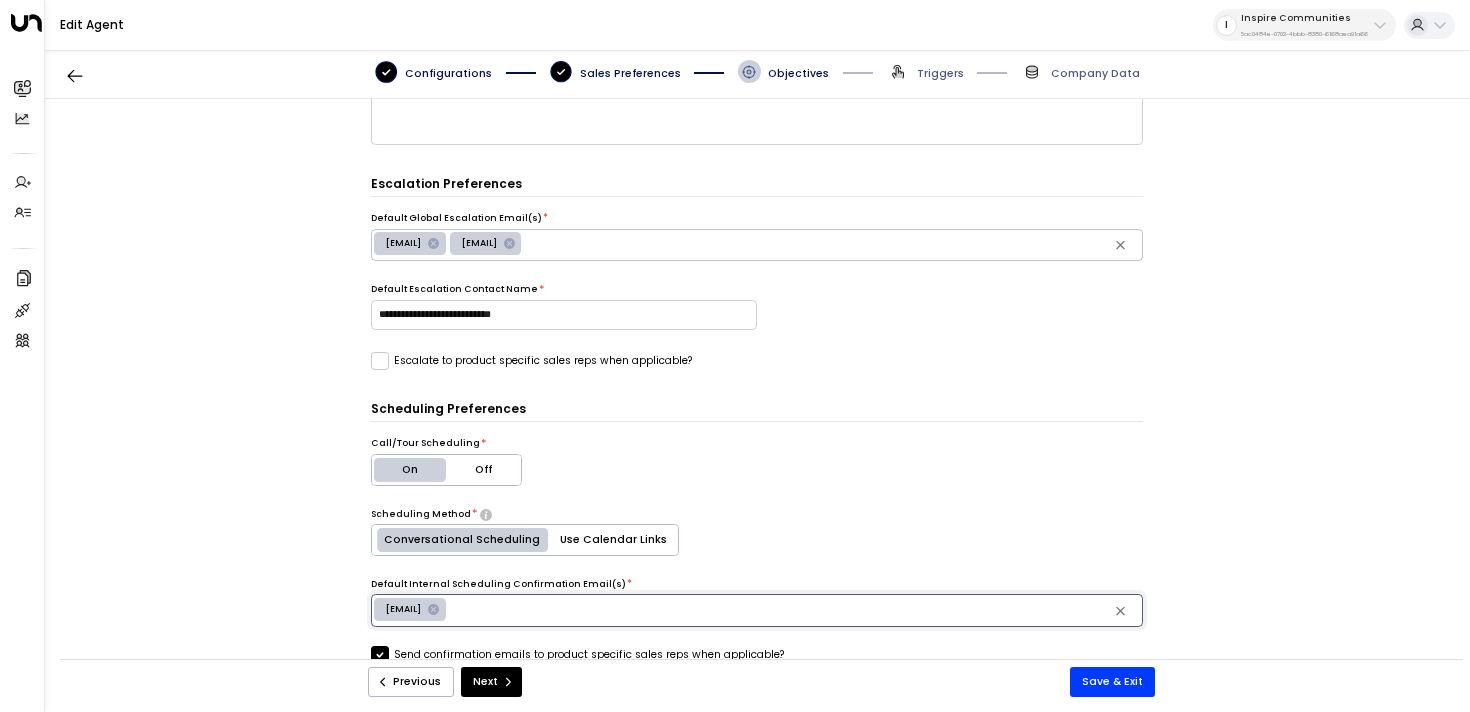 click on "[EMAIL]" at bounding box center (479, 243) 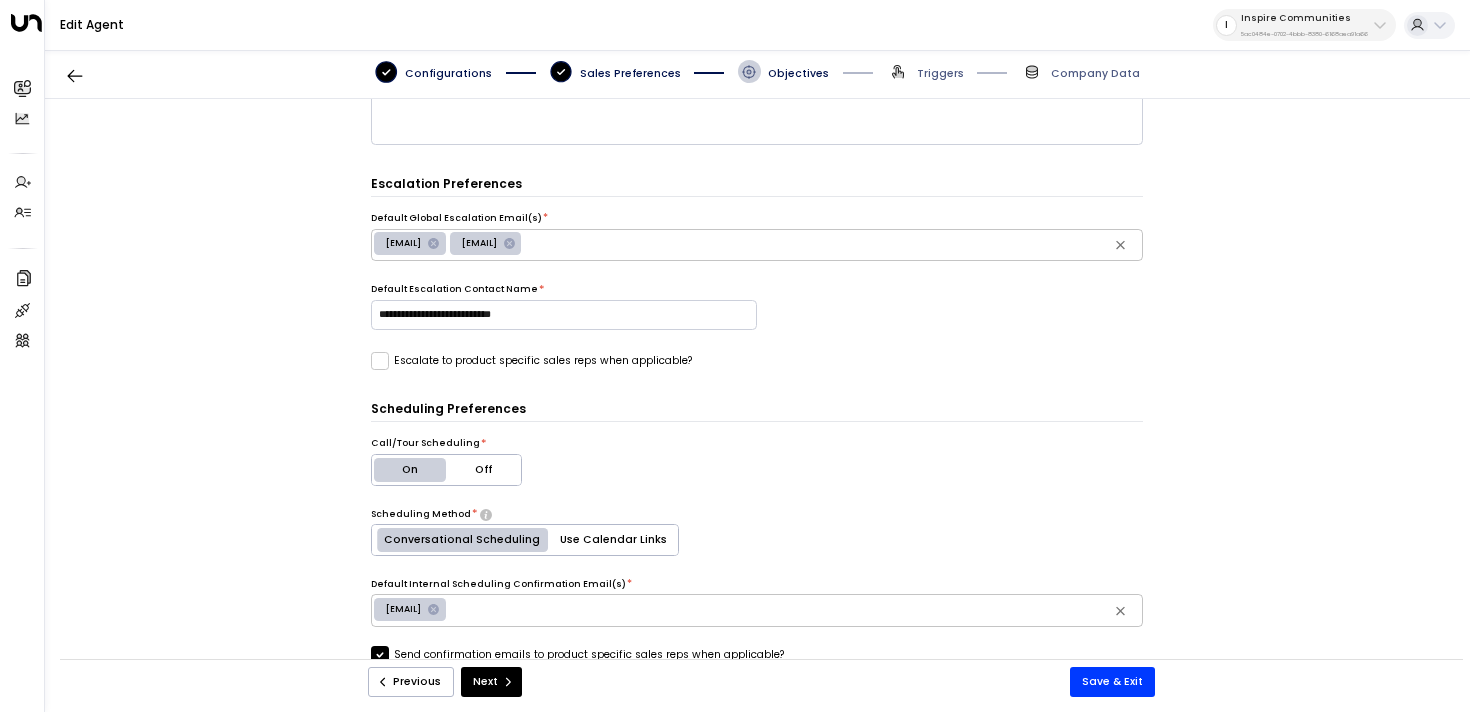 click on "[EMAIL]" at bounding box center (479, 243) 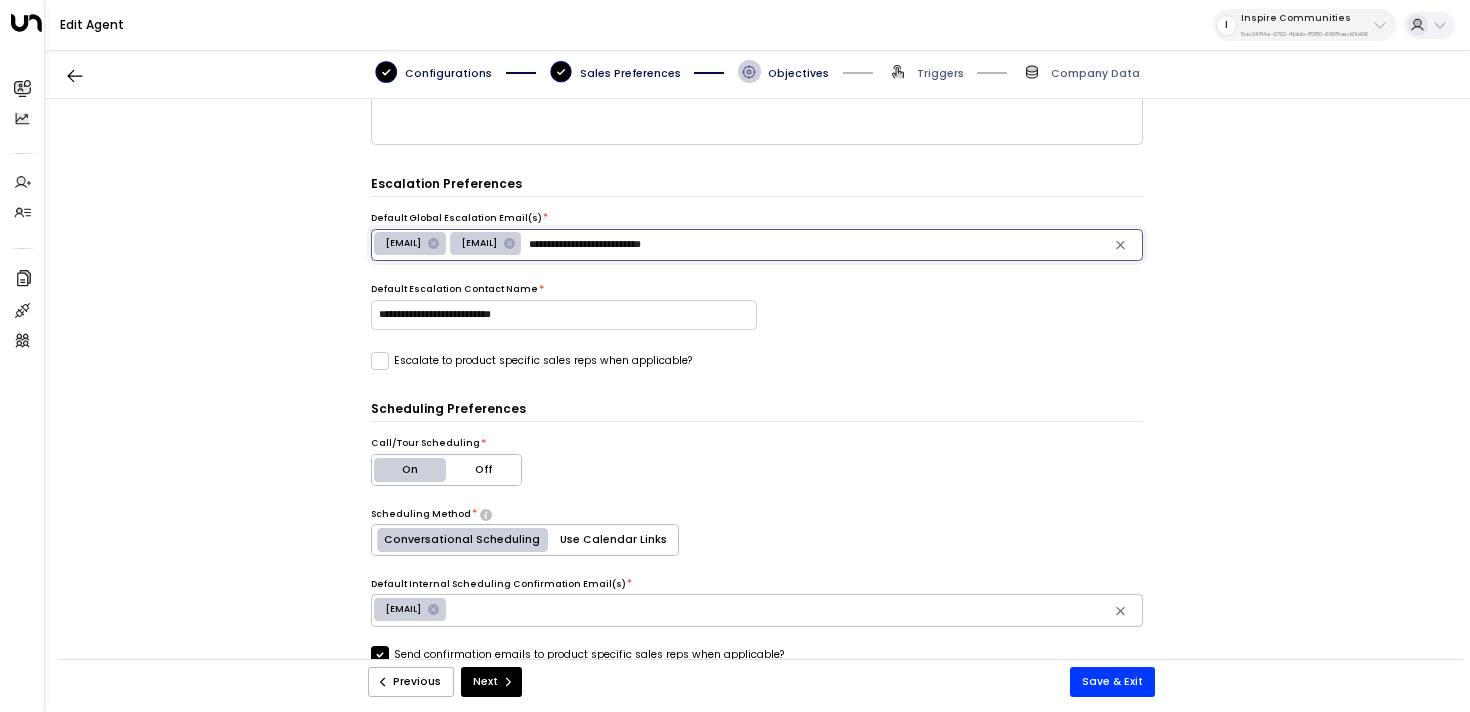 click on "**********" at bounding box center (832, 244) 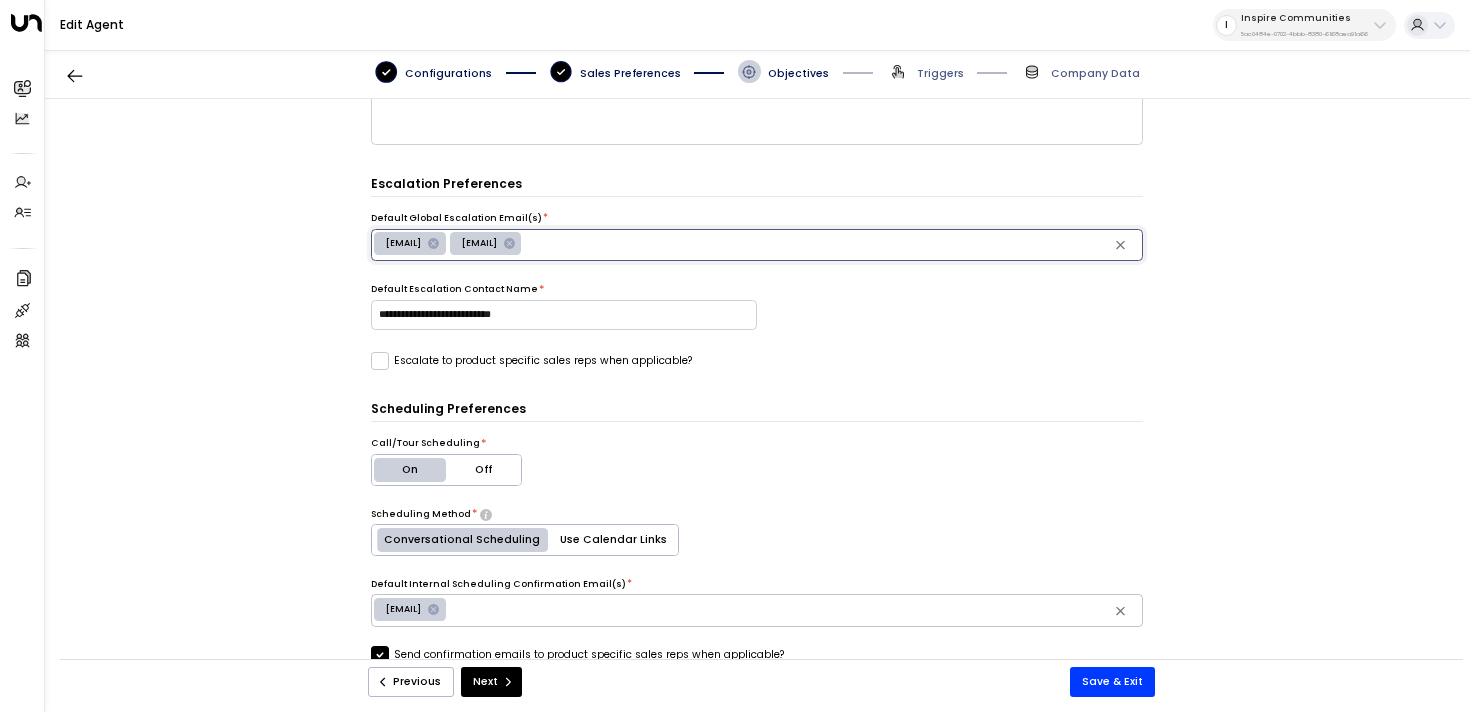paste on "**********" 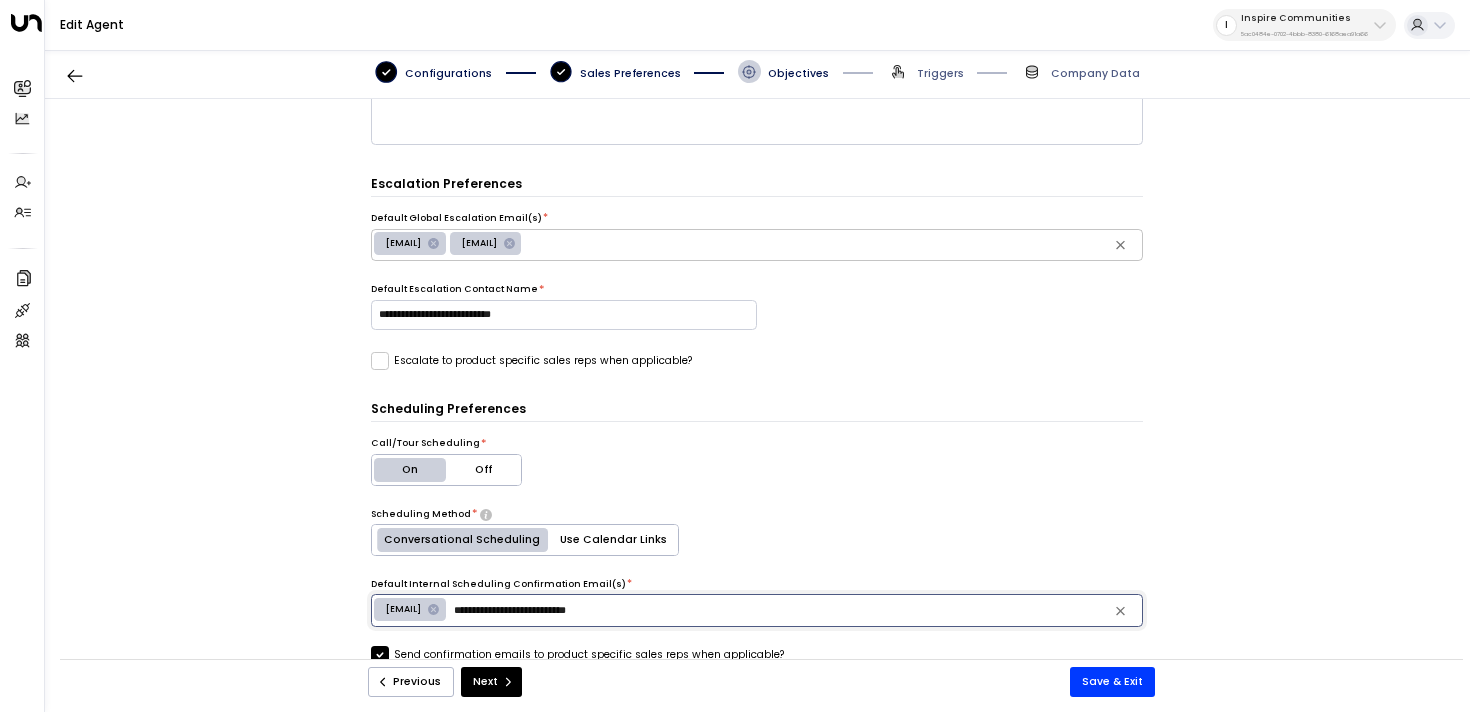 type 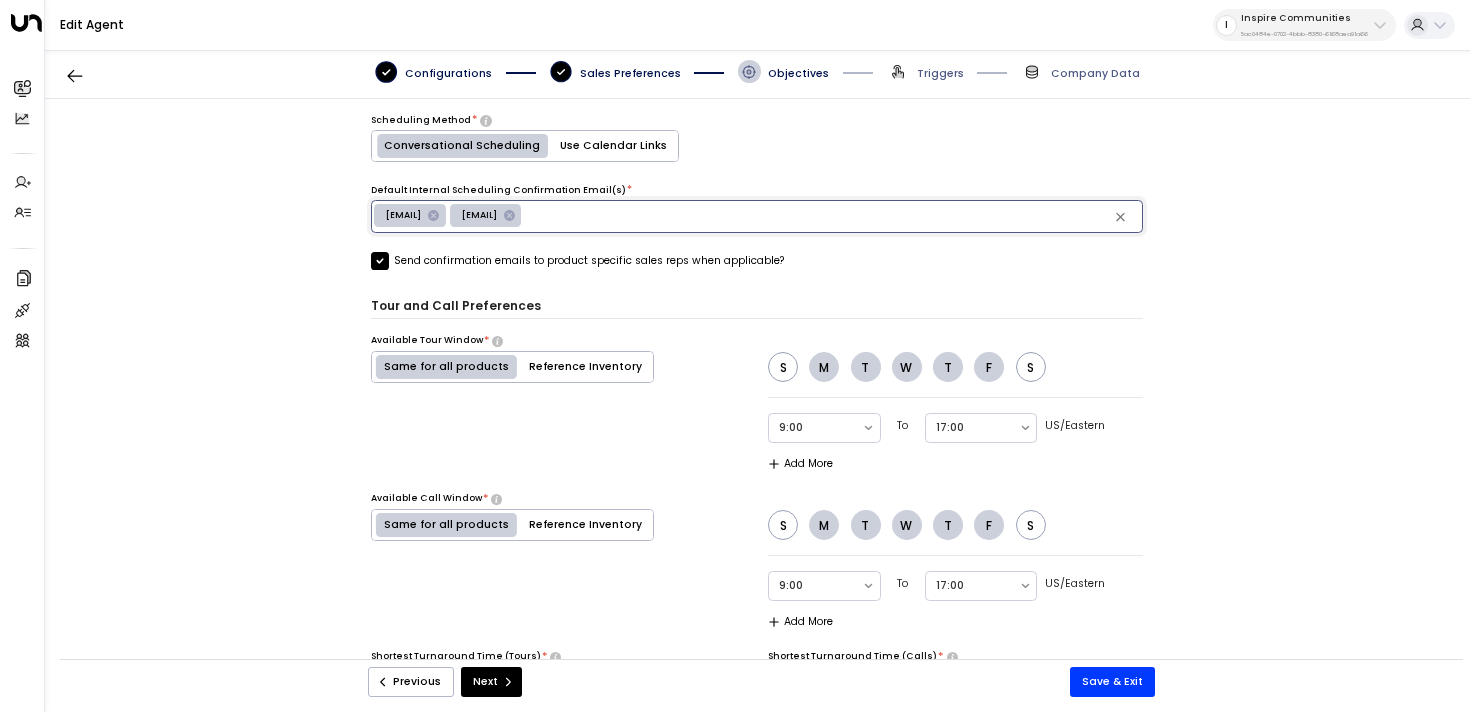 scroll, scrollTop: 1135, scrollLeft: 0, axis: vertical 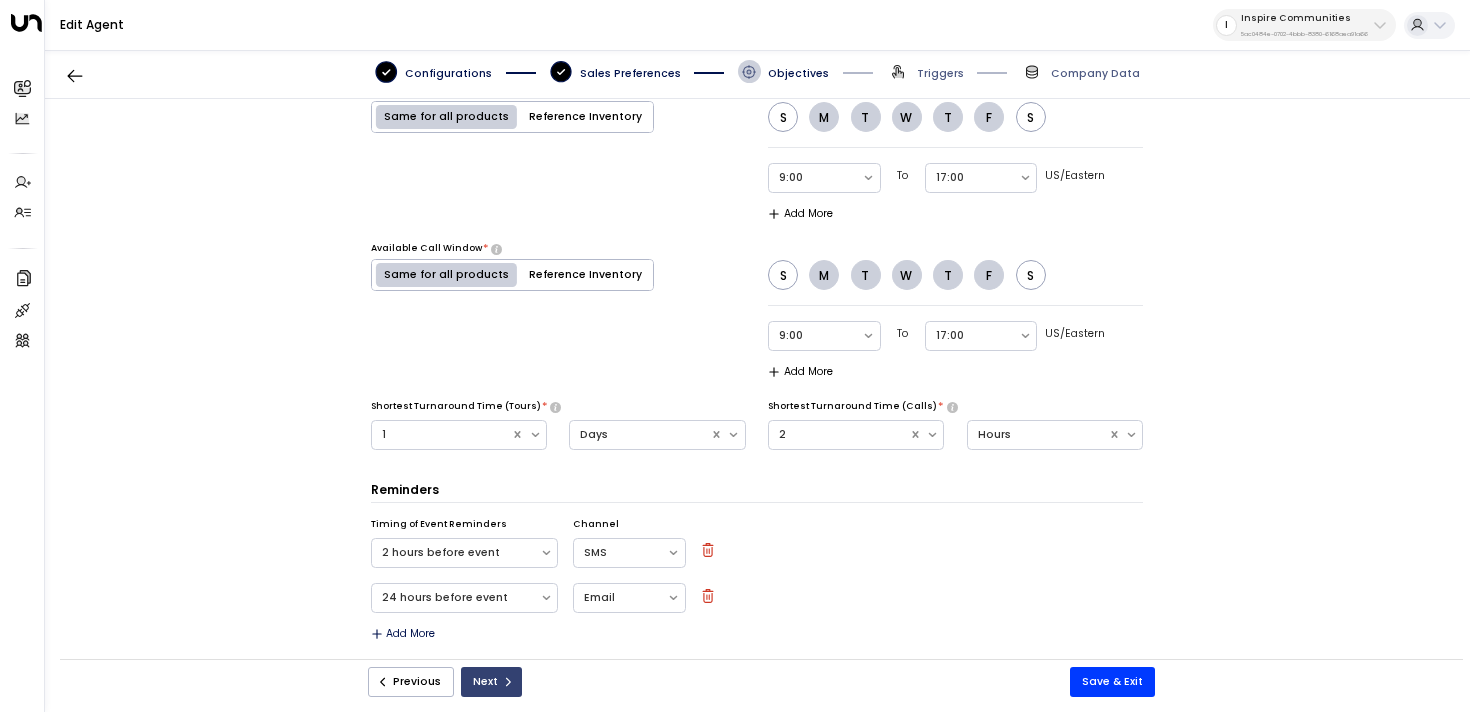 click on "Next" at bounding box center (491, 682) 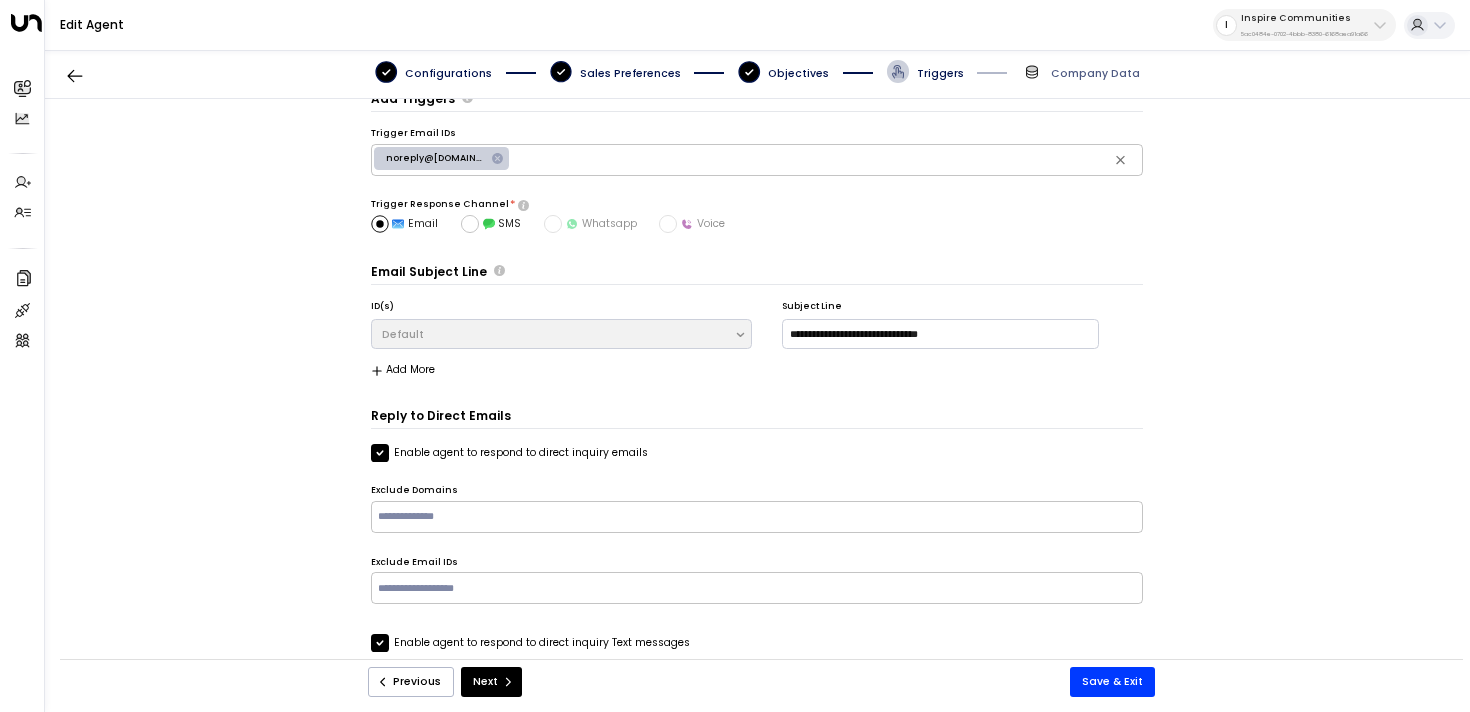 scroll, scrollTop: 0, scrollLeft: 0, axis: both 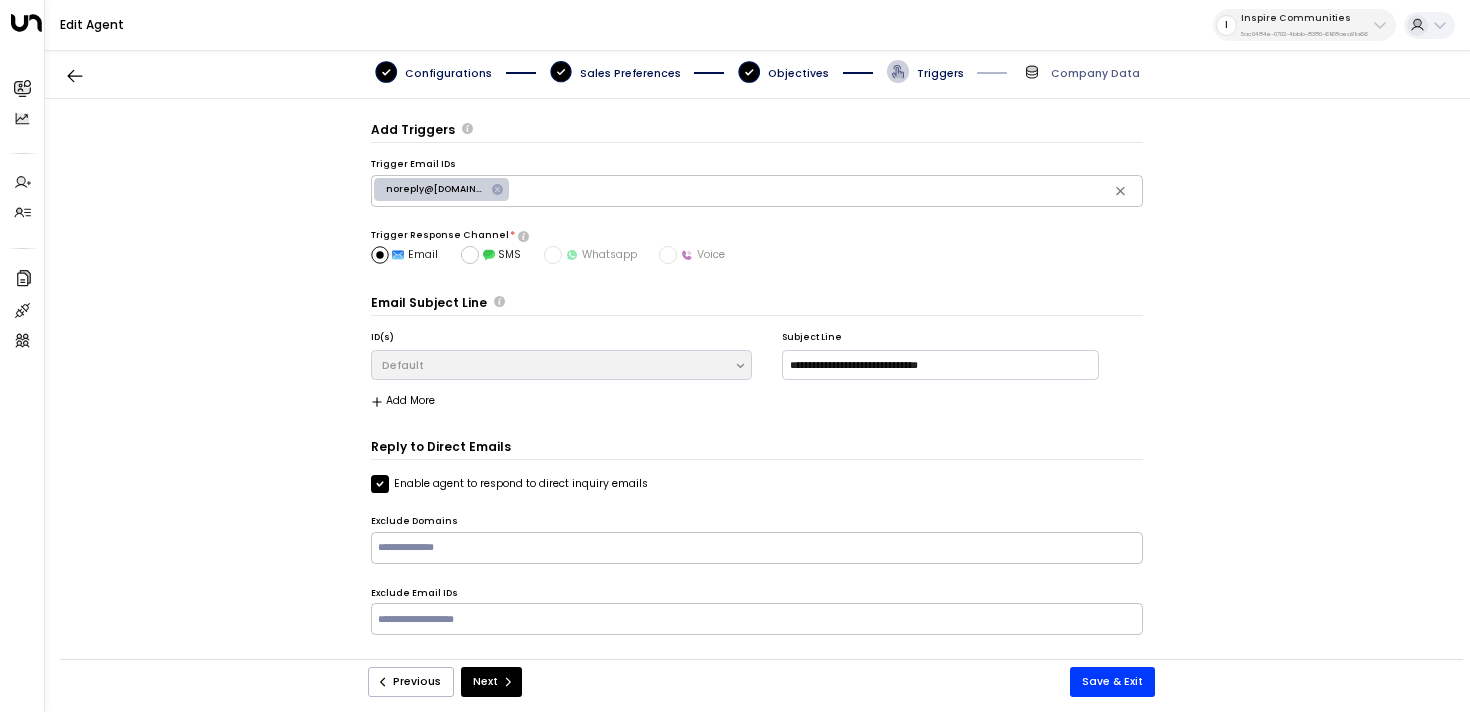 click on "**********" at bounding box center [757, 387] 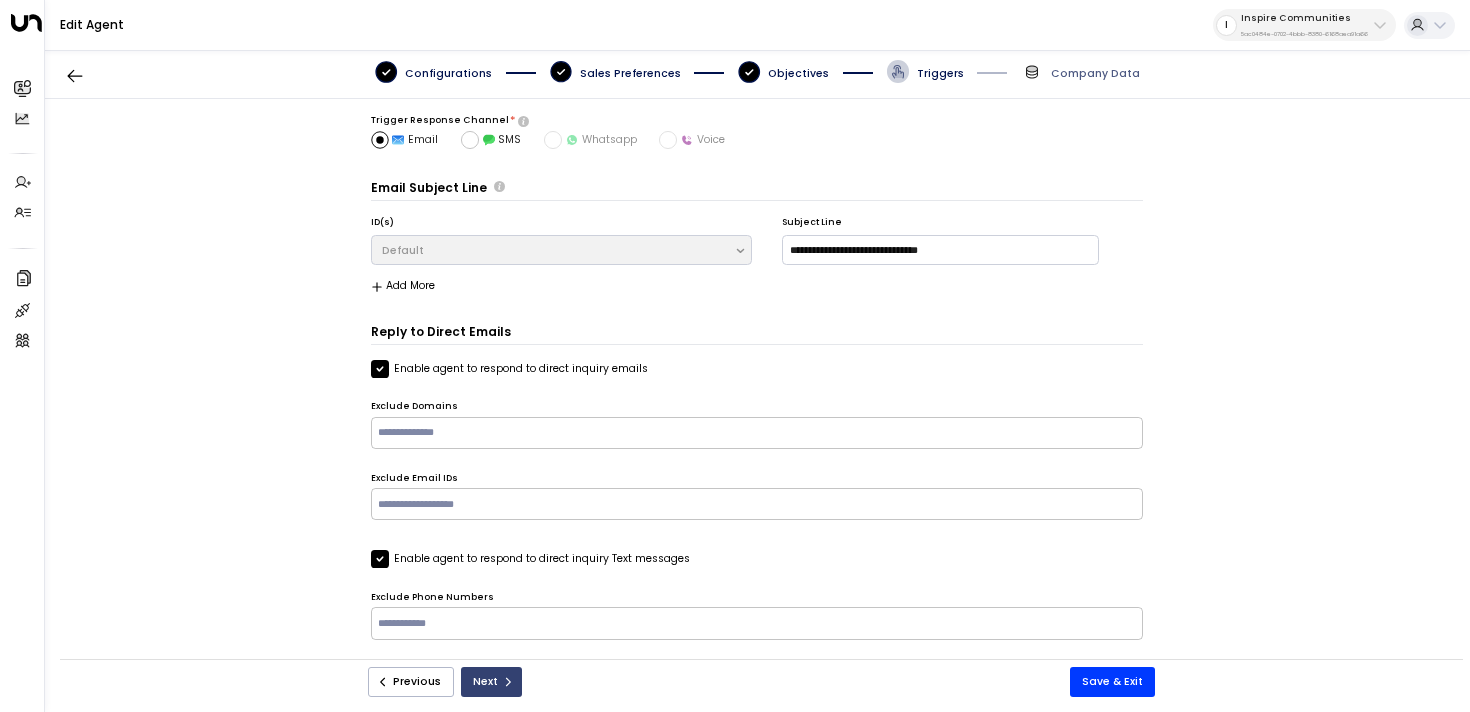 click 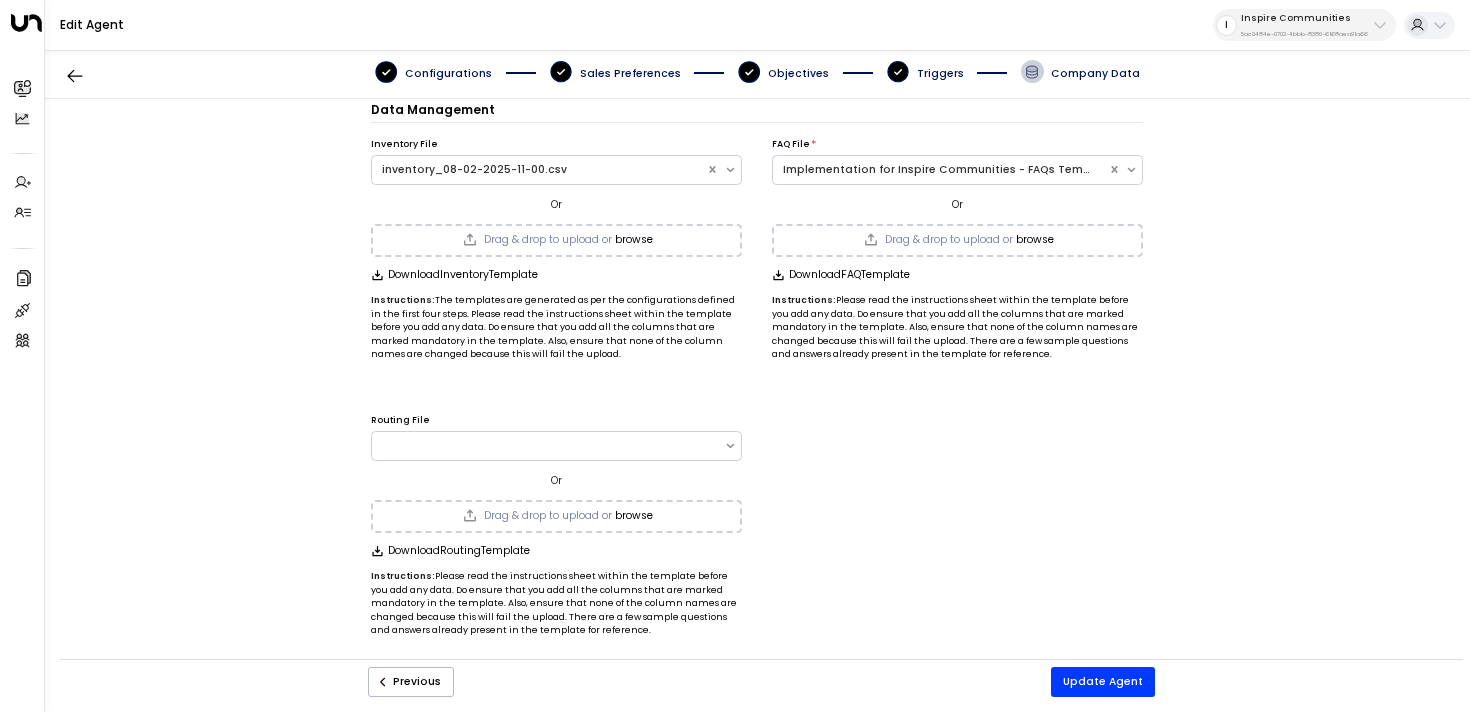 scroll, scrollTop: 19, scrollLeft: 0, axis: vertical 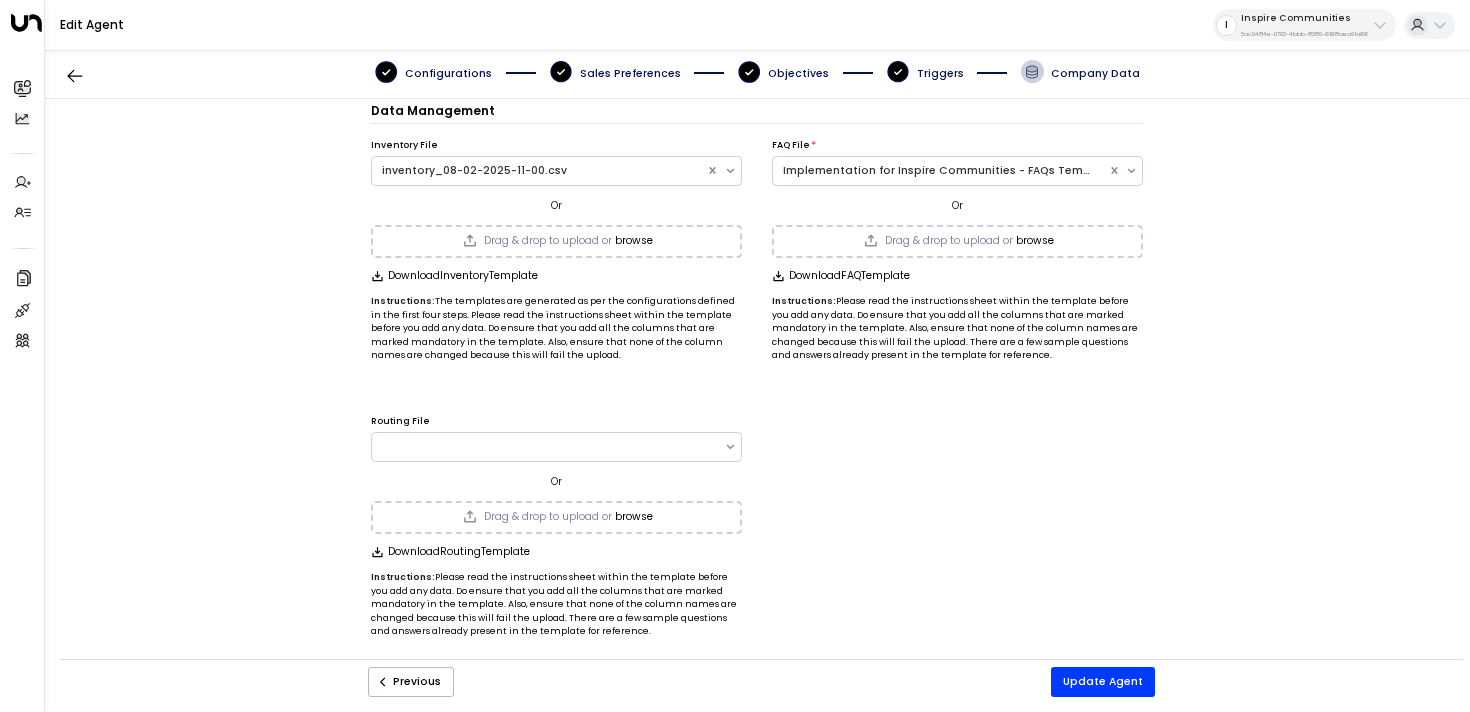 click on "Routing File   Or Drag & drop to upload or  browse   Download  Routing  Template Instructions:  Please read the instructions sheet within the template before you add any data. Do ensure that you add all the columns that are marked mandatory in the template. Also, ensure that none of the column names are changed because this will fail the upload. There are a few sample questions and answers already present in the template for reference." at bounding box center [757, 519] 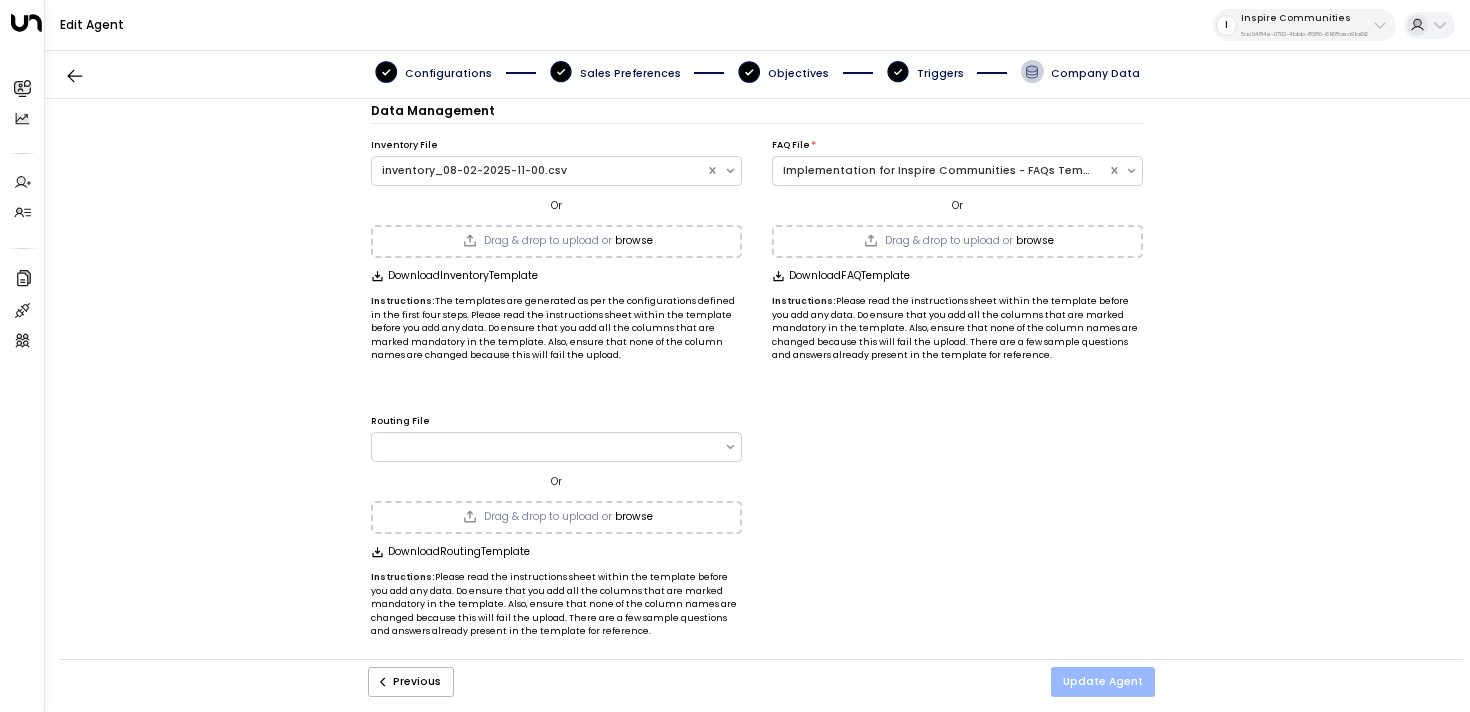click on "Update Agent" at bounding box center (1103, 682) 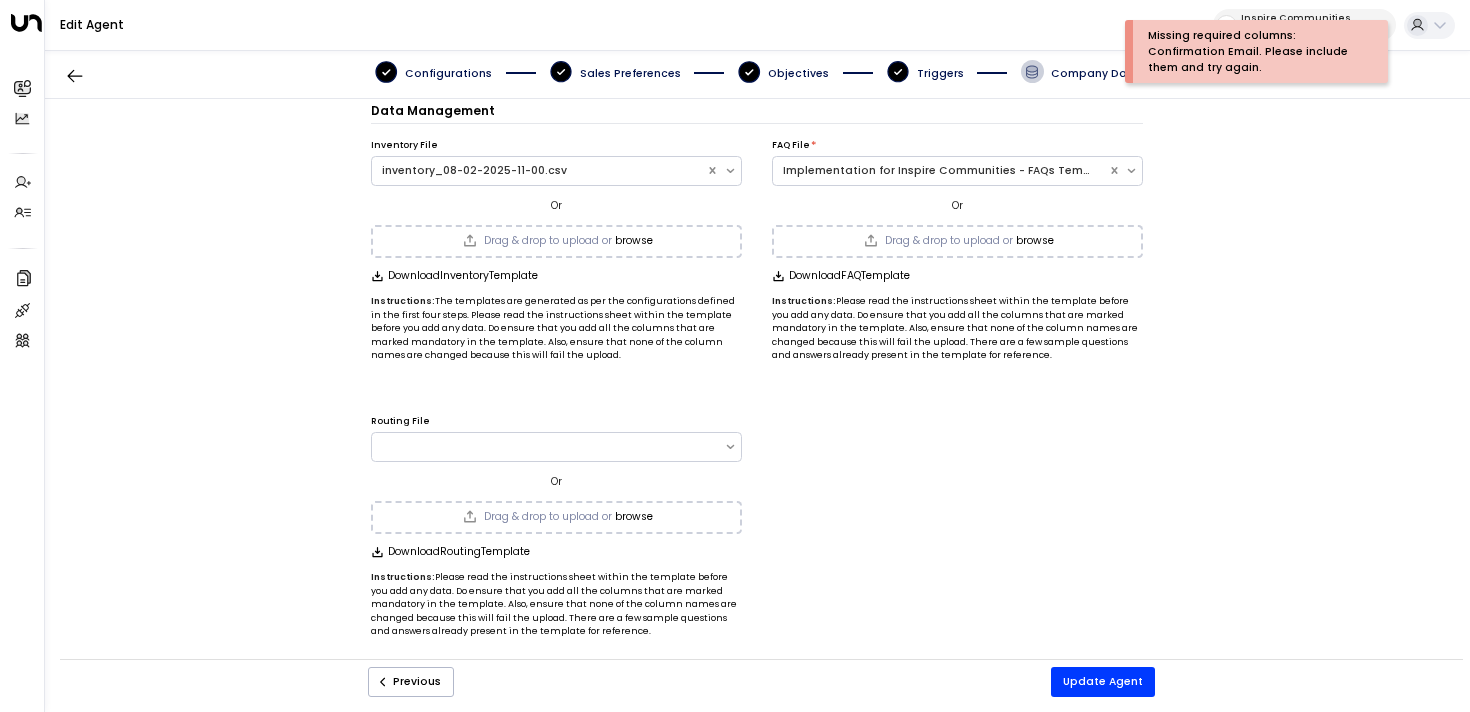 scroll, scrollTop: 0, scrollLeft: 0, axis: both 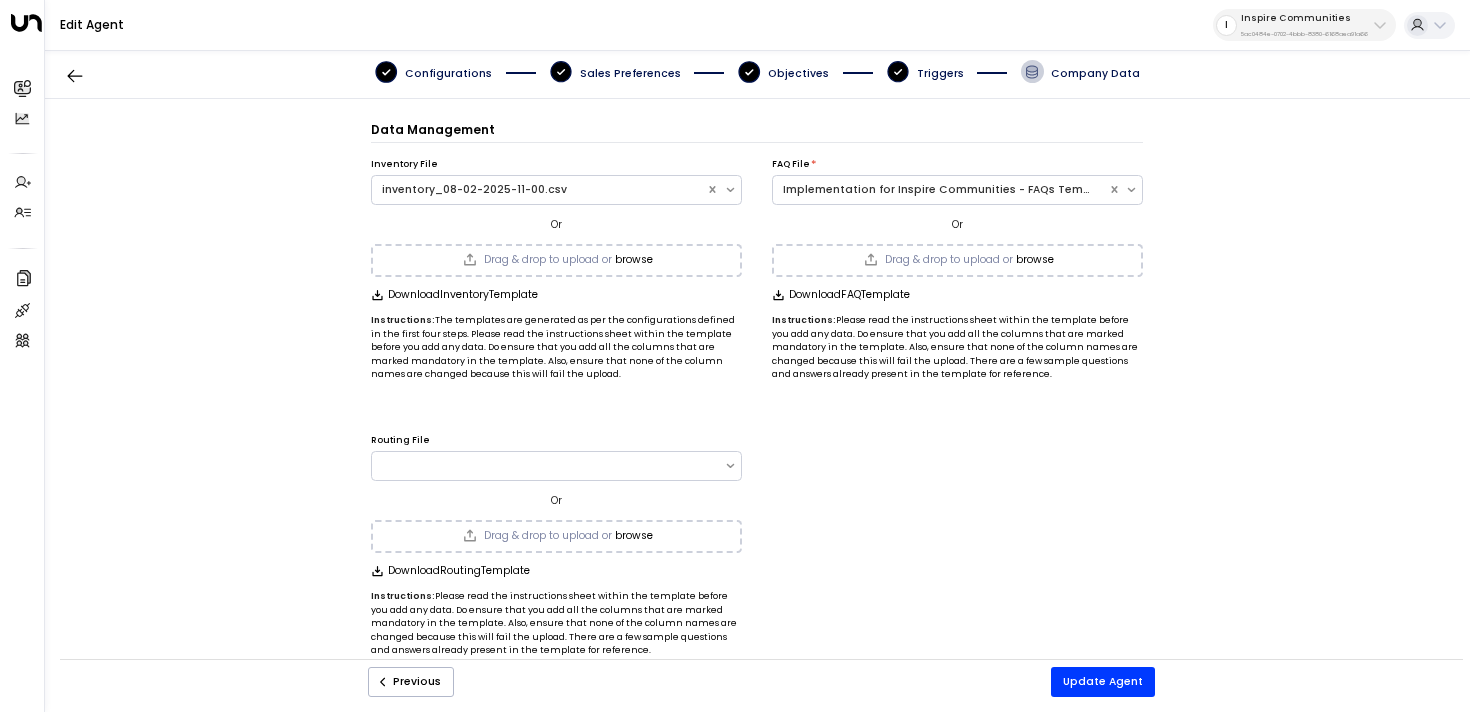 click on "Routing File   Or Drag & drop to upload or  browse   Download  Routing  Template Instructions:  Please read the instructions sheet within the template before you add any data. Do ensure that you add all the columns that are marked mandatory in the template. Also, ensure that none of the column names are changed because this will fail the upload. There are a few sample questions and answers already present in the template for reference." at bounding box center [757, 538] 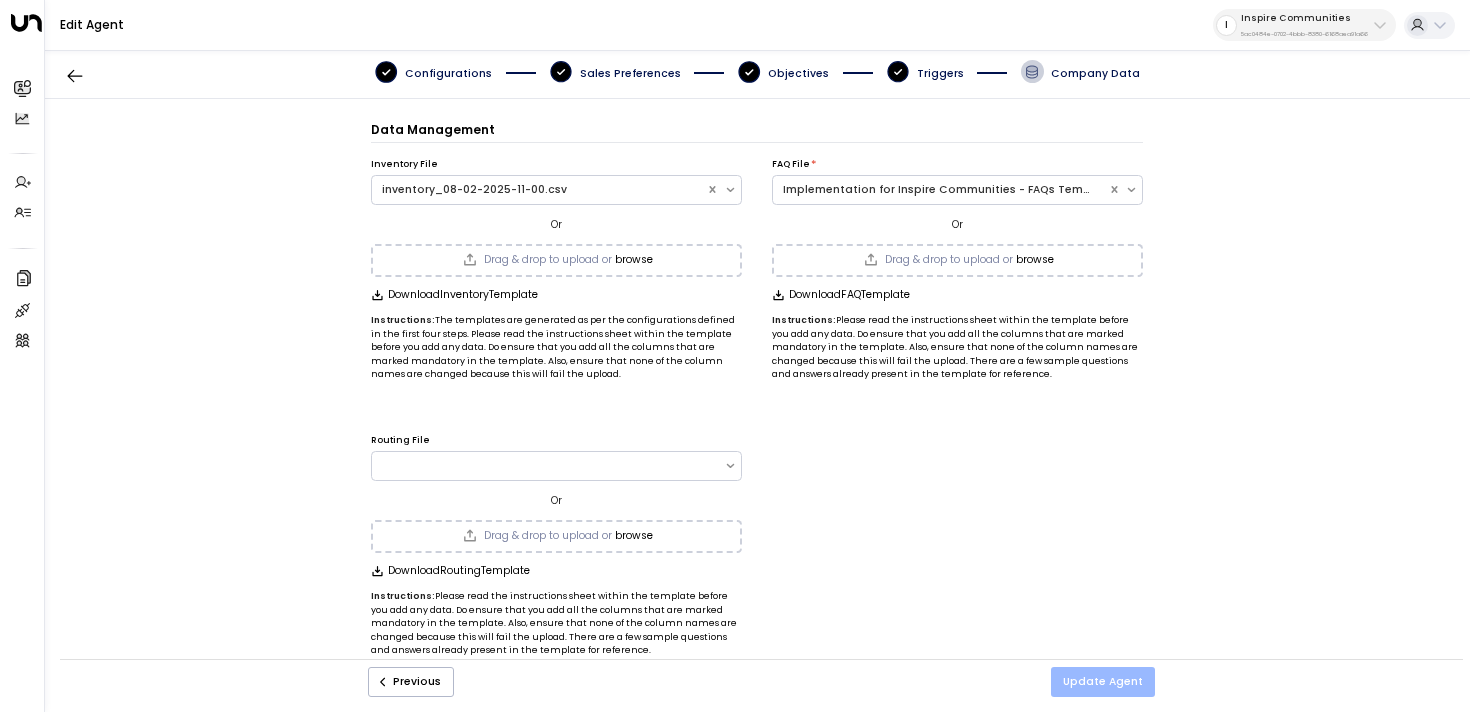 click on "Update Agent" at bounding box center [1103, 682] 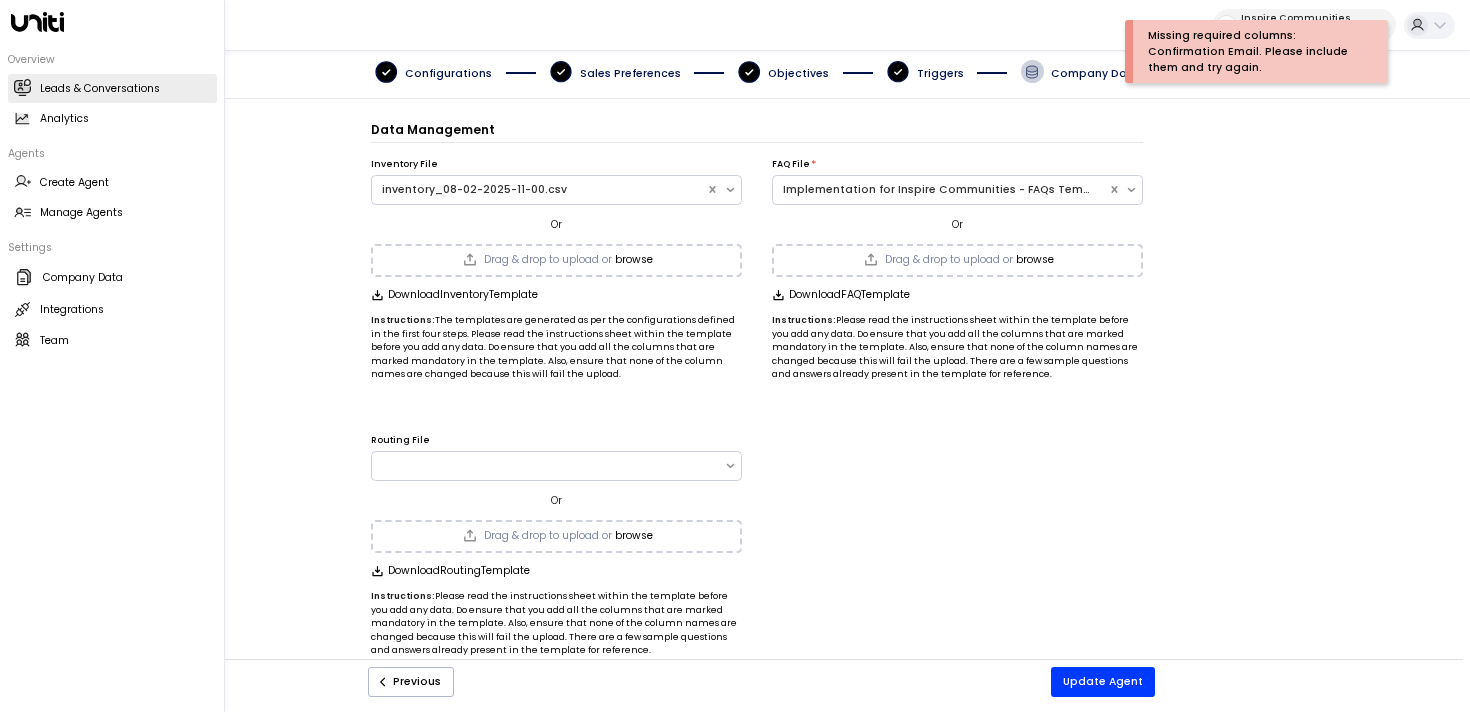 click on "Leads & Conversations" at bounding box center [100, 89] 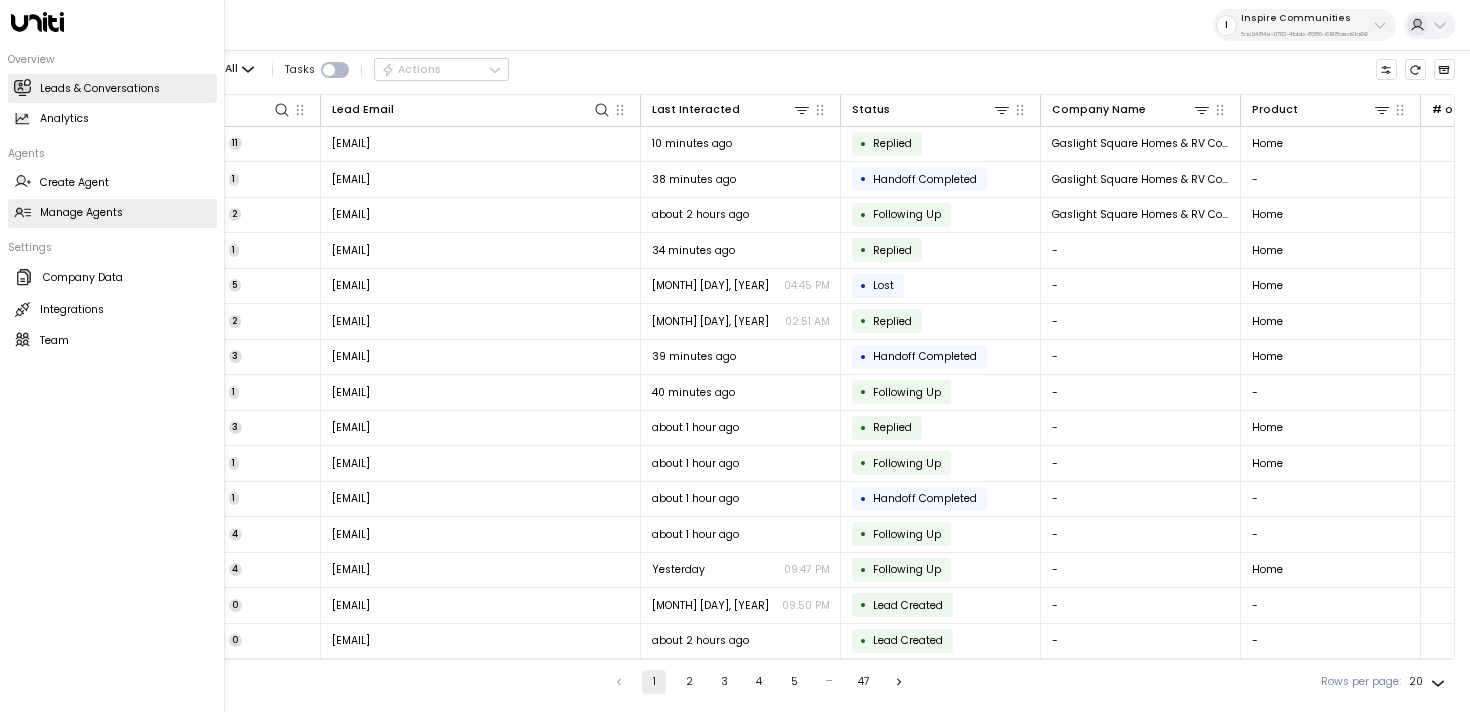 click on "Manage Agents Manage Agents" at bounding box center (112, 213) 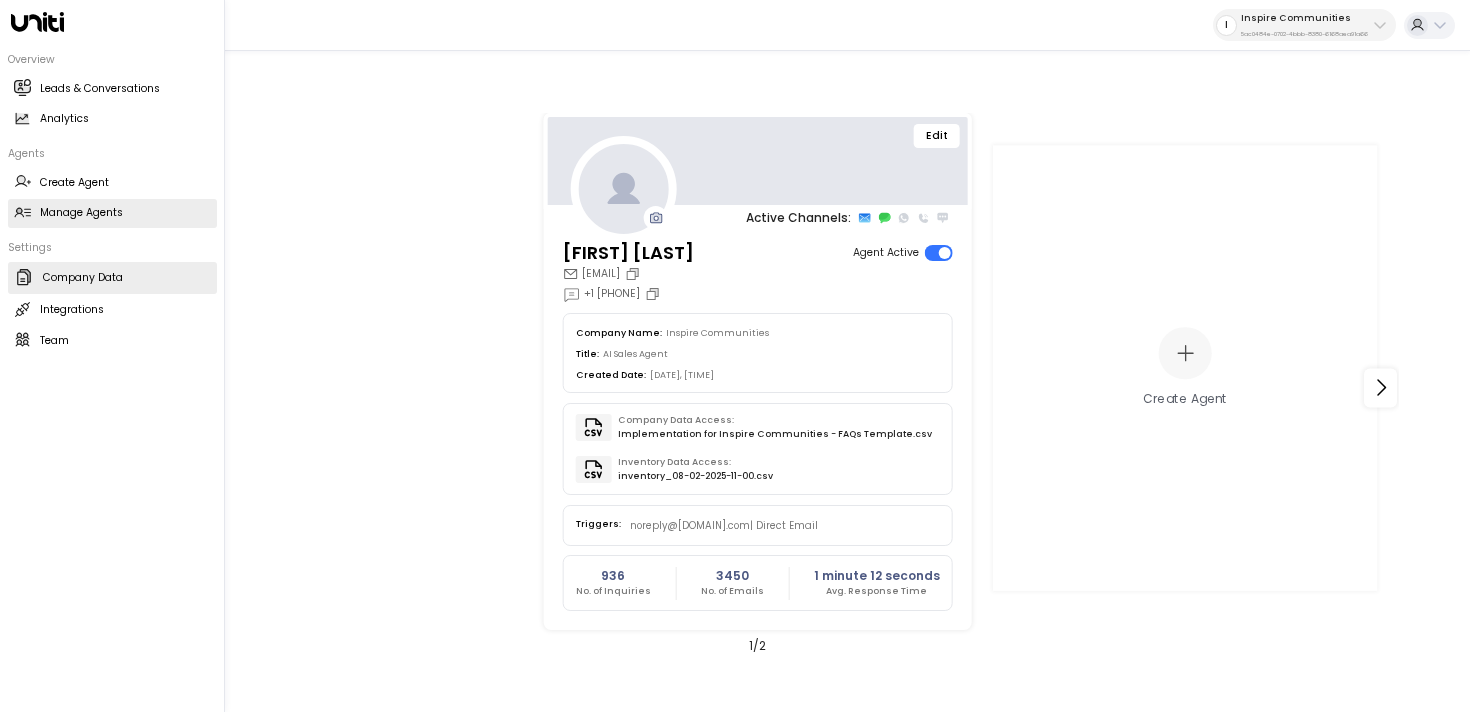 click on "Company Data Company Data" at bounding box center [112, 278] 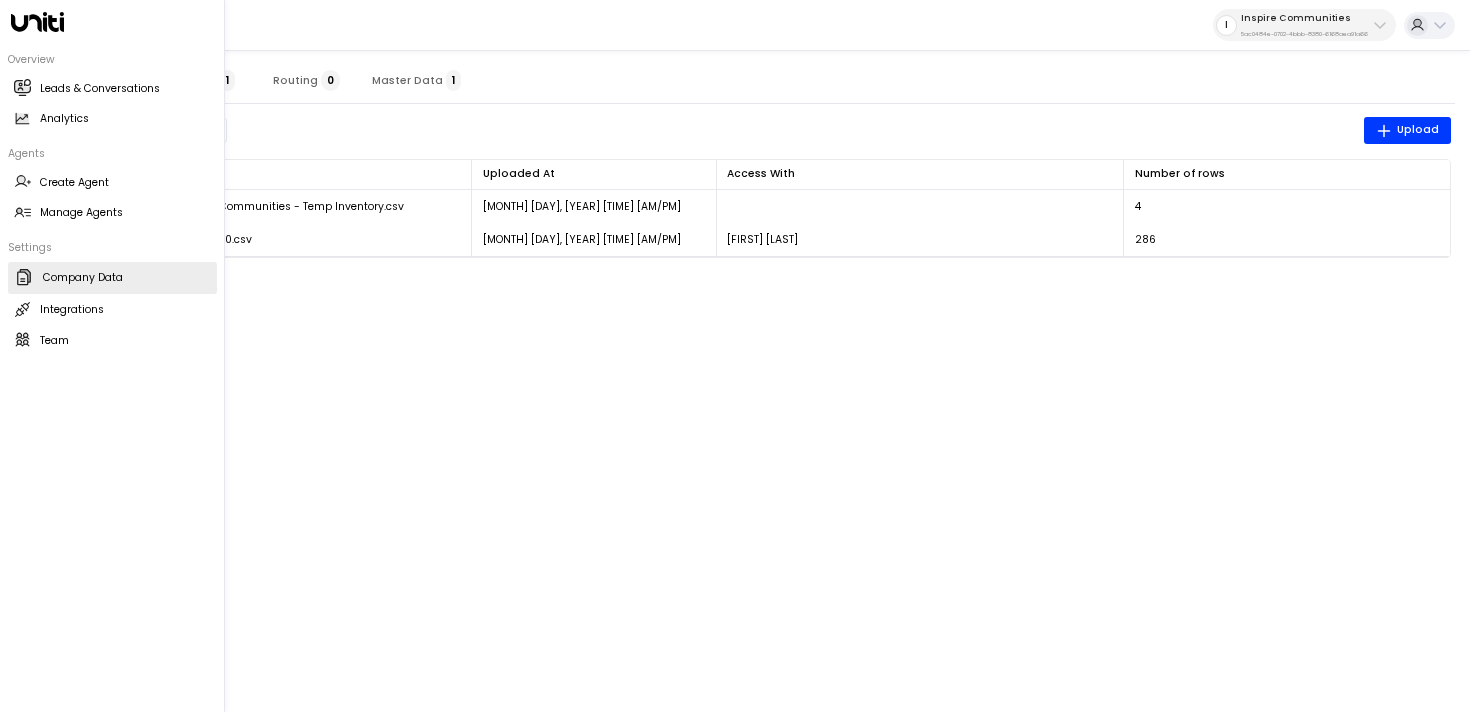 click on "Company Data" at bounding box center (83, 278) 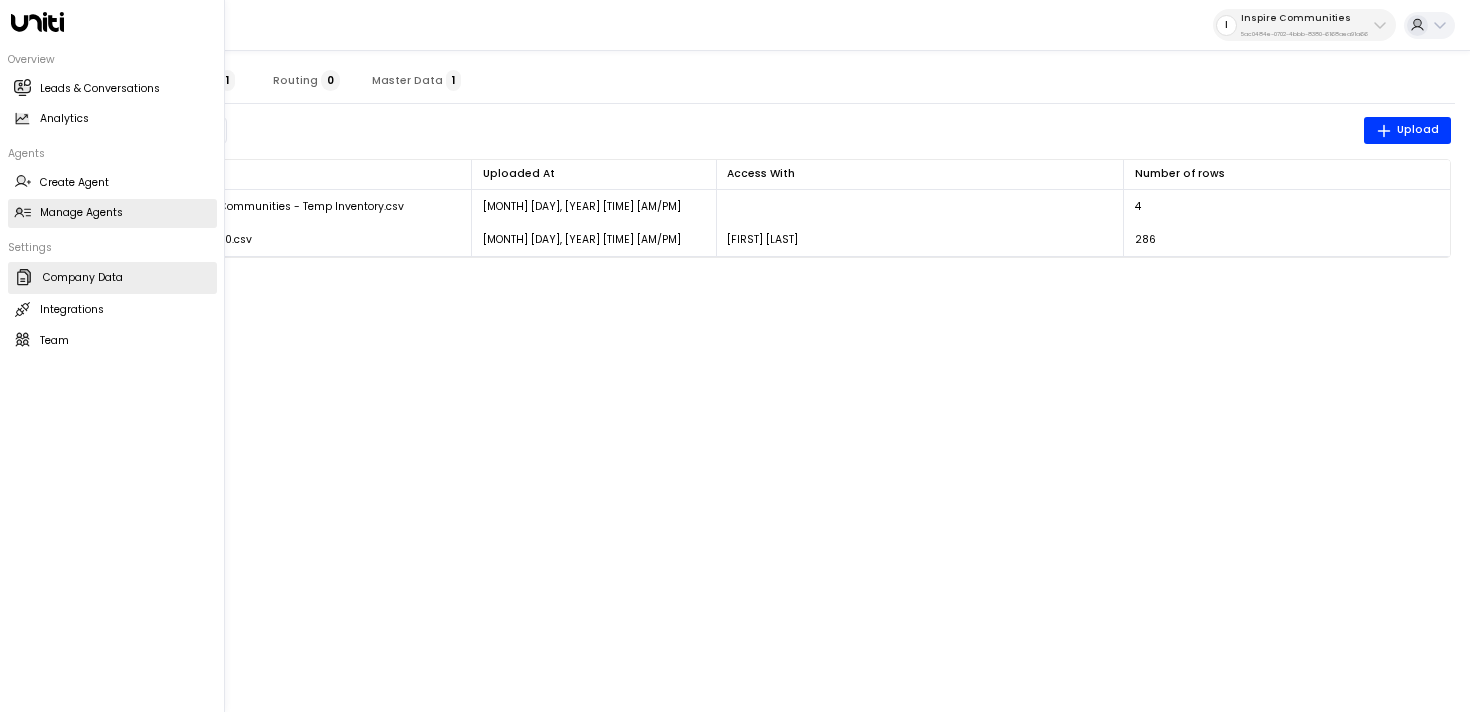 click on "Manage Agents" at bounding box center (81, 213) 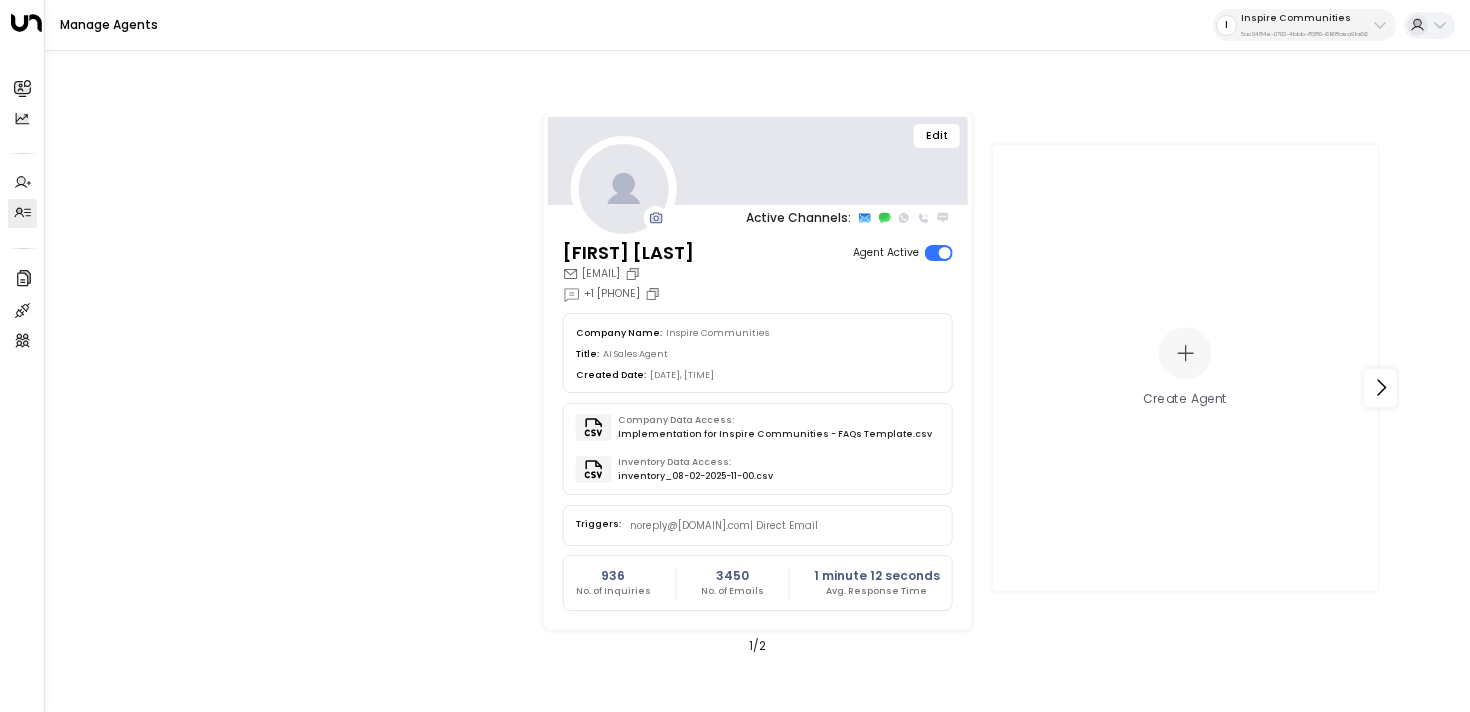 click on "Edit" at bounding box center [937, 136] 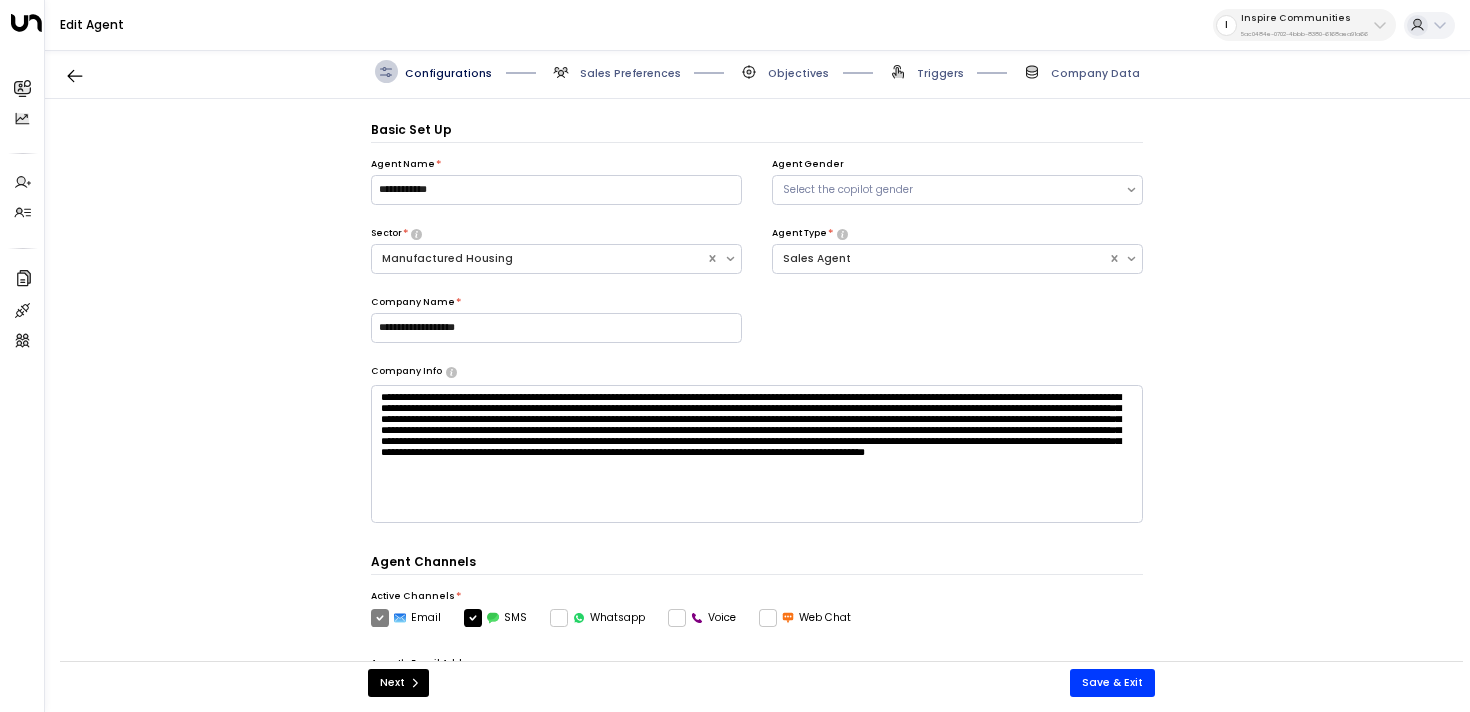scroll, scrollTop: 22, scrollLeft: 0, axis: vertical 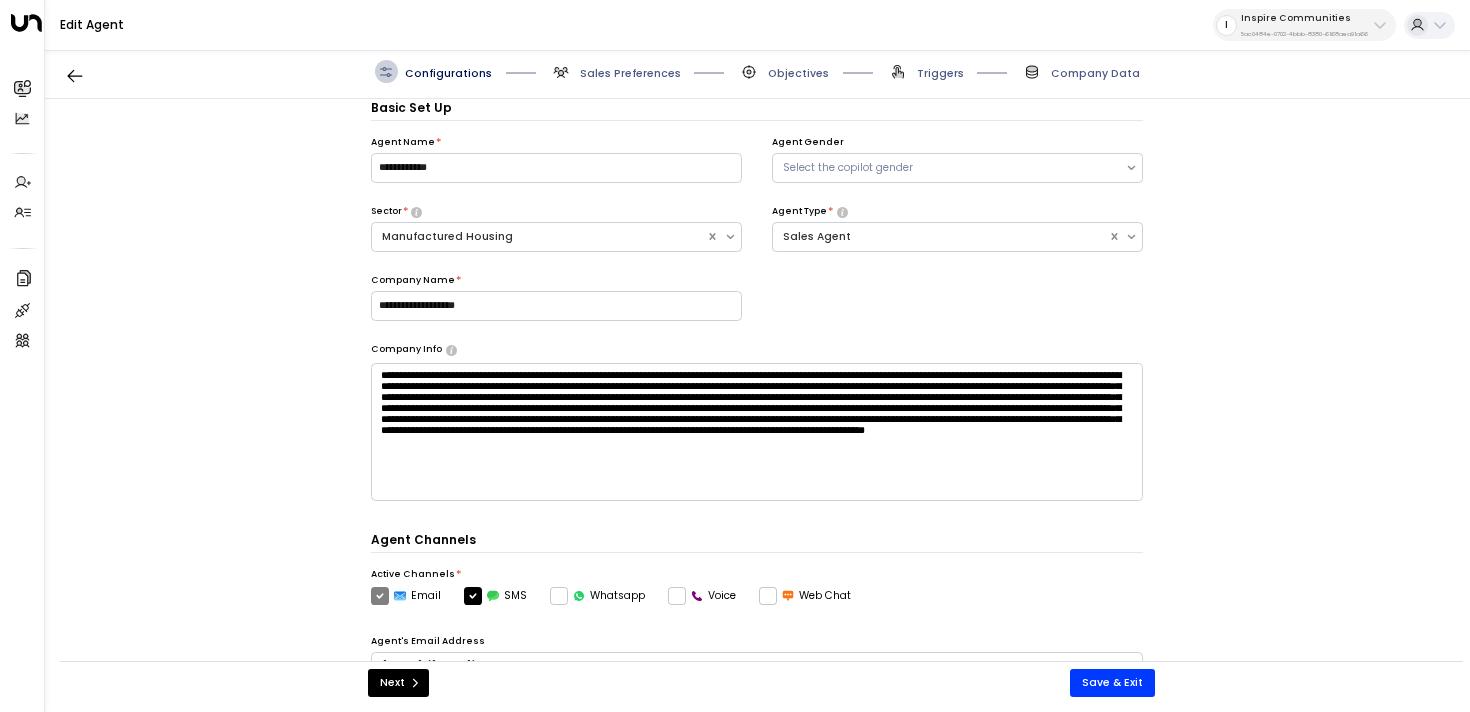 click on "Objectives" at bounding box center (798, 73) 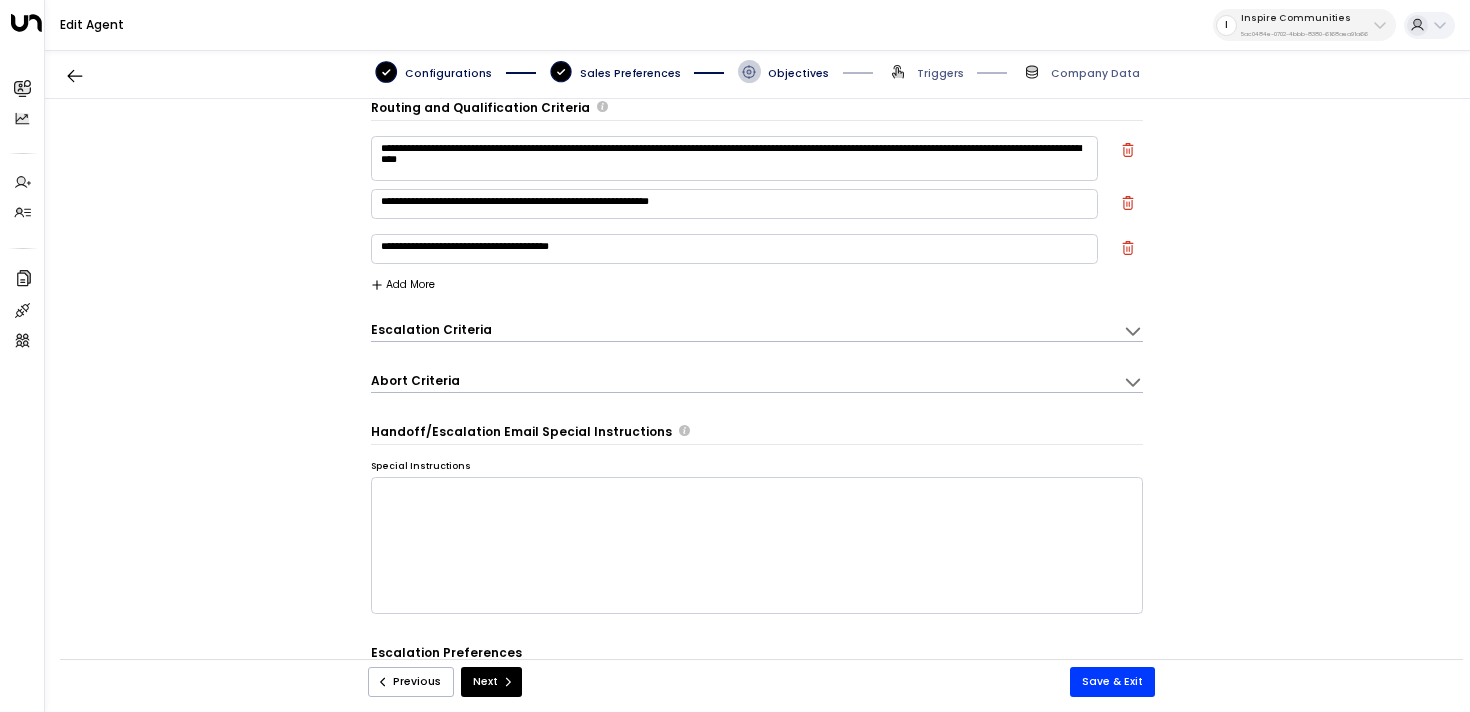 scroll, scrollTop: 524, scrollLeft: 0, axis: vertical 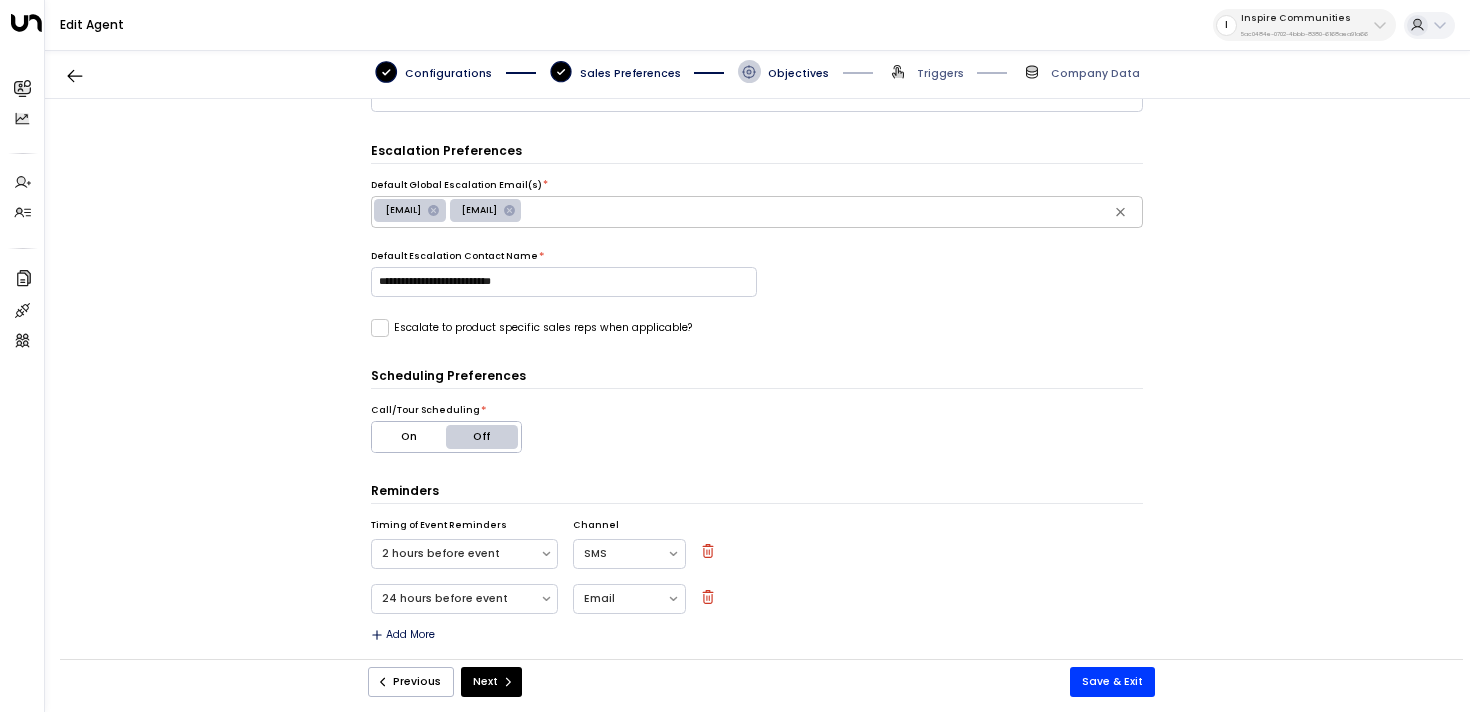 click on "On" at bounding box center [409, 437] 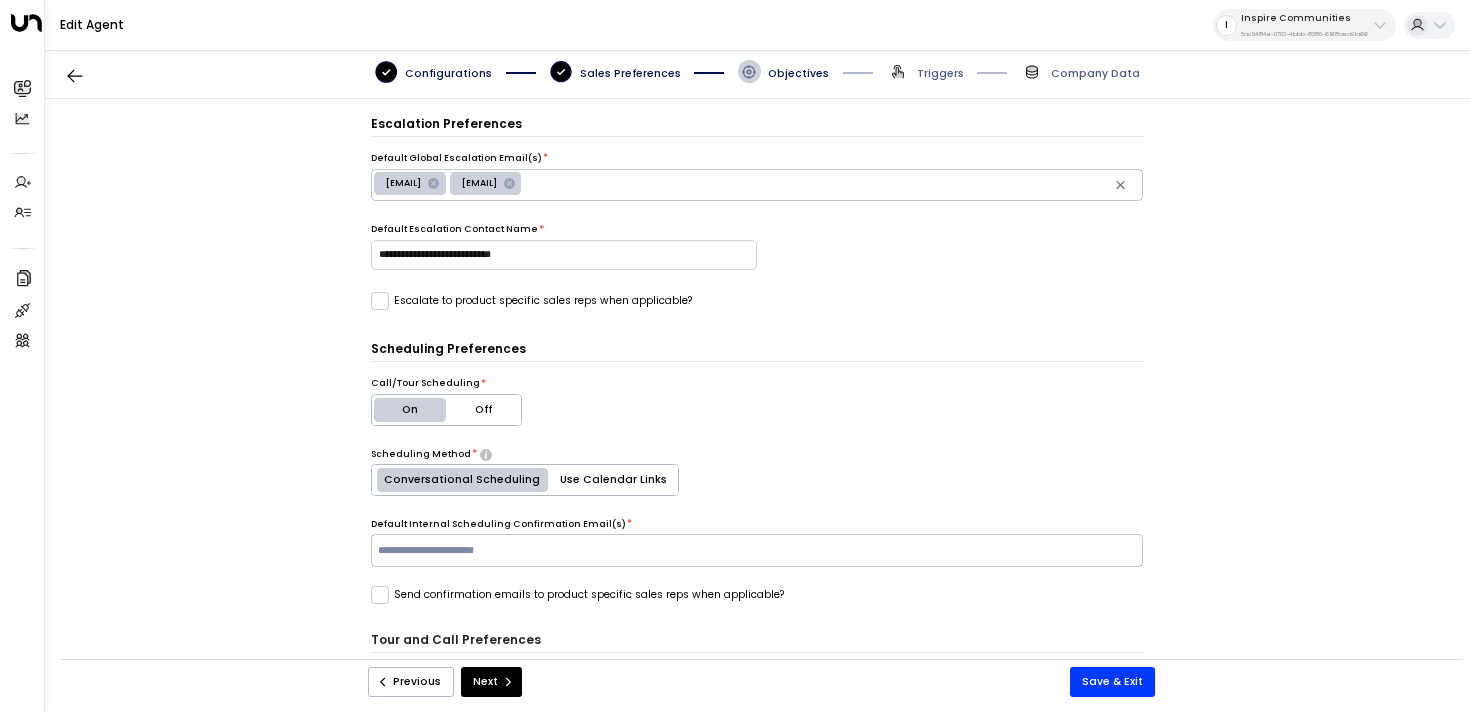 scroll, scrollTop: 553, scrollLeft: 0, axis: vertical 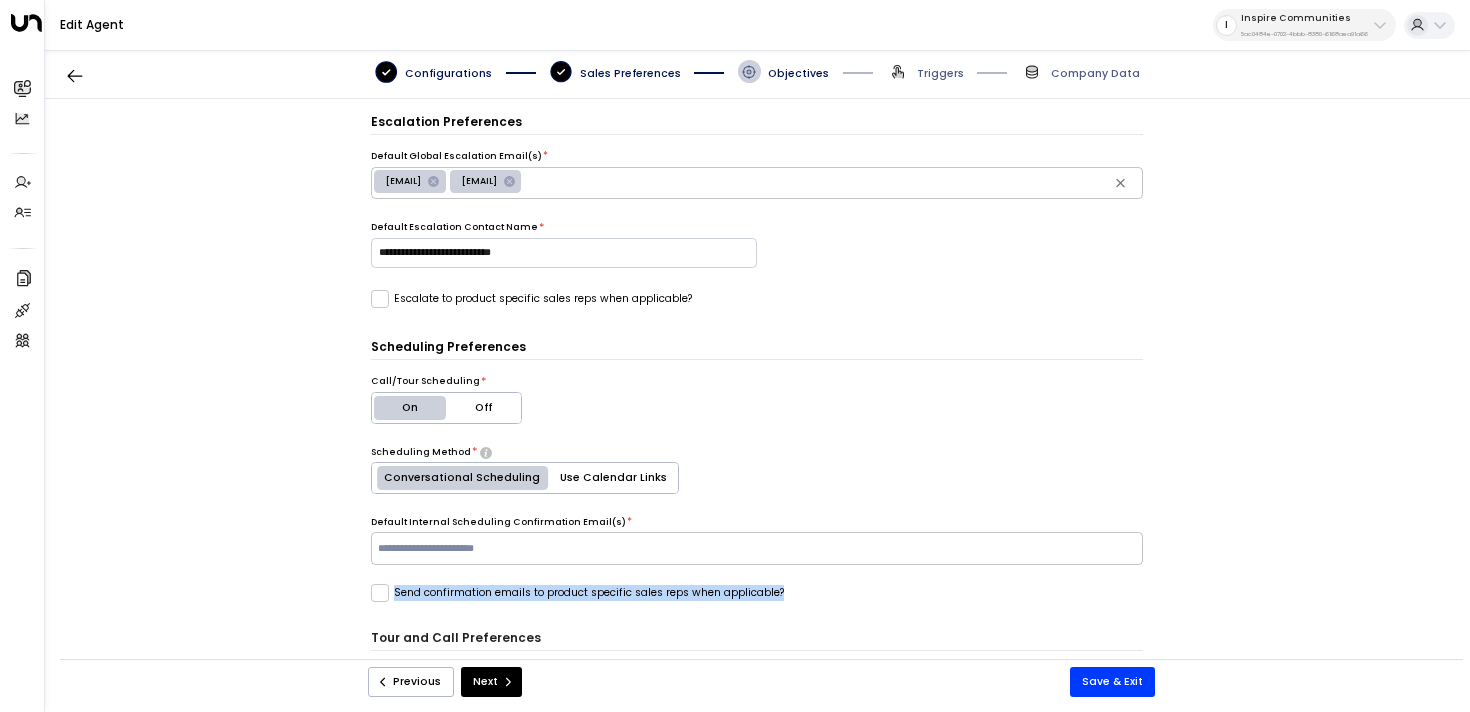 drag, startPoint x: 836, startPoint y: 594, endPoint x: 776, endPoint y: 591, distance: 60.074955 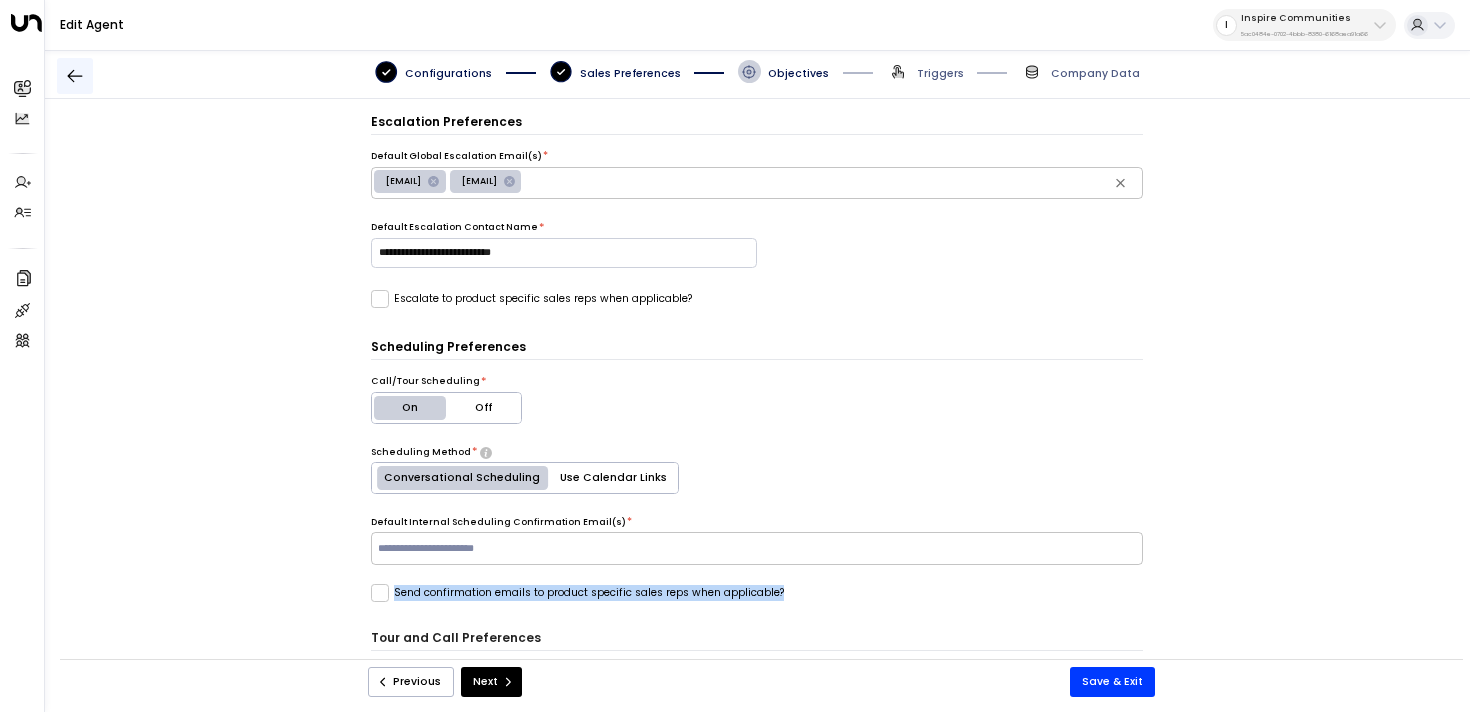 click 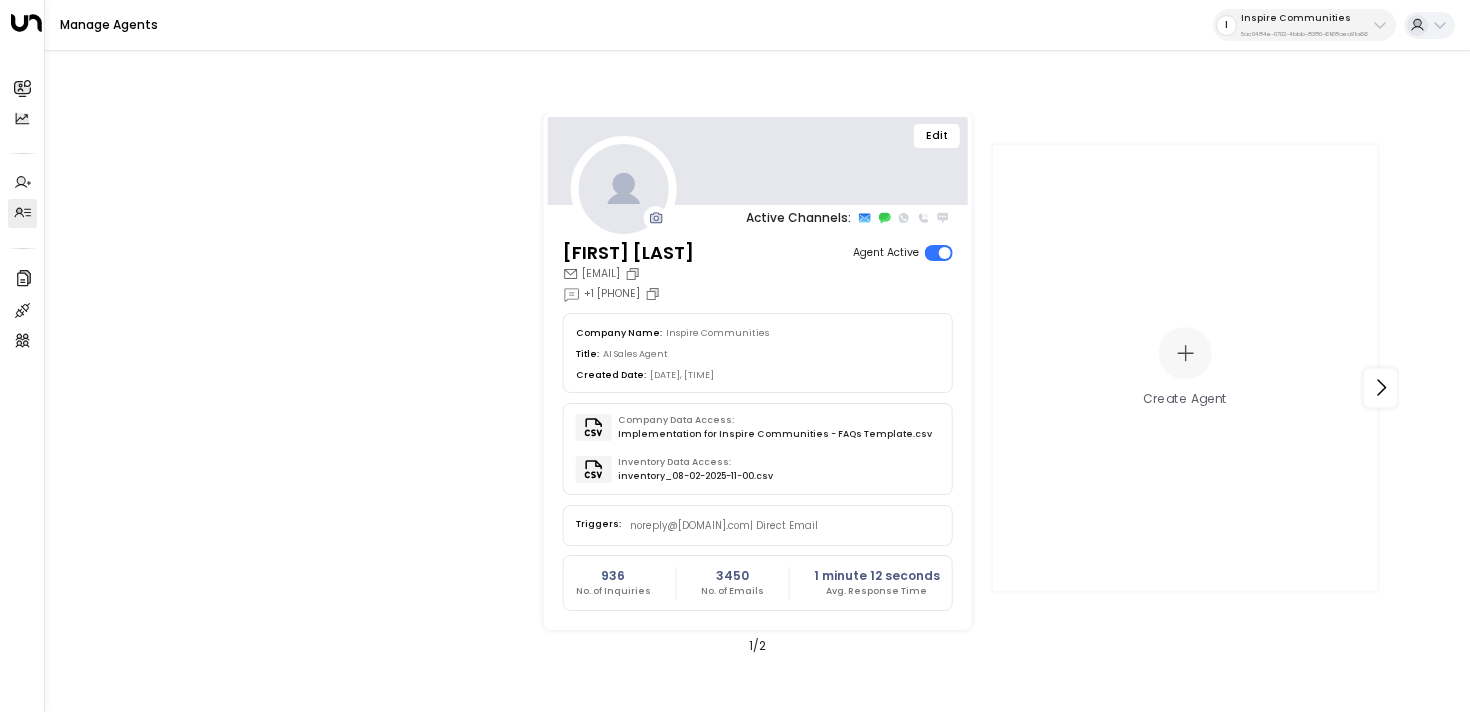 click on "Edit" at bounding box center [937, 136] 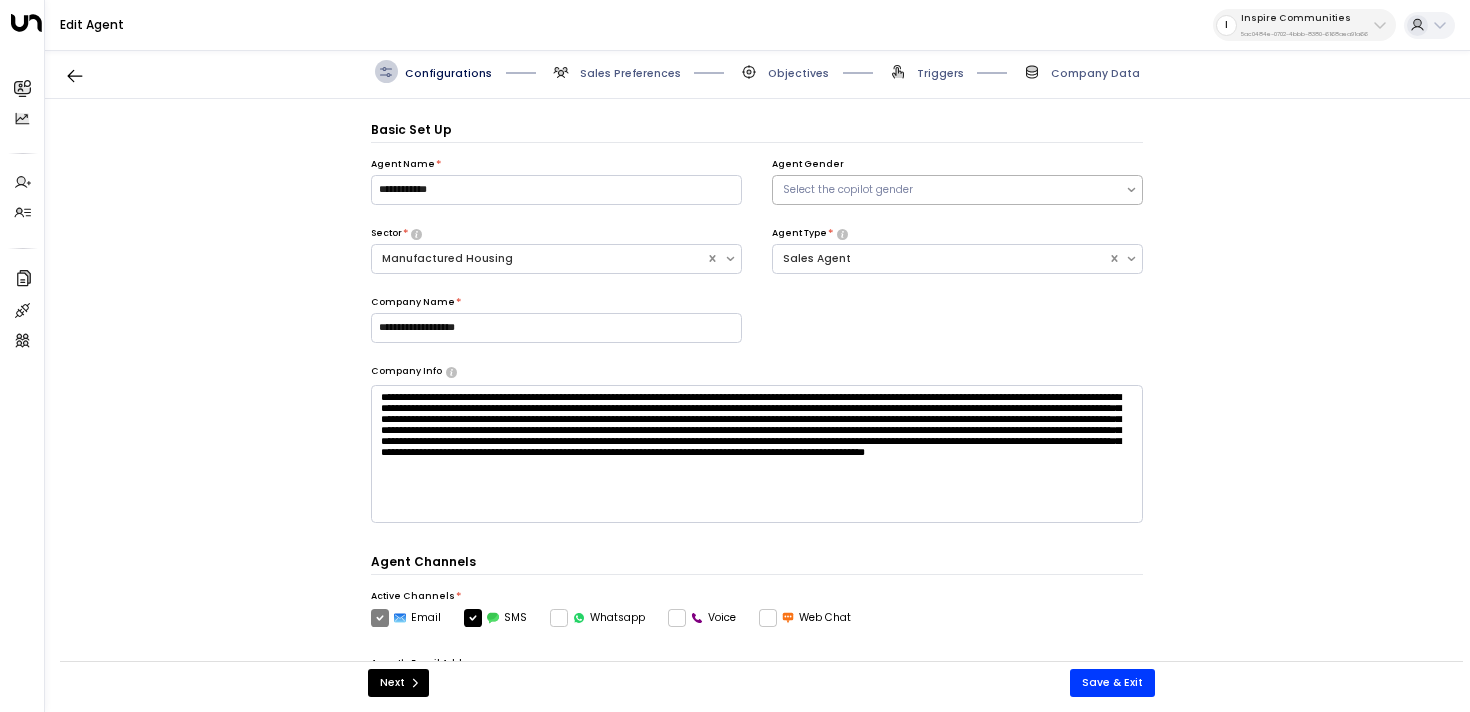 scroll, scrollTop: 22, scrollLeft: 0, axis: vertical 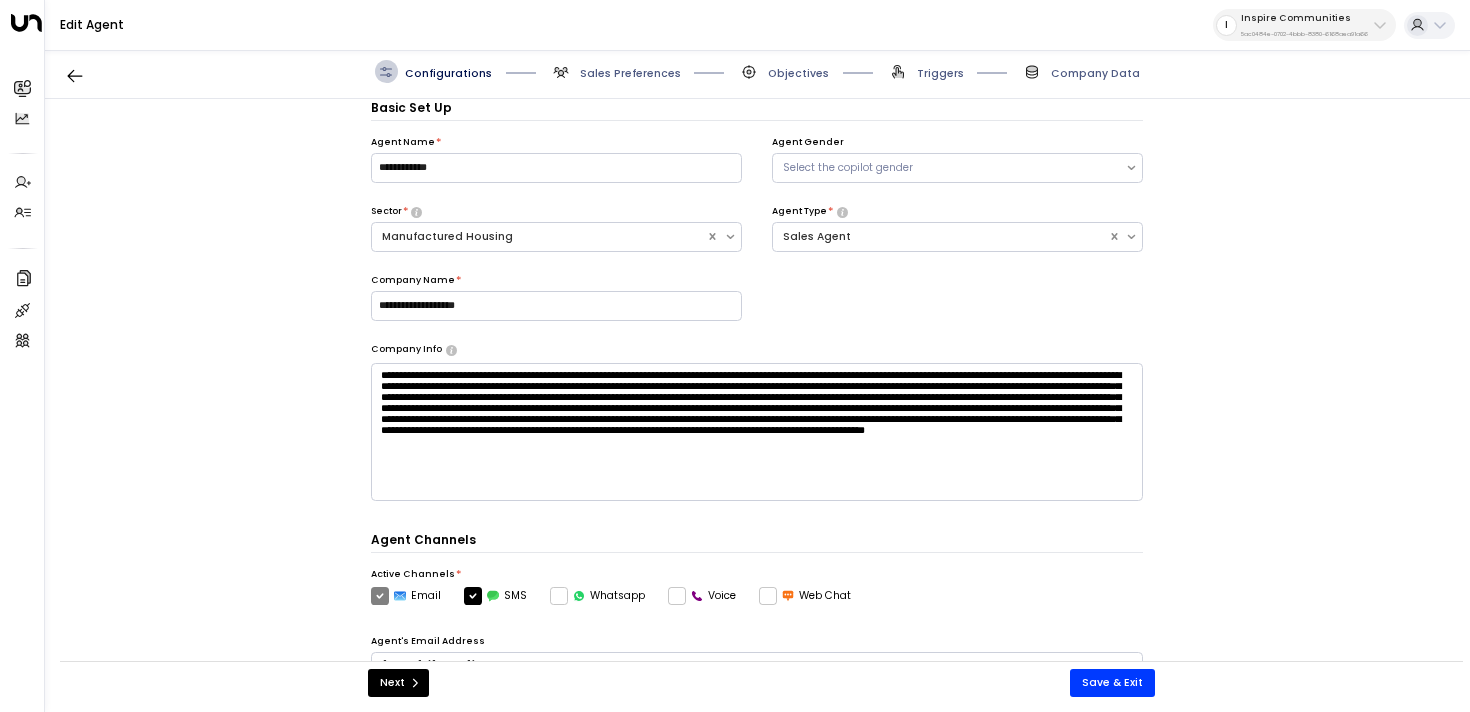 click on "Configurations Sales Preferences Objectives Triggers Company Data" at bounding box center [757, 72] 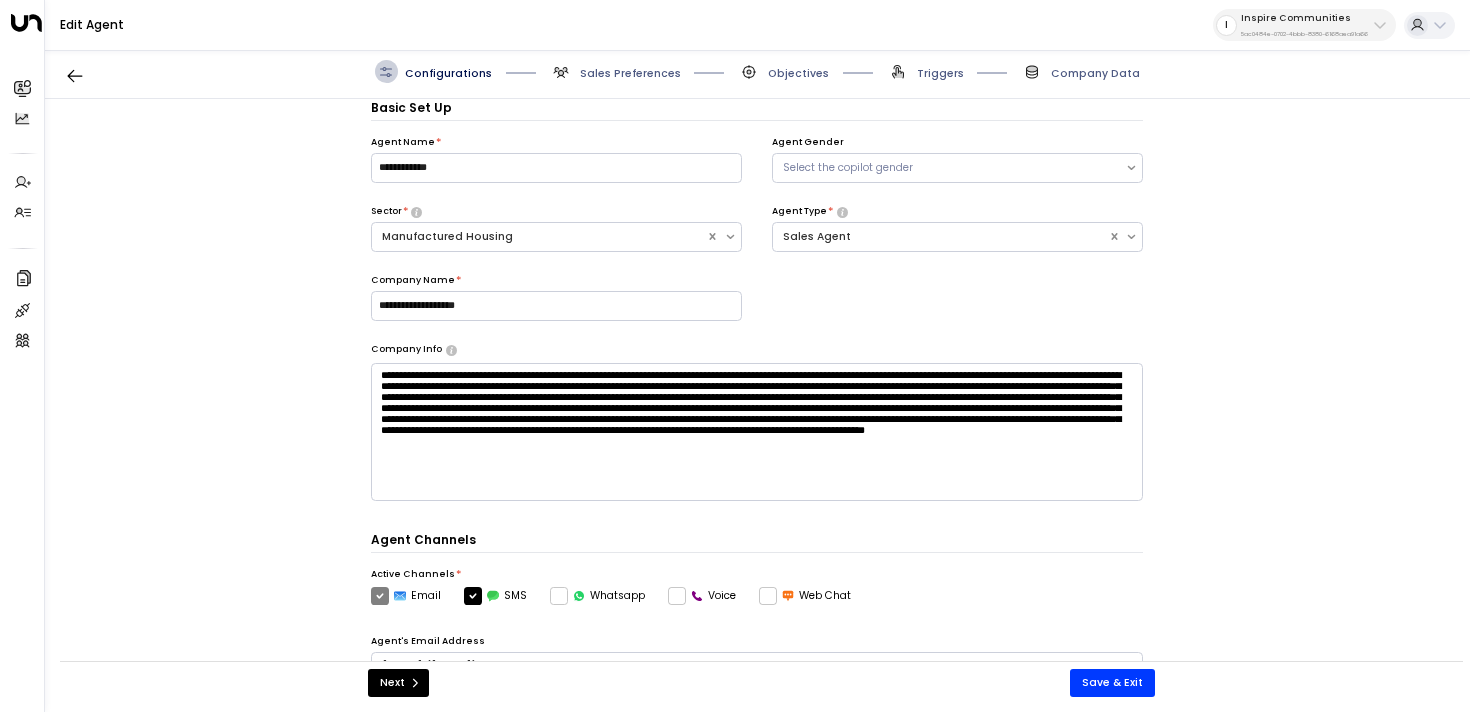 click on "Objectives" at bounding box center (798, 73) 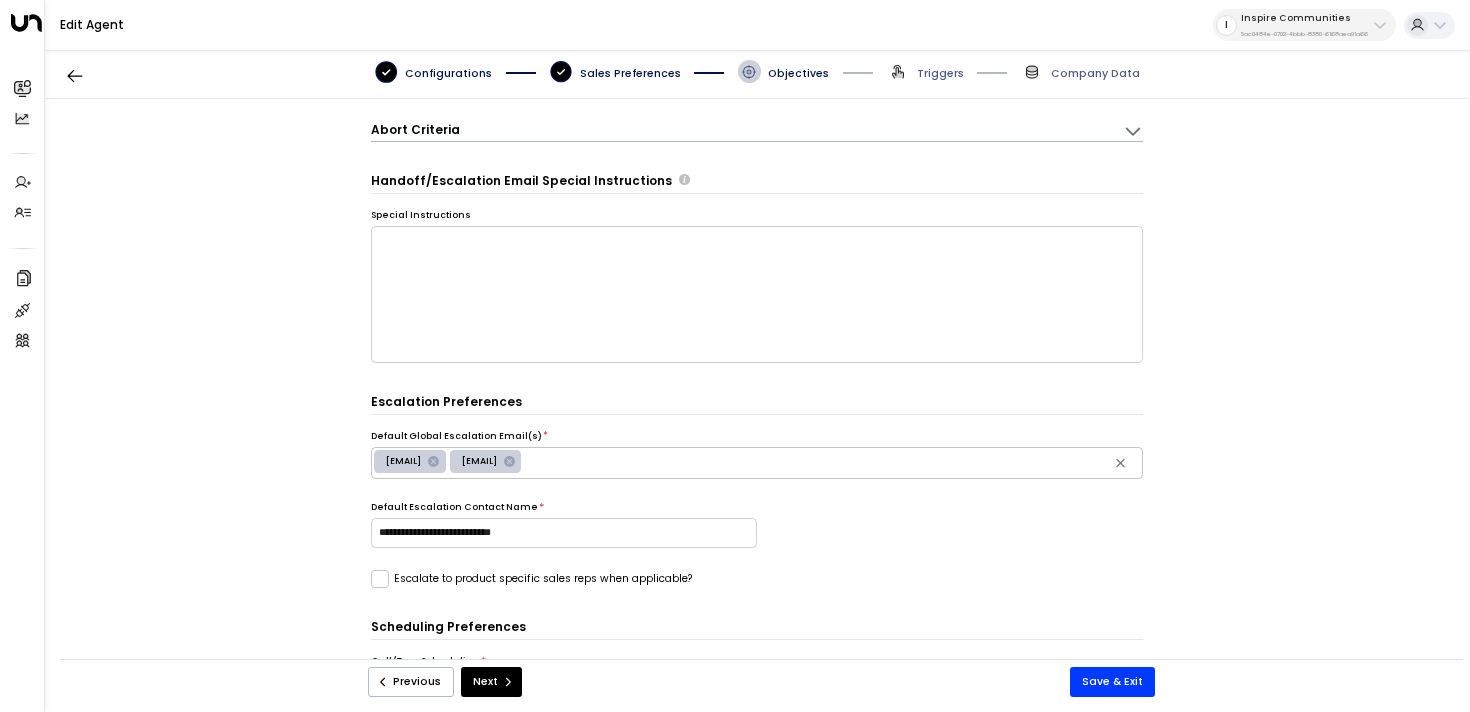 scroll, scrollTop: 524, scrollLeft: 0, axis: vertical 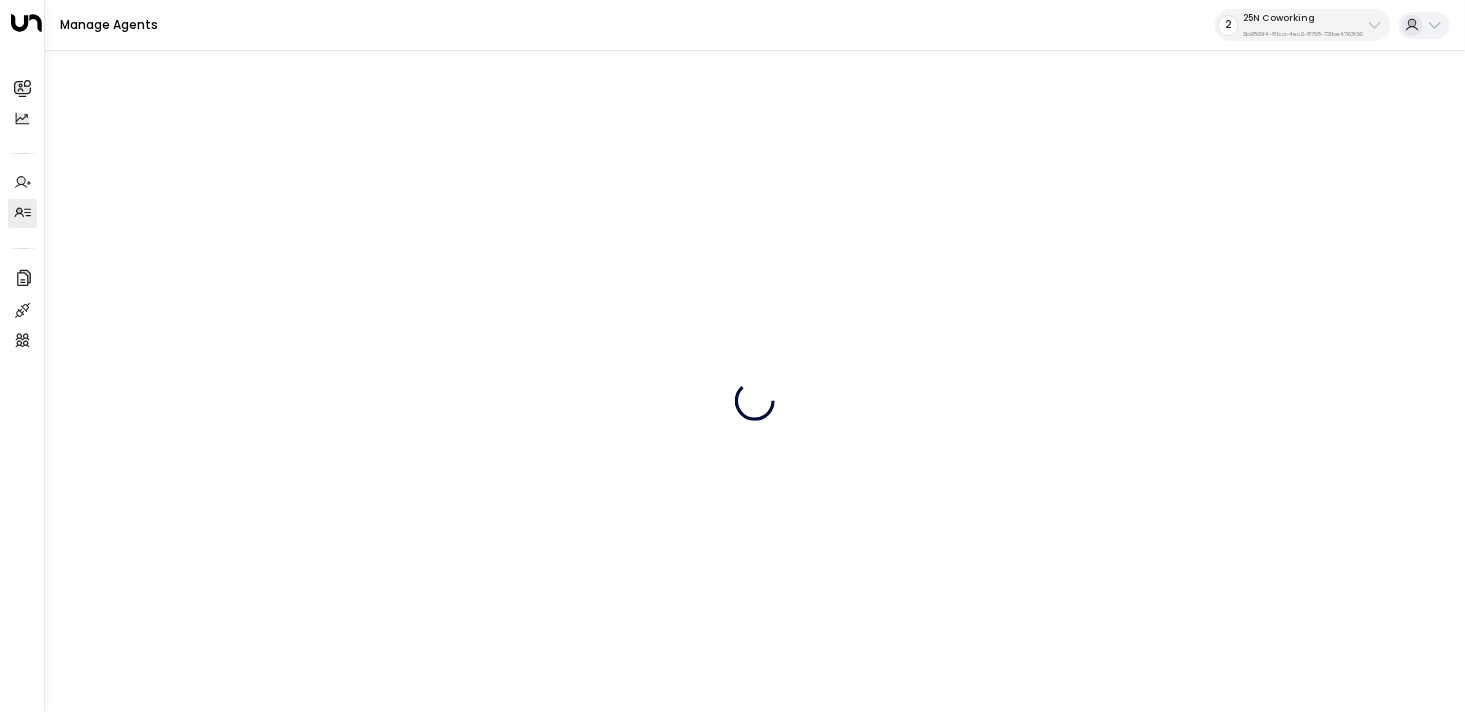 click on "3b9800f4-81ca-4ec0-8758-72fbe4763f36" at bounding box center (1303, 34) 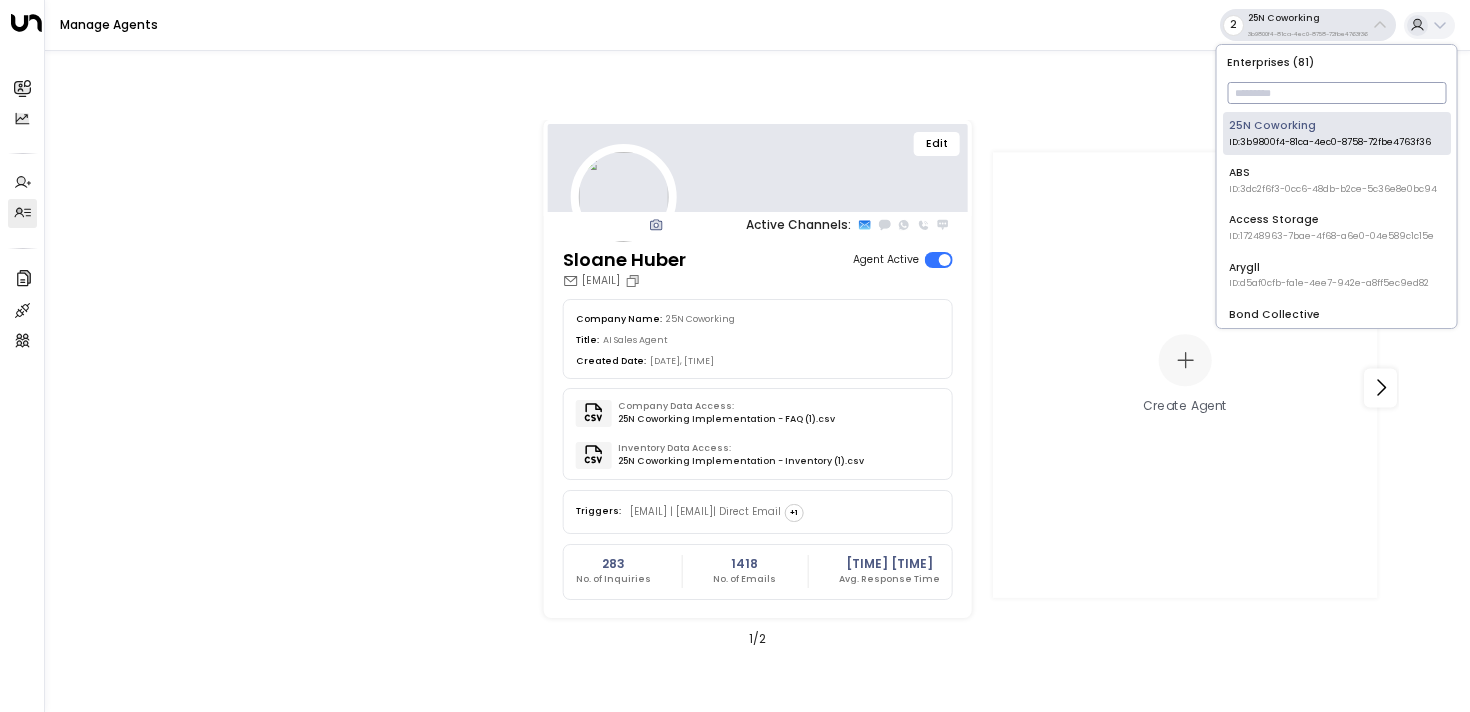 click at bounding box center [1336, 93] 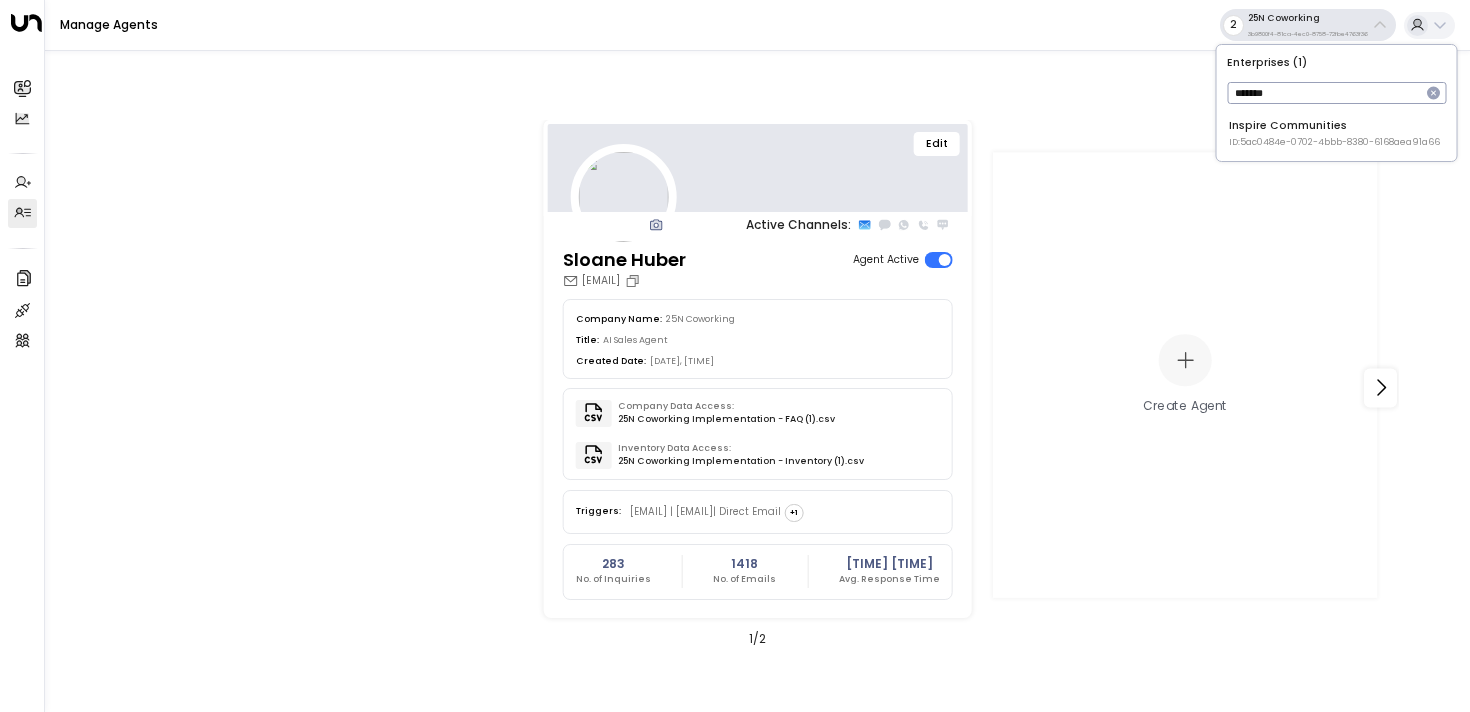 type on "*******" 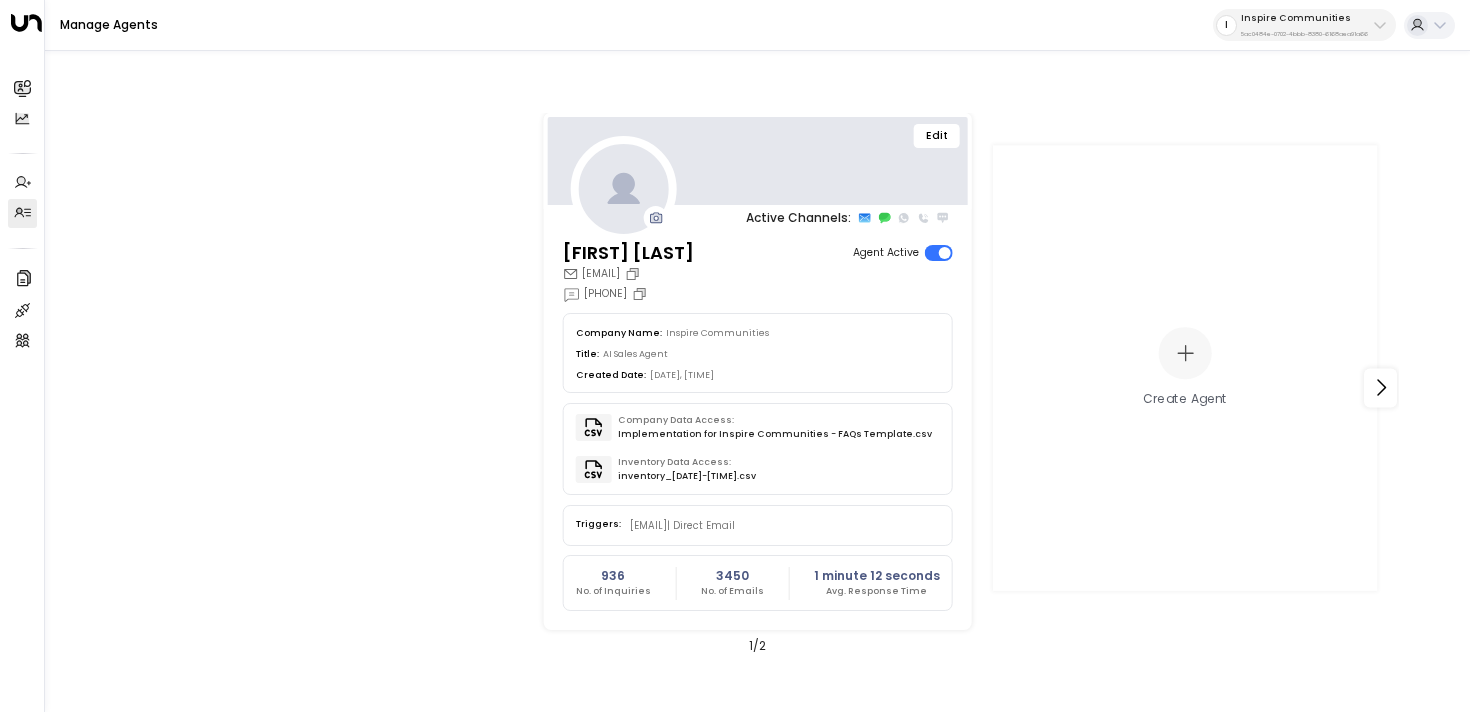 click on "Edit" at bounding box center (937, 136) 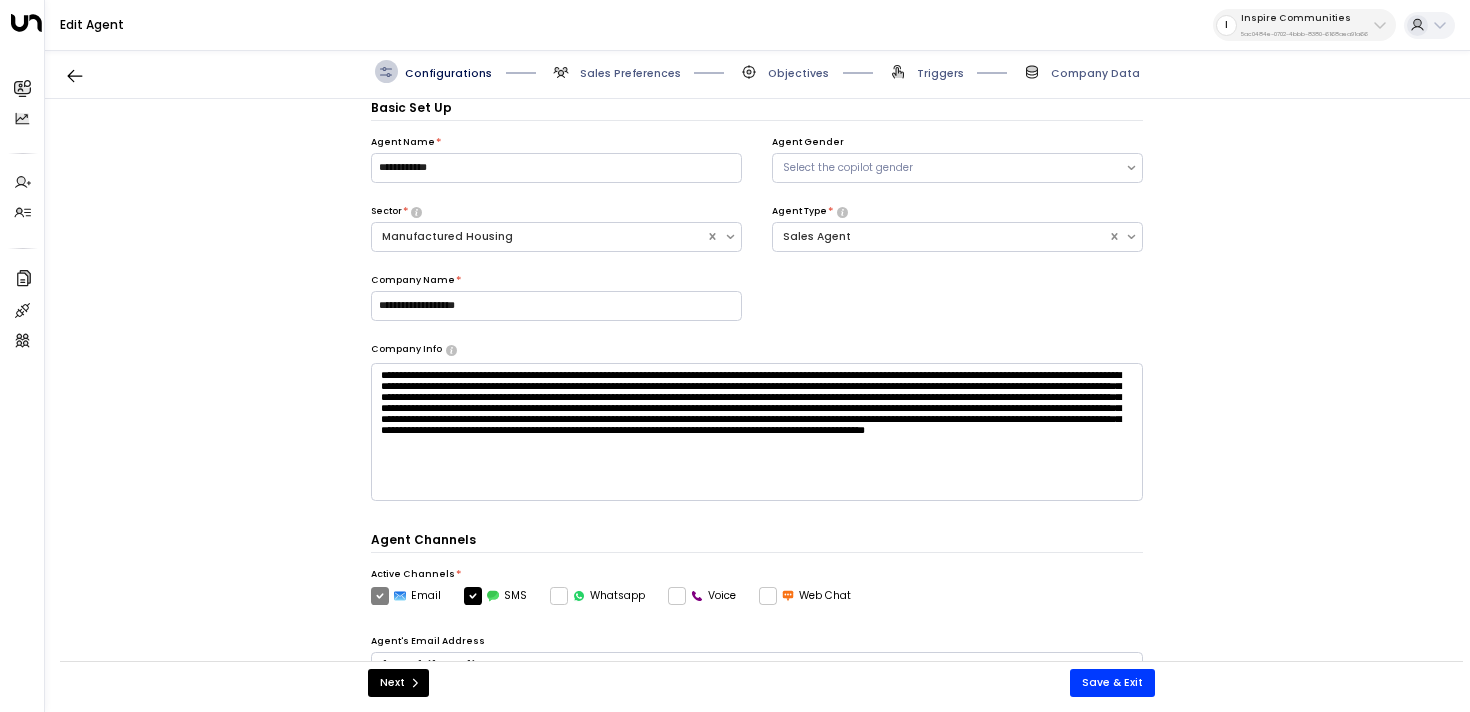 scroll, scrollTop: 22, scrollLeft: 0, axis: vertical 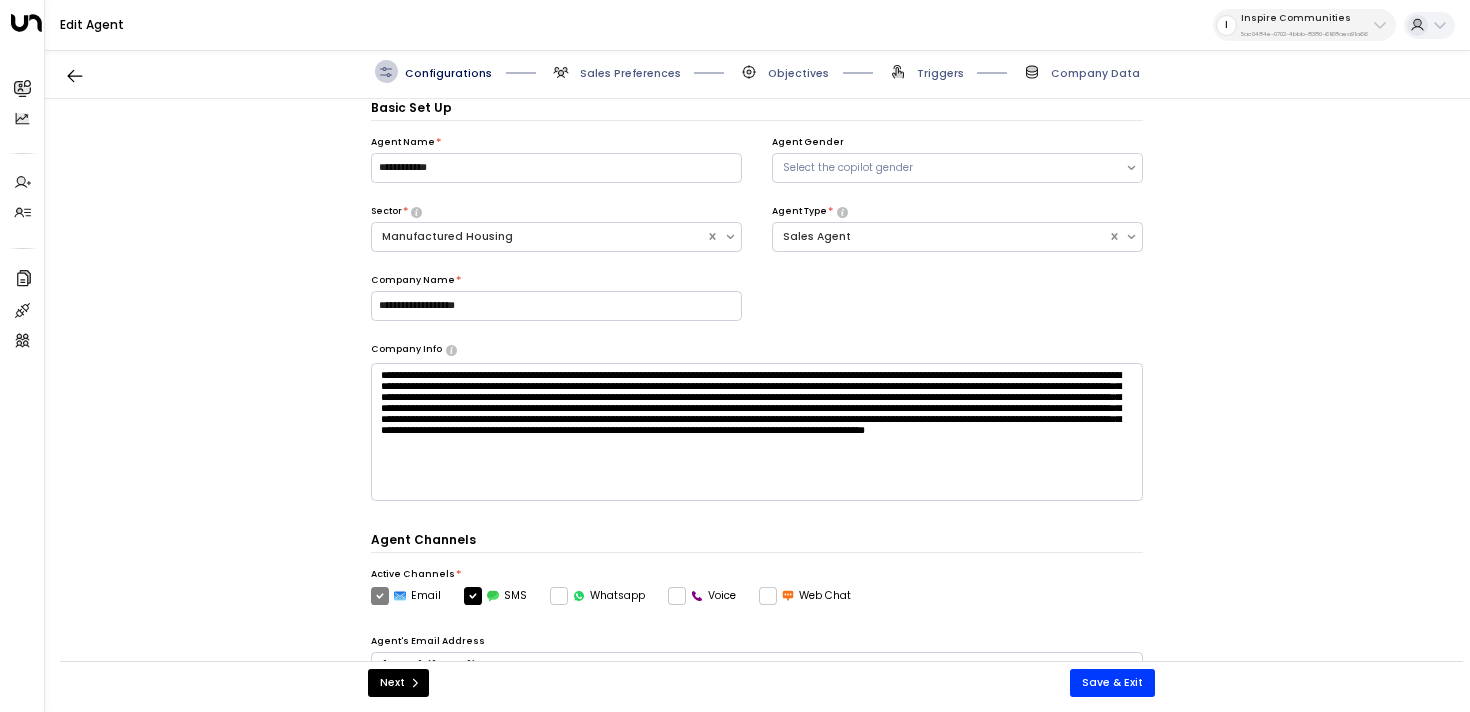 click on "Configurations Sales Preferences Objectives Triggers Company Data" at bounding box center [757, 72] 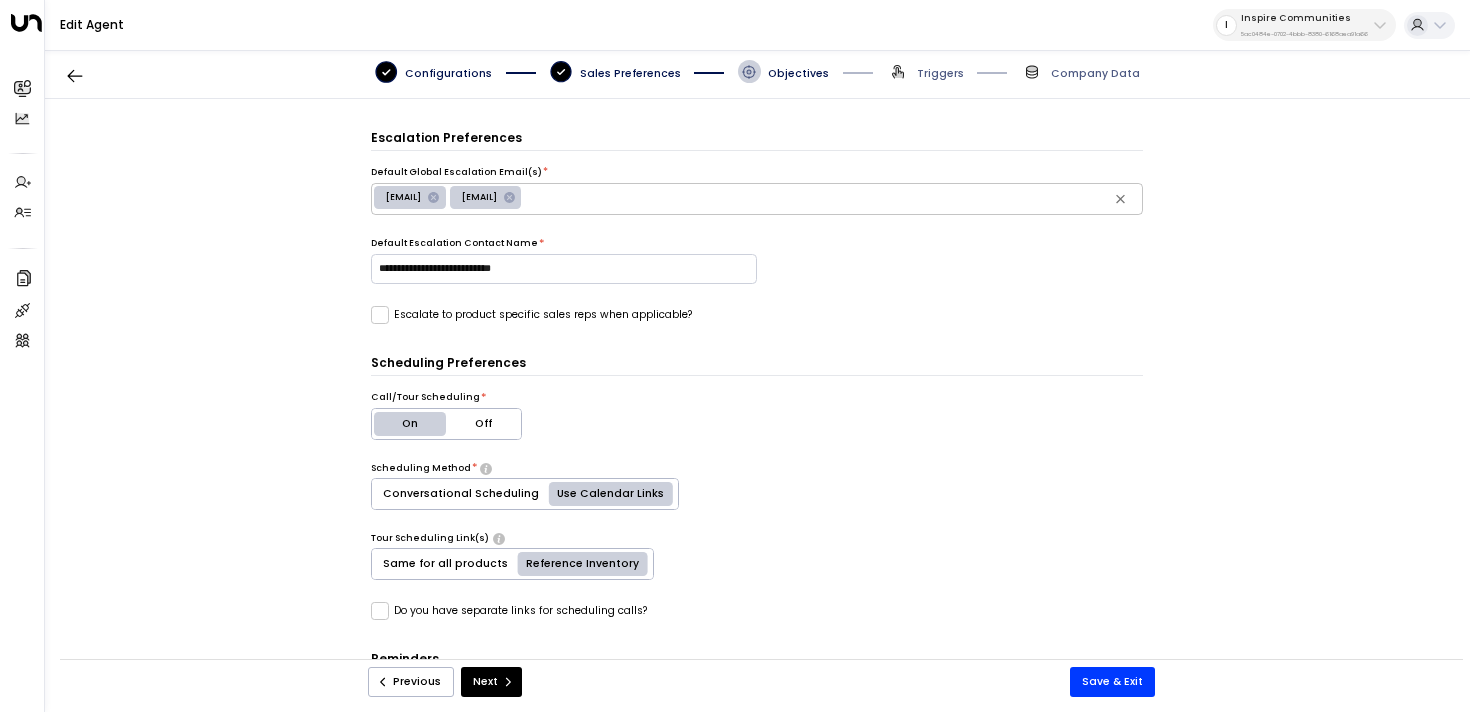 scroll, scrollTop: 499, scrollLeft: 0, axis: vertical 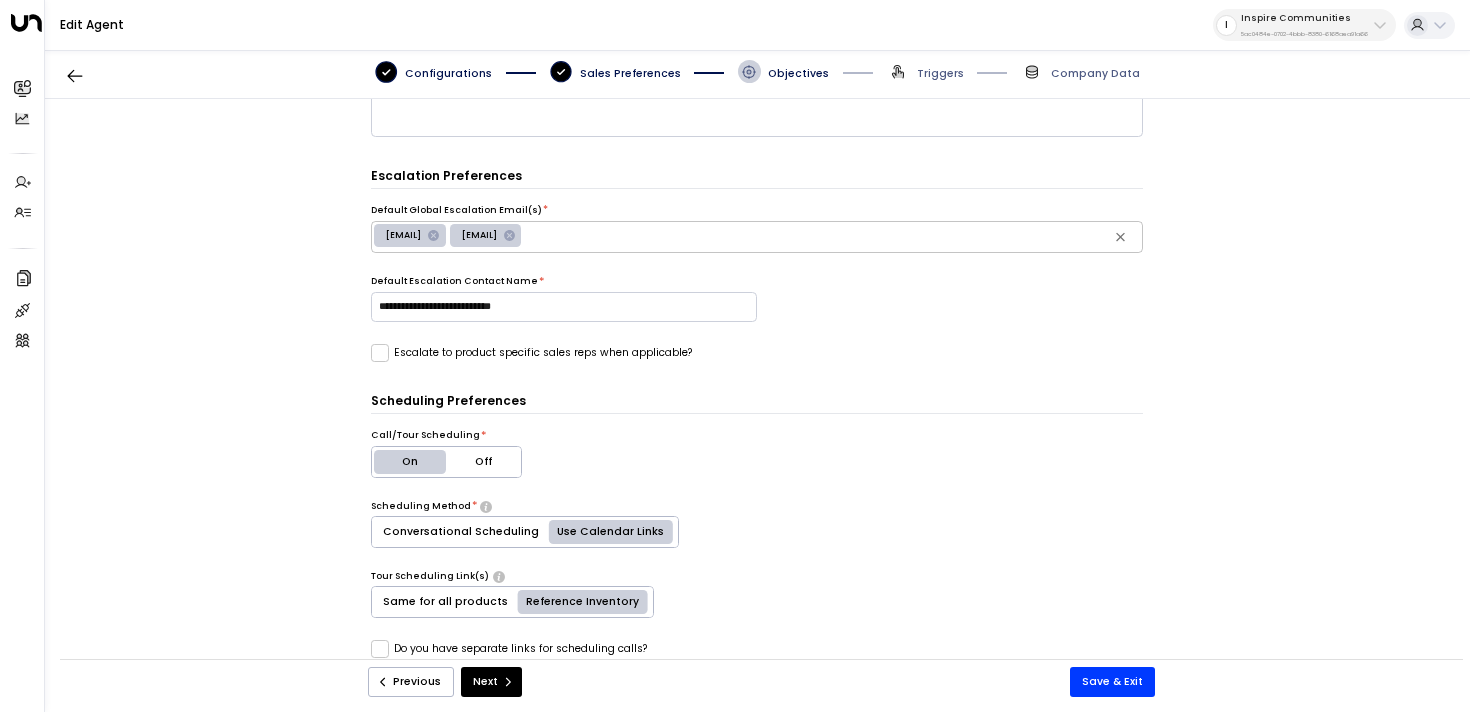 click on "[EMAIL]" at bounding box center [410, 235] 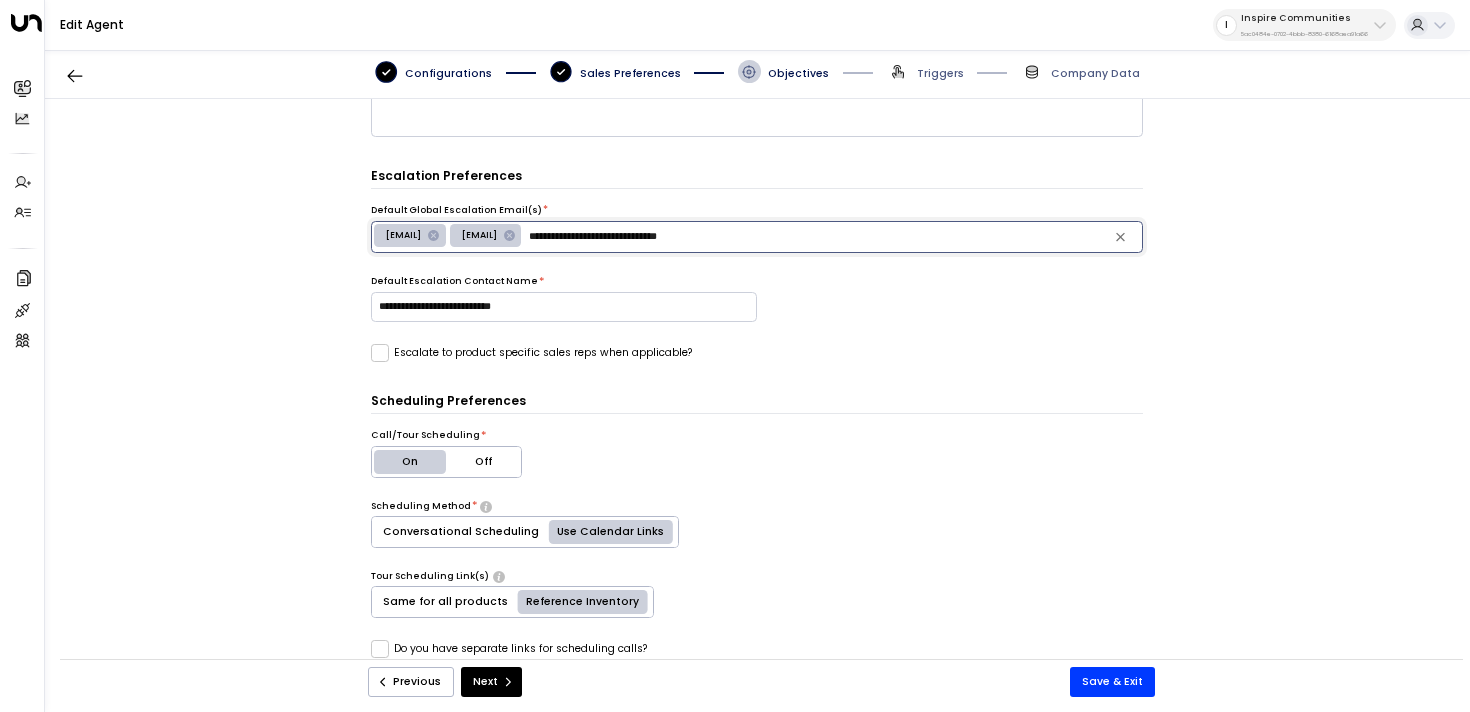drag, startPoint x: 932, startPoint y: 230, endPoint x: 591, endPoint y: 226, distance: 341.02347 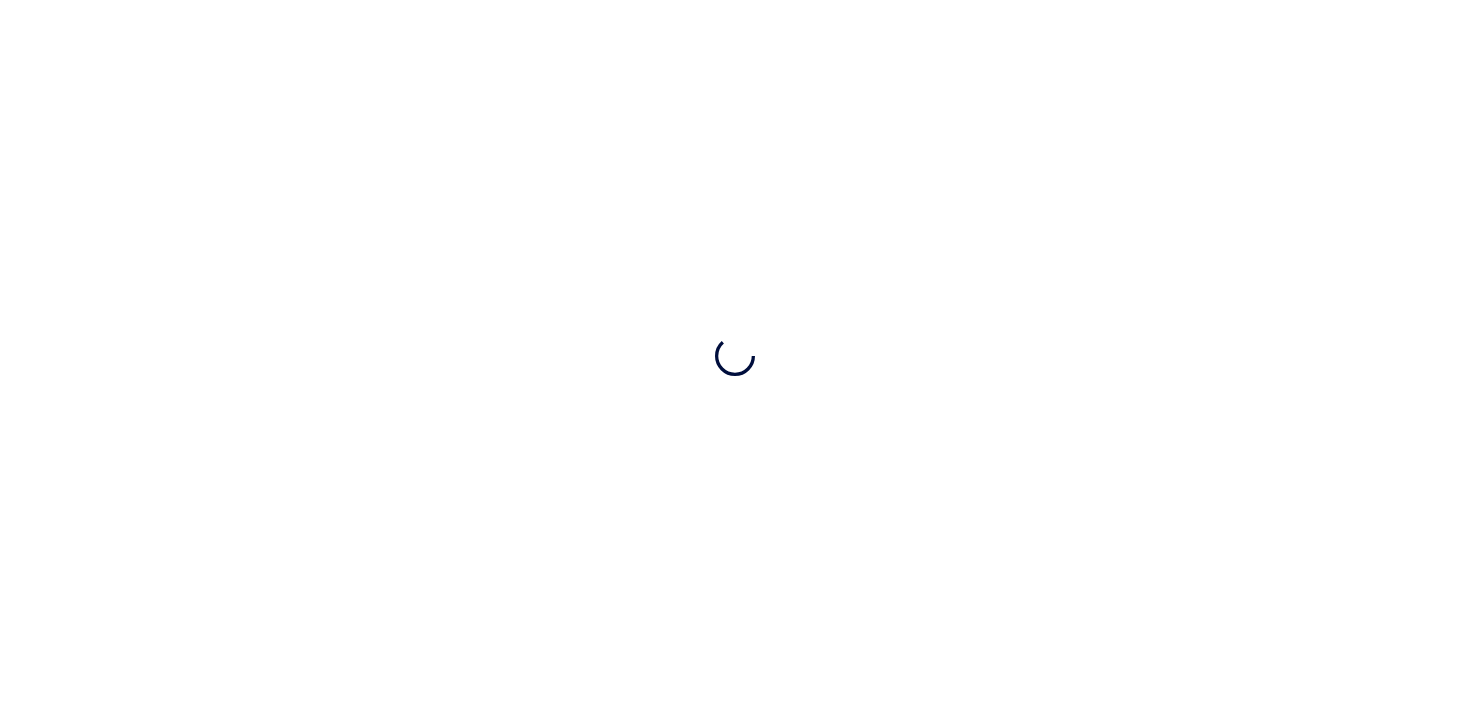 scroll, scrollTop: 0, scrollLeft: 0, axis: both 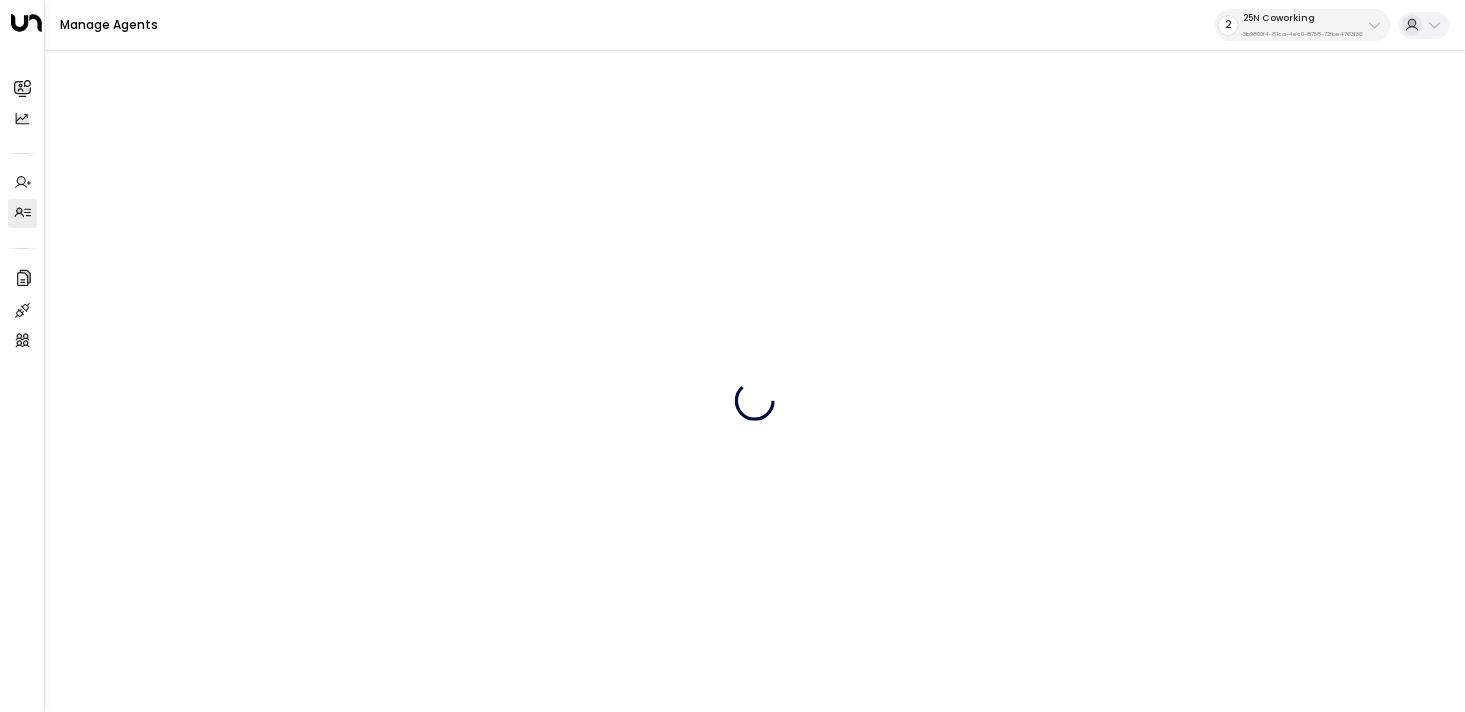 click on "3b9800f4-81ca-4ec0-8758-72fbe4763f36" at bounding box center (1303, 34) 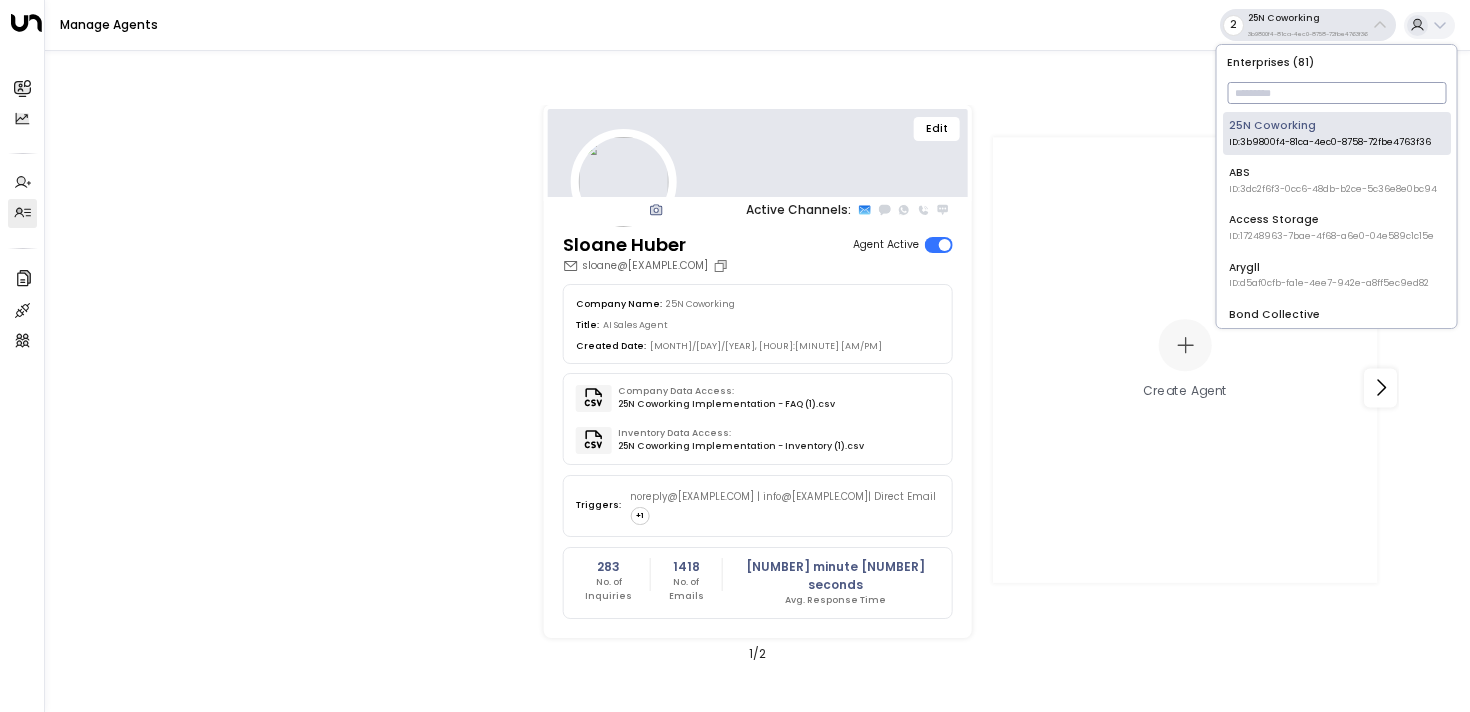 click at bounding box center [1336, 93] 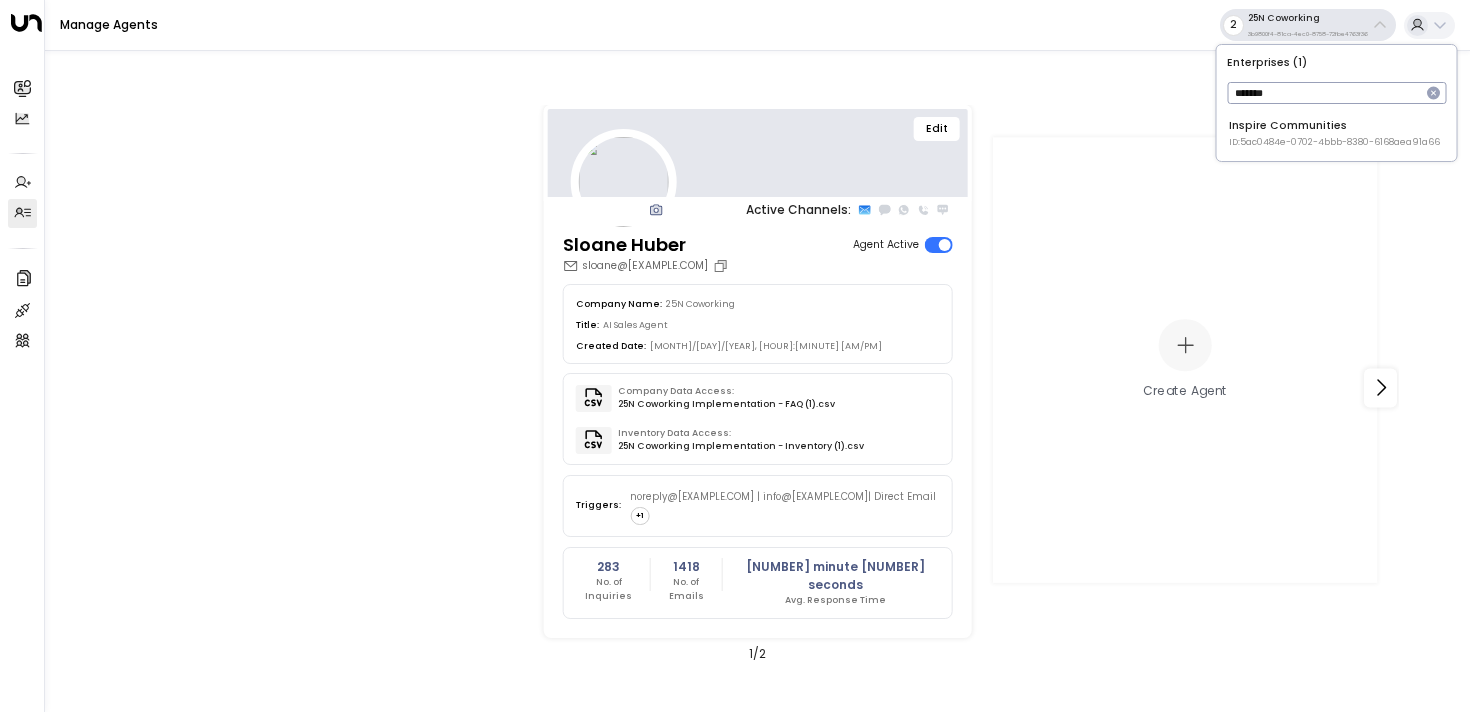 type on "*******" 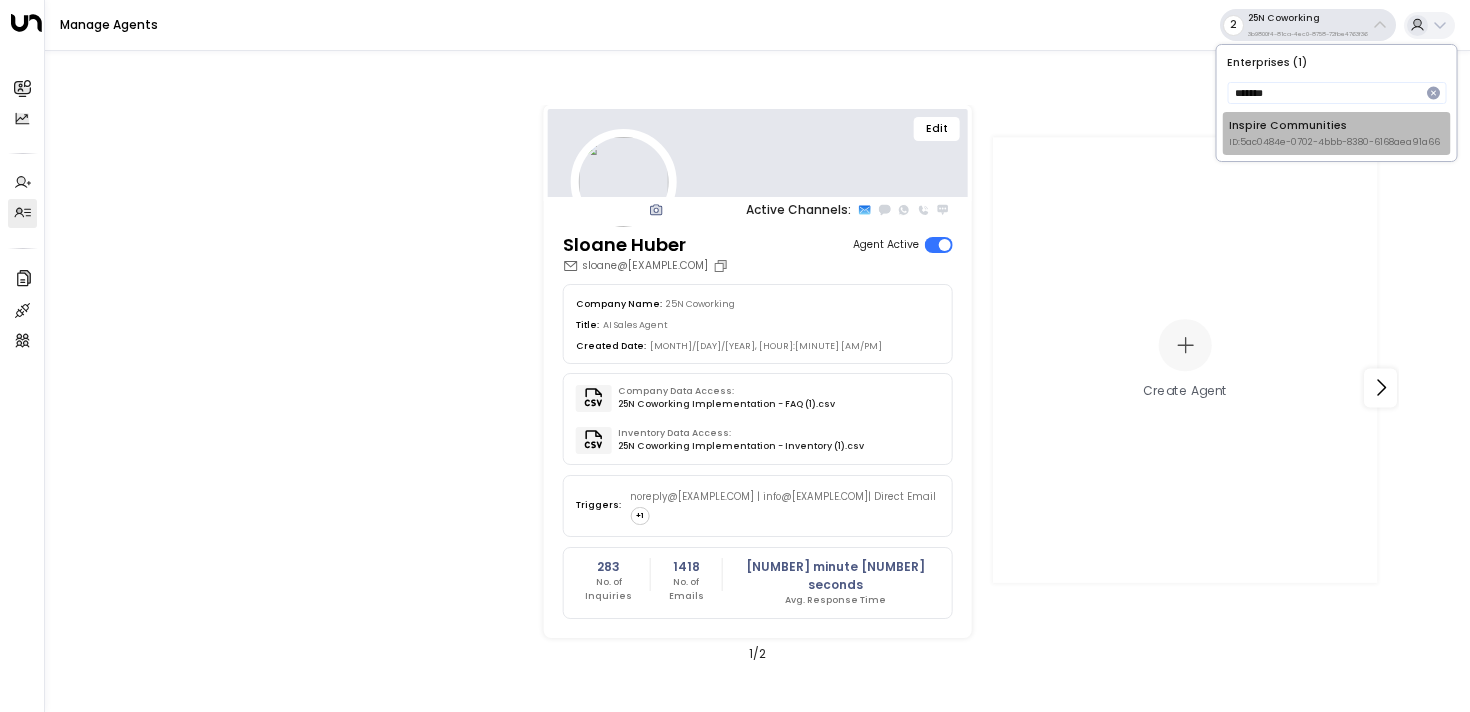 click on "ID:  5ac0484e-0702-4bbb-8380-6168aea91a66" at bounding box center [1334, 143] 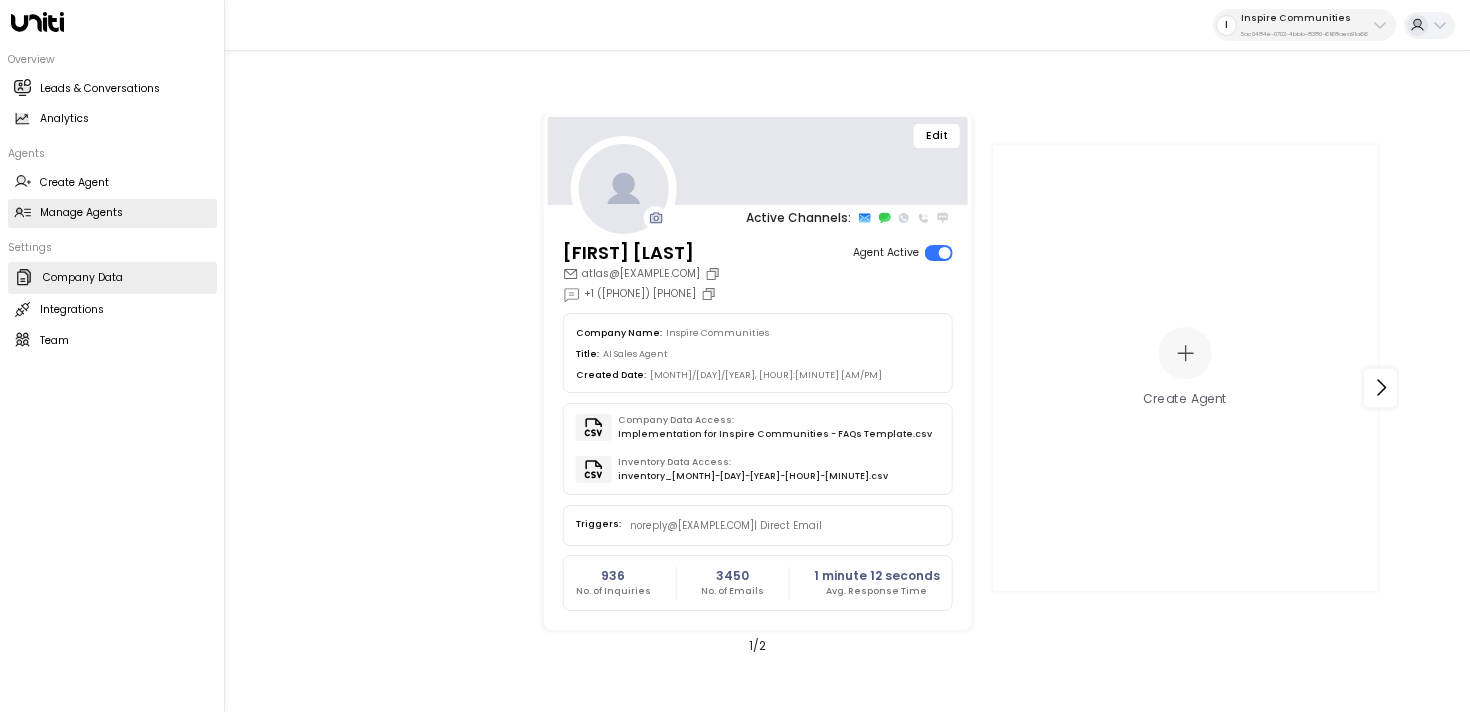 click on "Company Data Company Data" at bounding box center (112, 278) 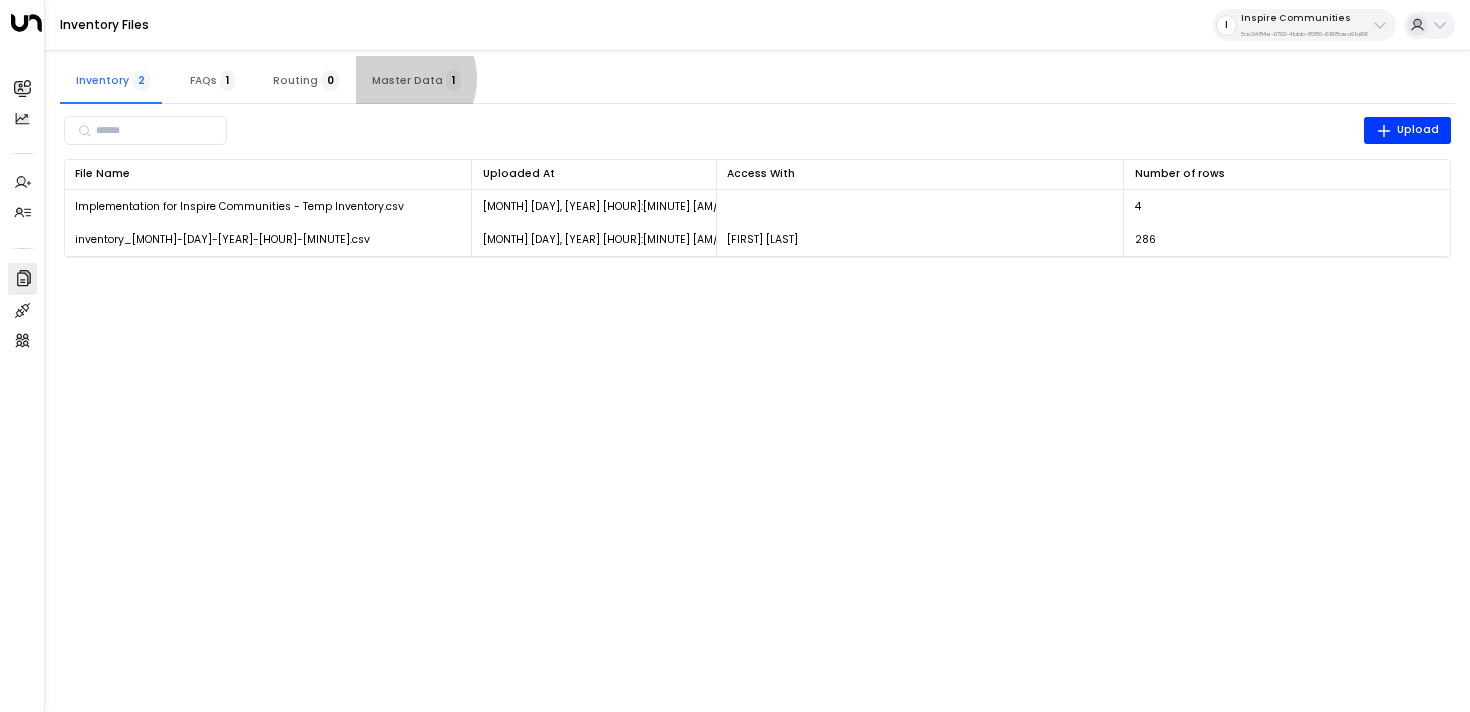 click on "Master Data   1" at bounding box center (416, 80) 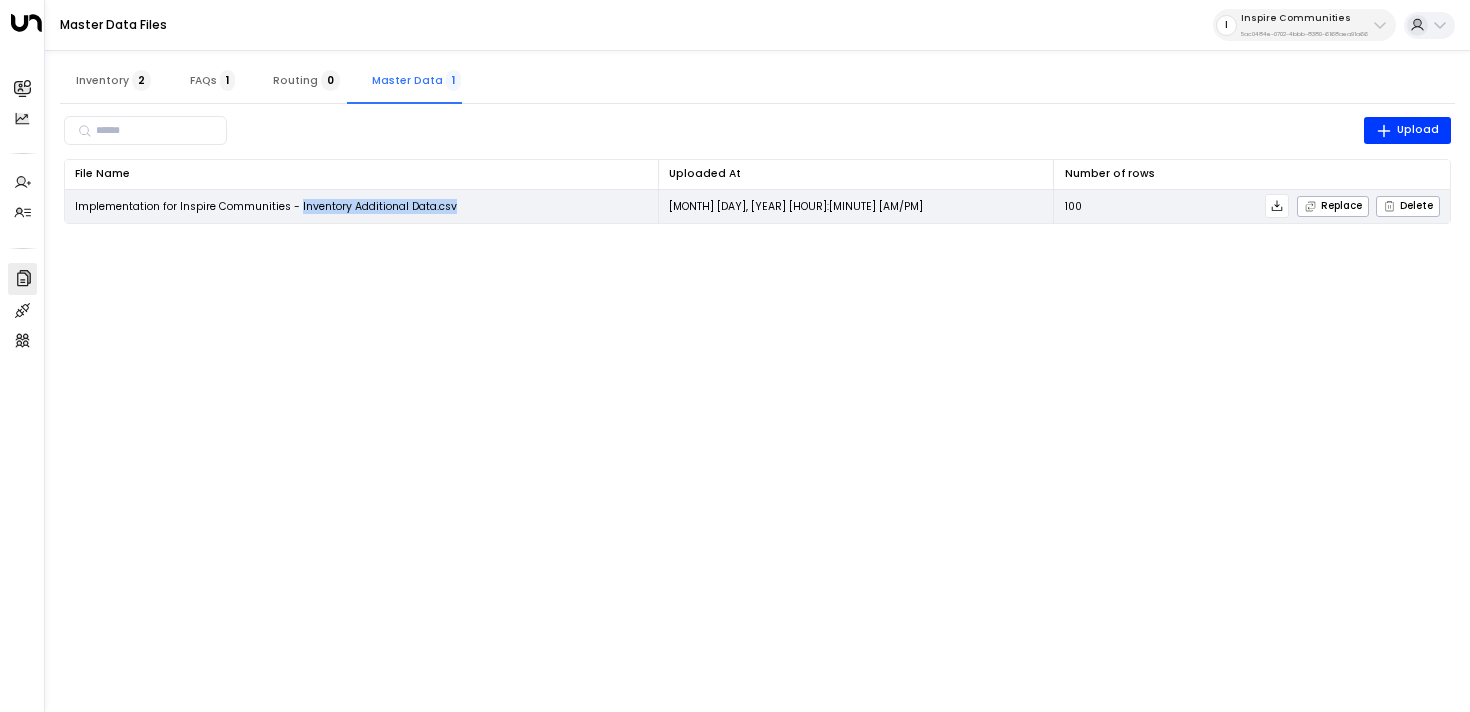 copy on "Inventory Additional Data.csv" 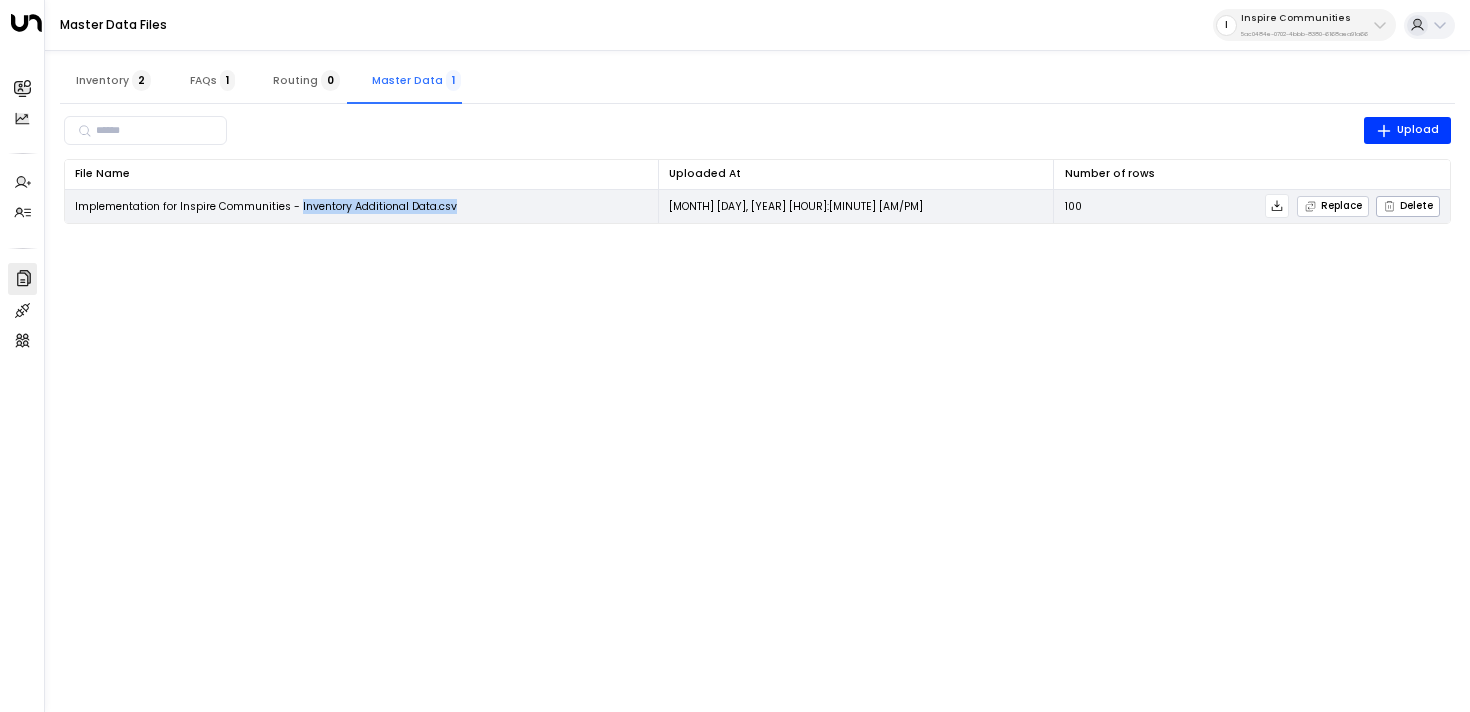 click on "Replace" at bounding box center (1333, 206) 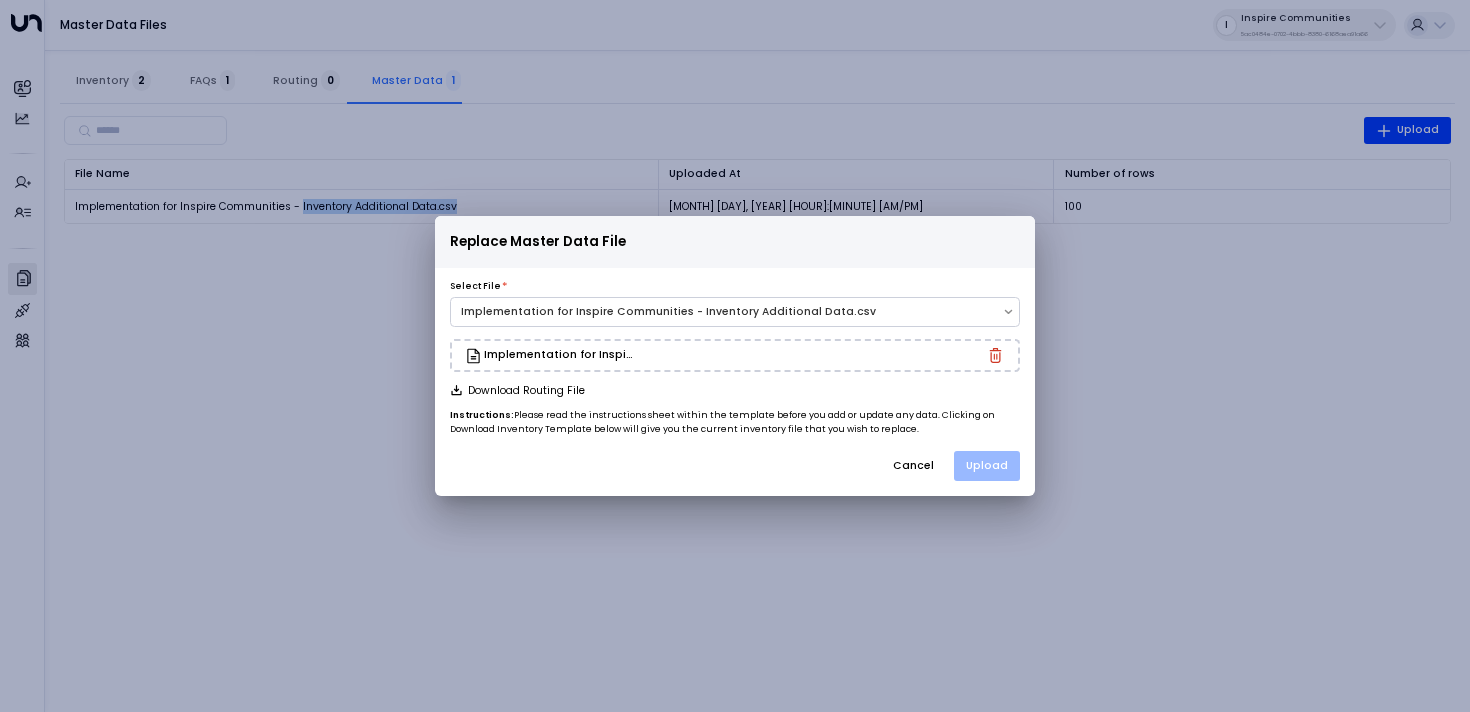 click on "Upload" at bounding box center [987, 466] 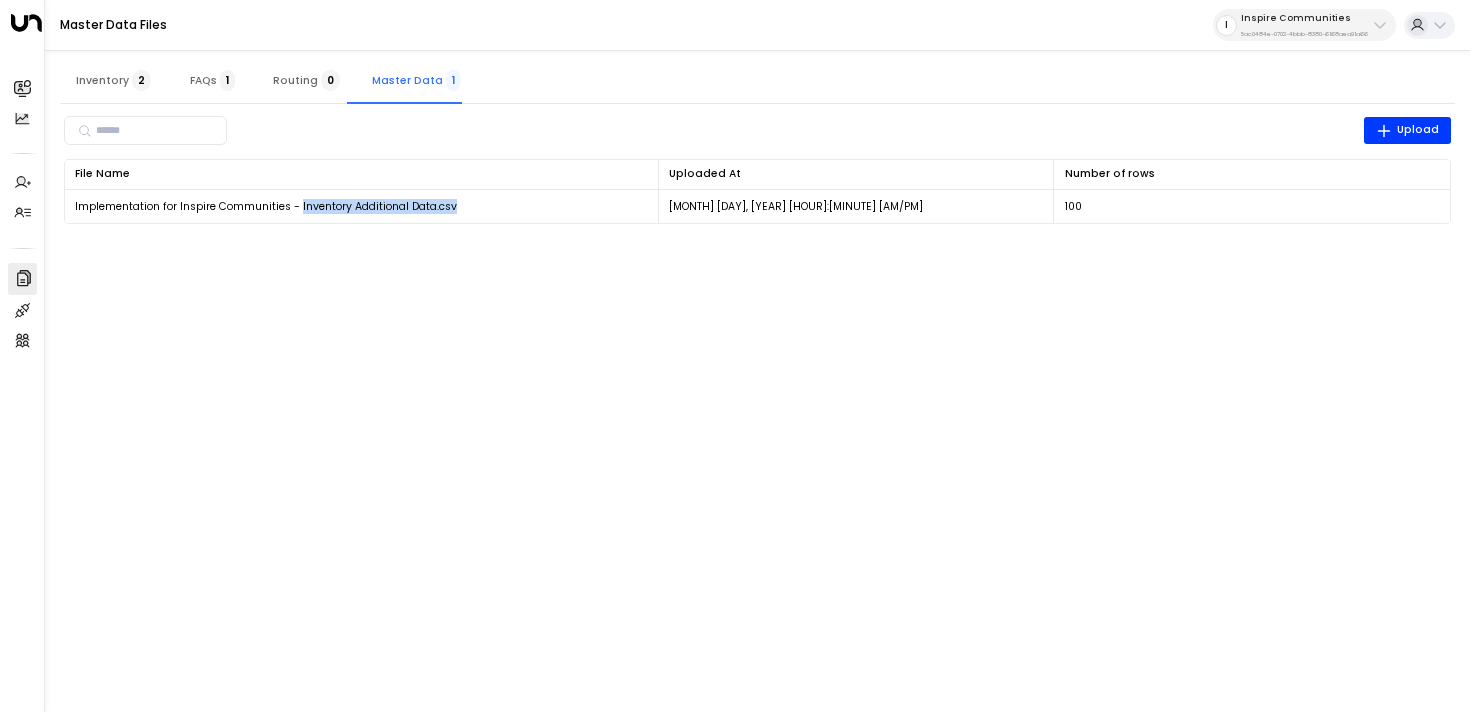 click on "Overview Leads & Conversations Leads & Conversations Analytics Analytics Agents Create Agent Create Agent Manage Agents Manage Agents Settings Company Data Company Data Integrations Integrations Team Team Master Data Files I Inspire Communities 5ac0484e-0702-4bbb-8380-6168aea91a66 Inventory   2 FAQs   1 Routing   0 Master Data   1 ​  Upload File Name 0 Uploaded At 0 Number of rows 0 Implementation for Inspire Communities - Inventory Additional Data.csv Aug 2, 2025 11:09 PM 100   Replace   Delete" at bounding box center [735, 121] 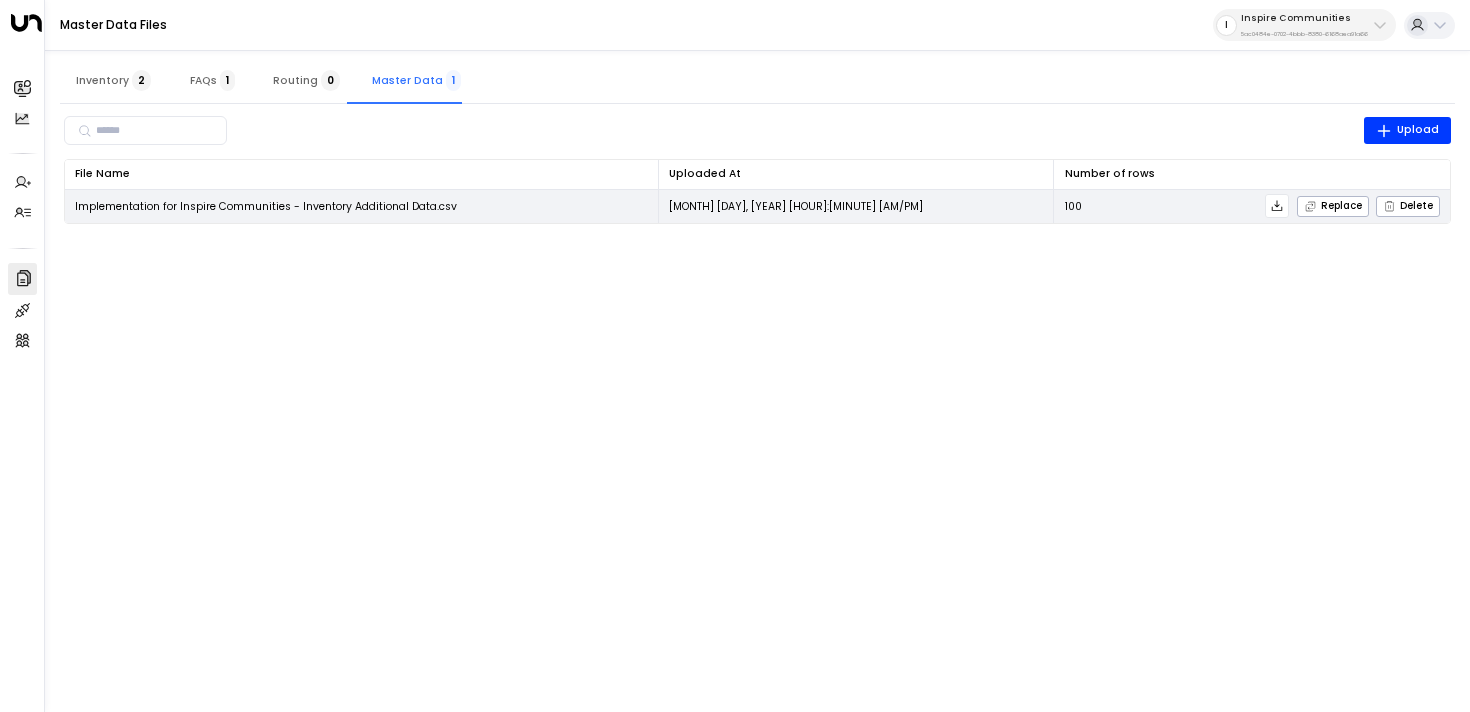 click 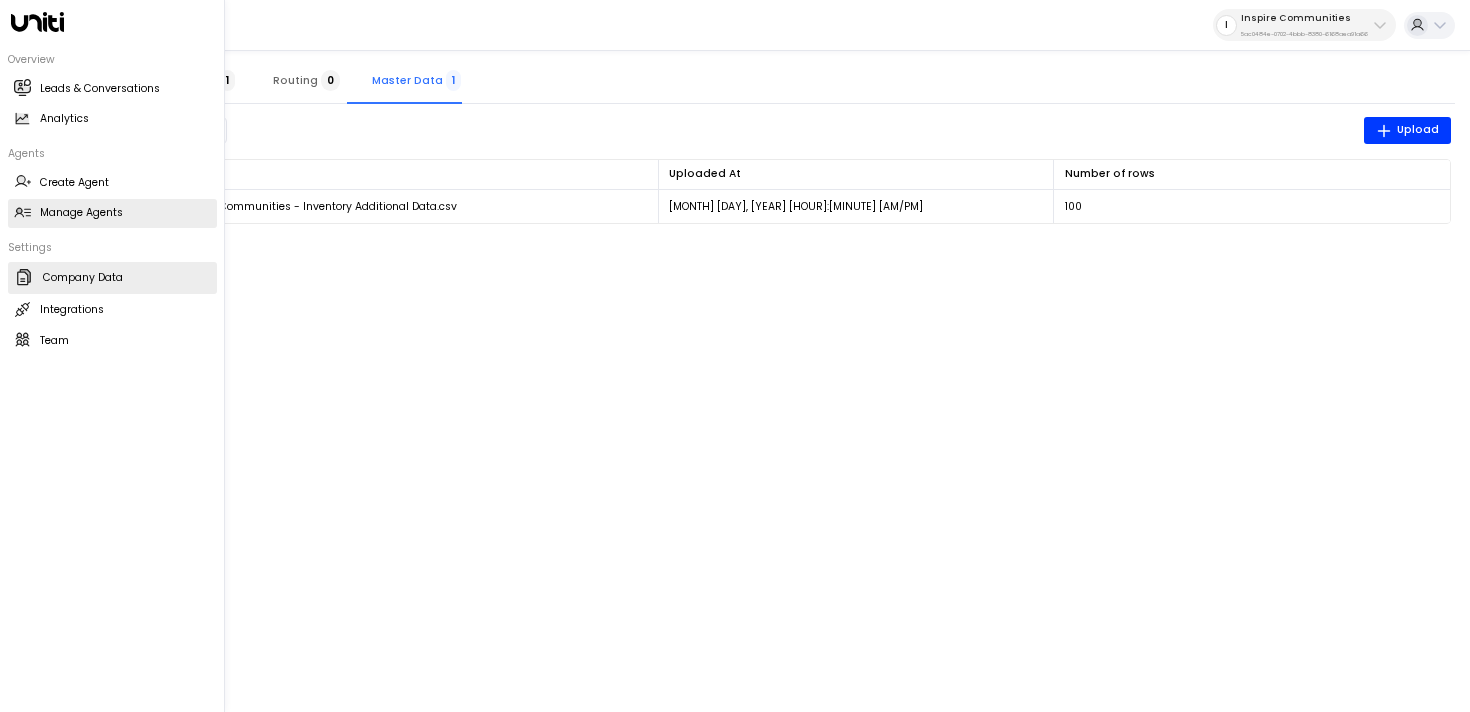 click on "Manage Agents Manage Agents" at bounding box center (112, 213) 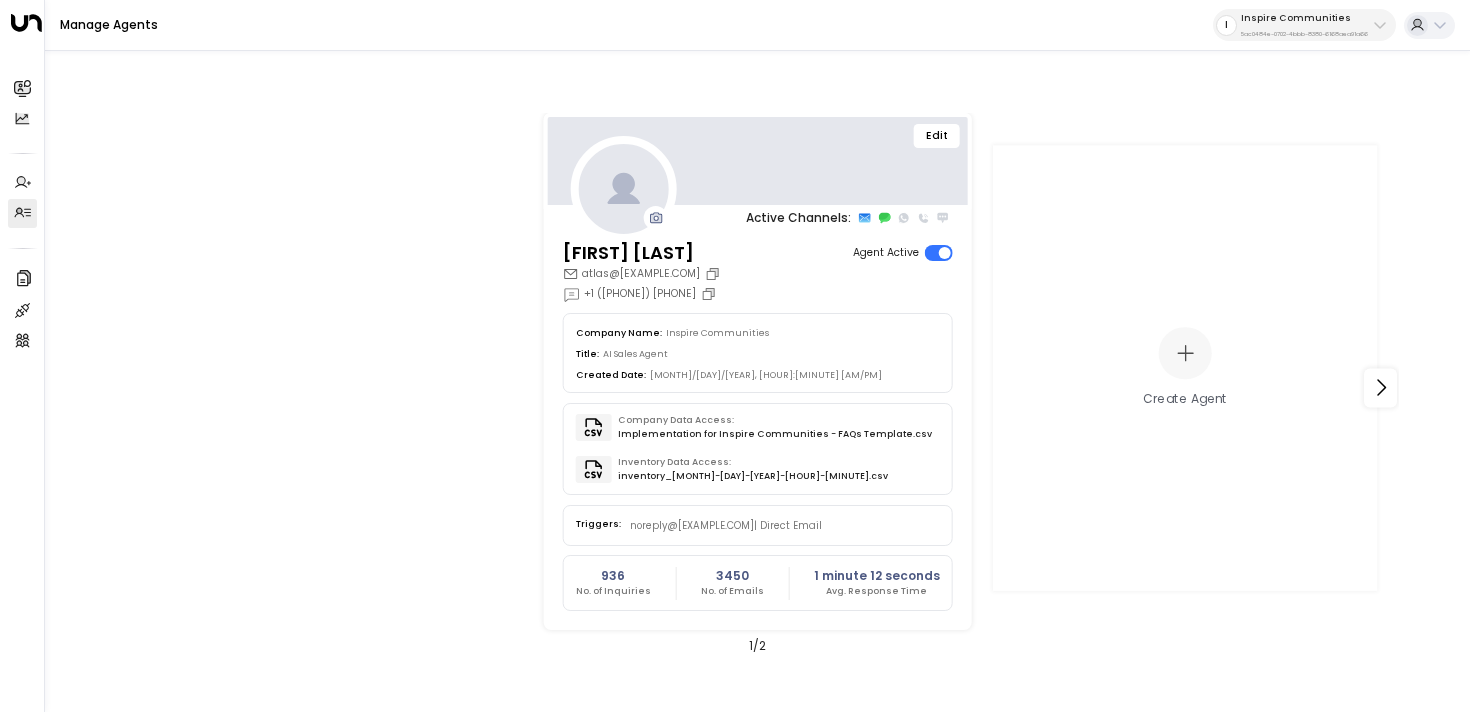 click on "Edit" at bounding box center (937, 136) 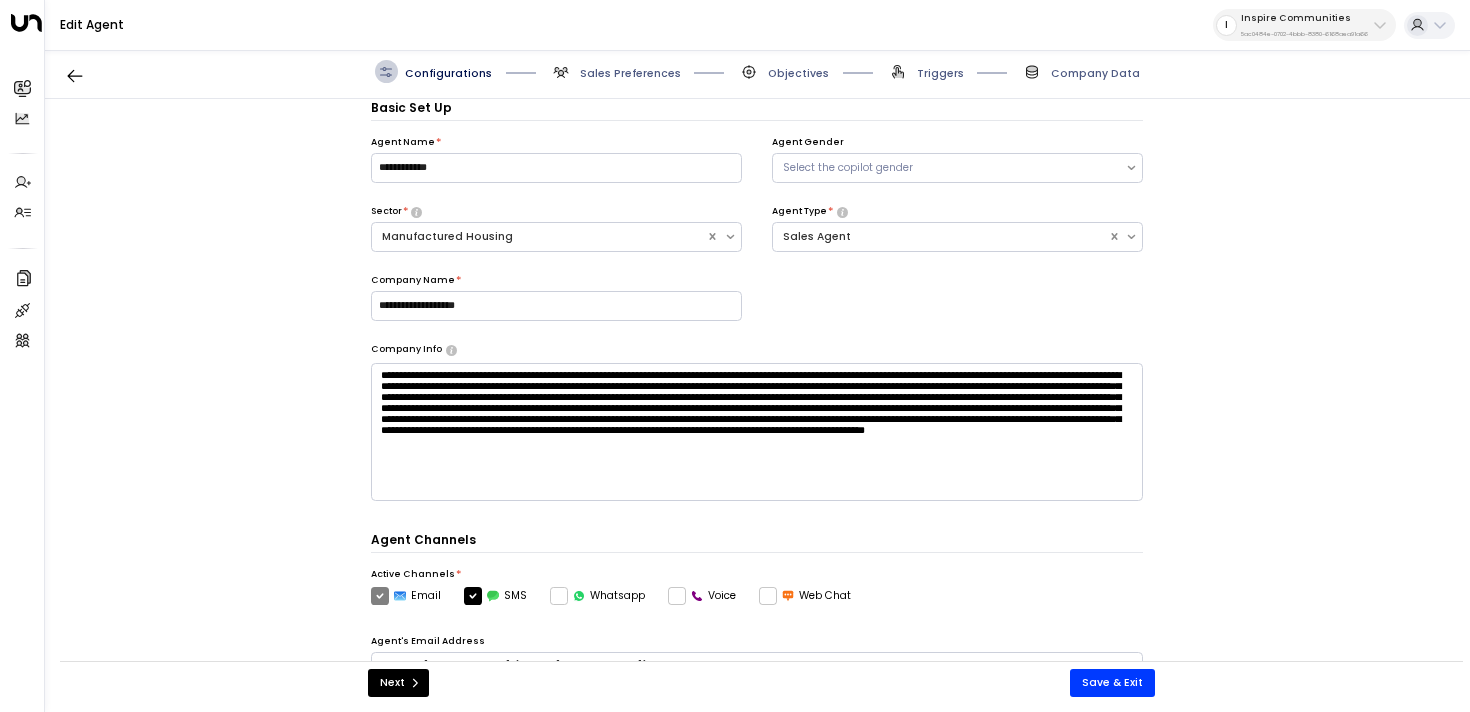 scroll, scrollTop: 22, scrollLeft: 0, axis: vertical 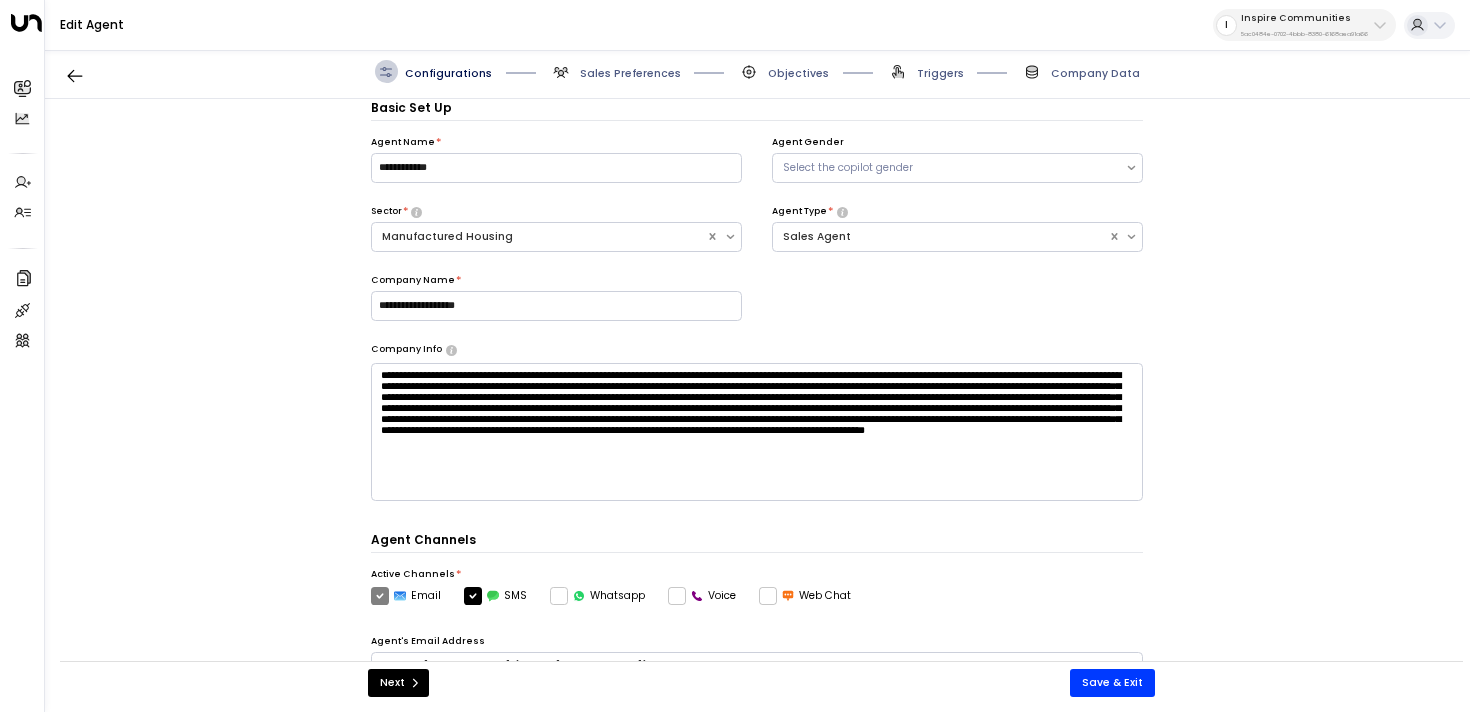 click on "Sales Preferences" at bounding box center (630, 73) 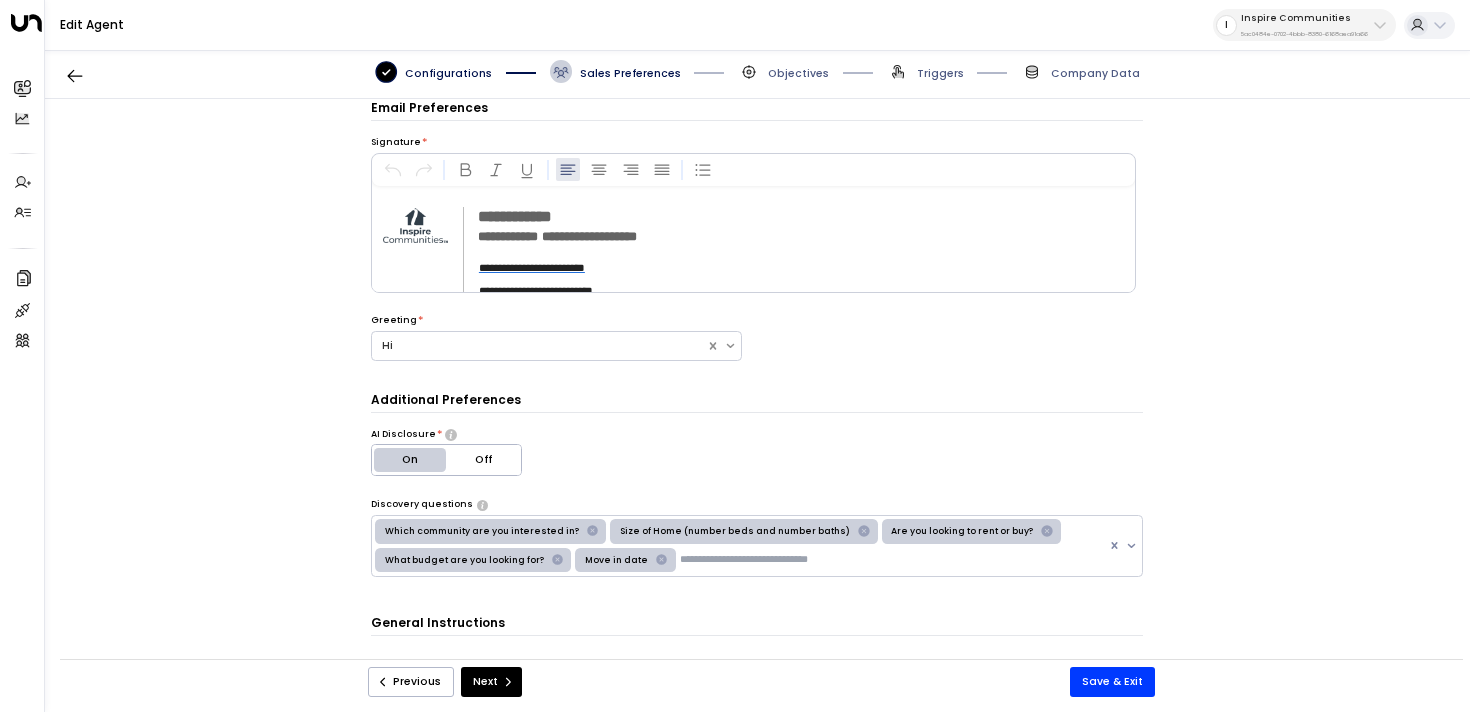 scroll, scrollTop: 9, scrollLeft: 0, axis: vertical 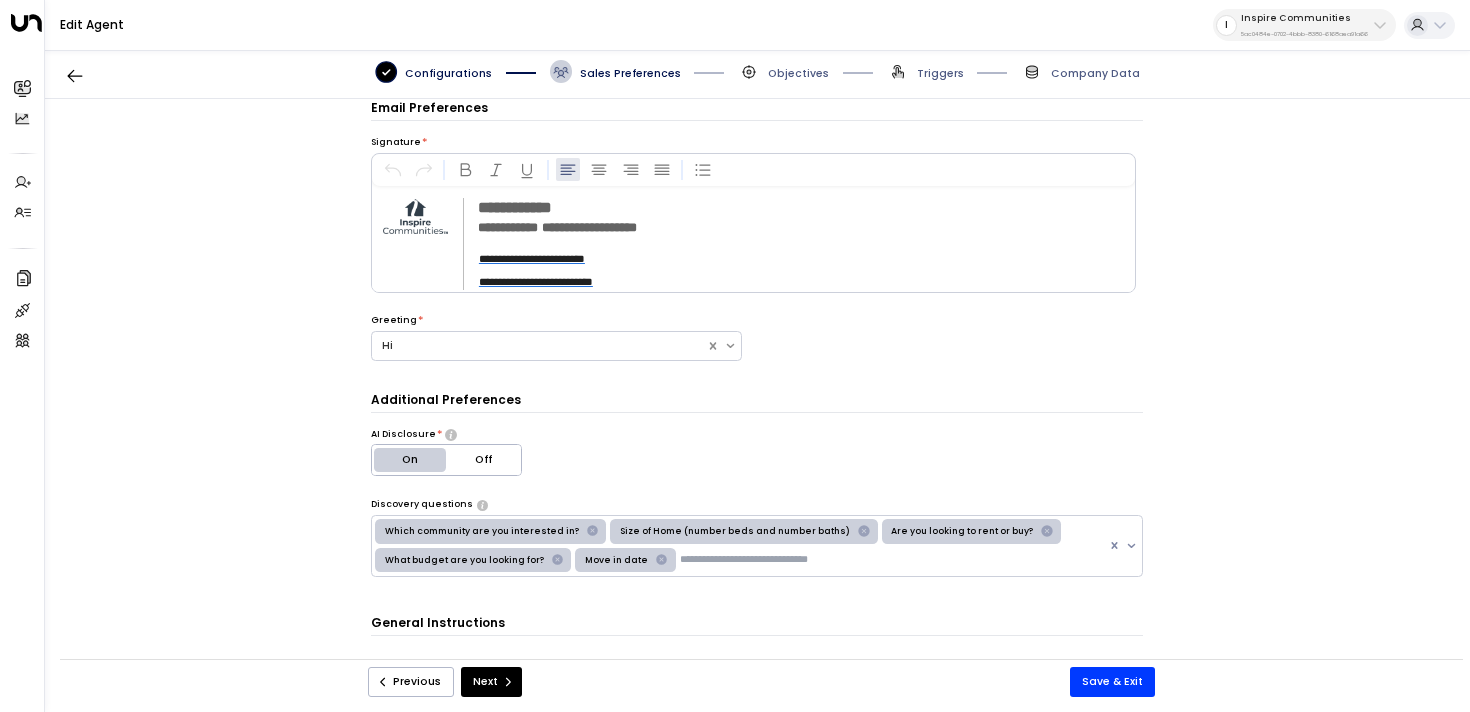 click on "Configurations" at bounding box center [448, 73] 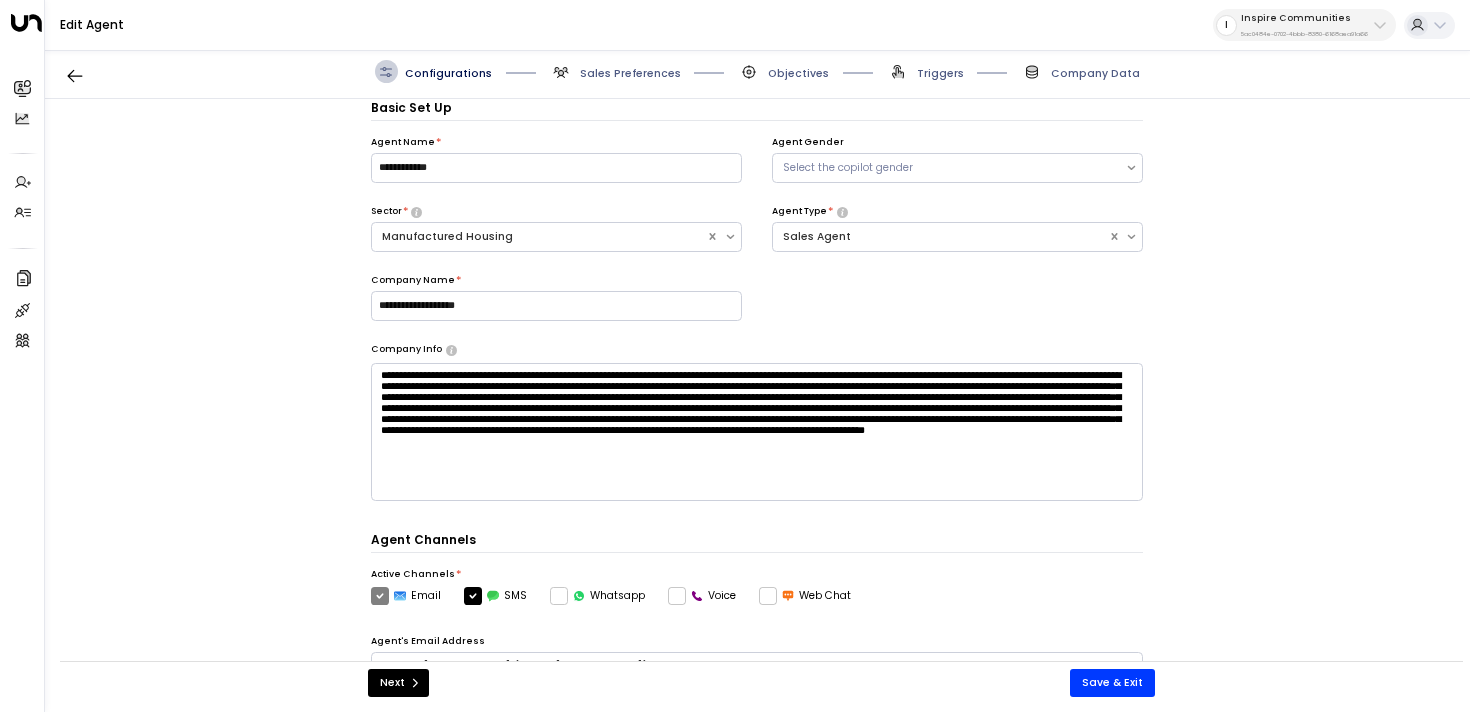 scroll, scrollTop: 528, scrollLeft: 0, axis: vertical 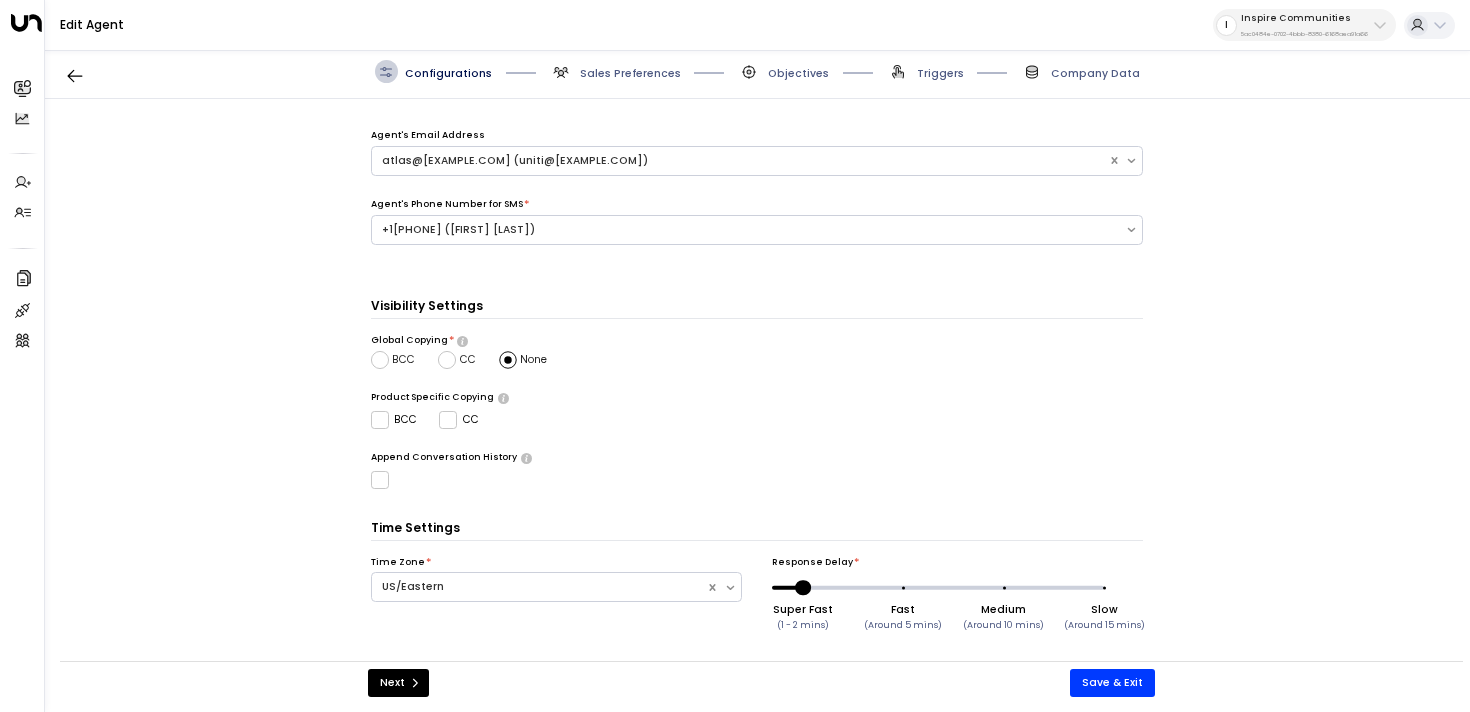 click on "Objectives" at bounding box center [798, 73] 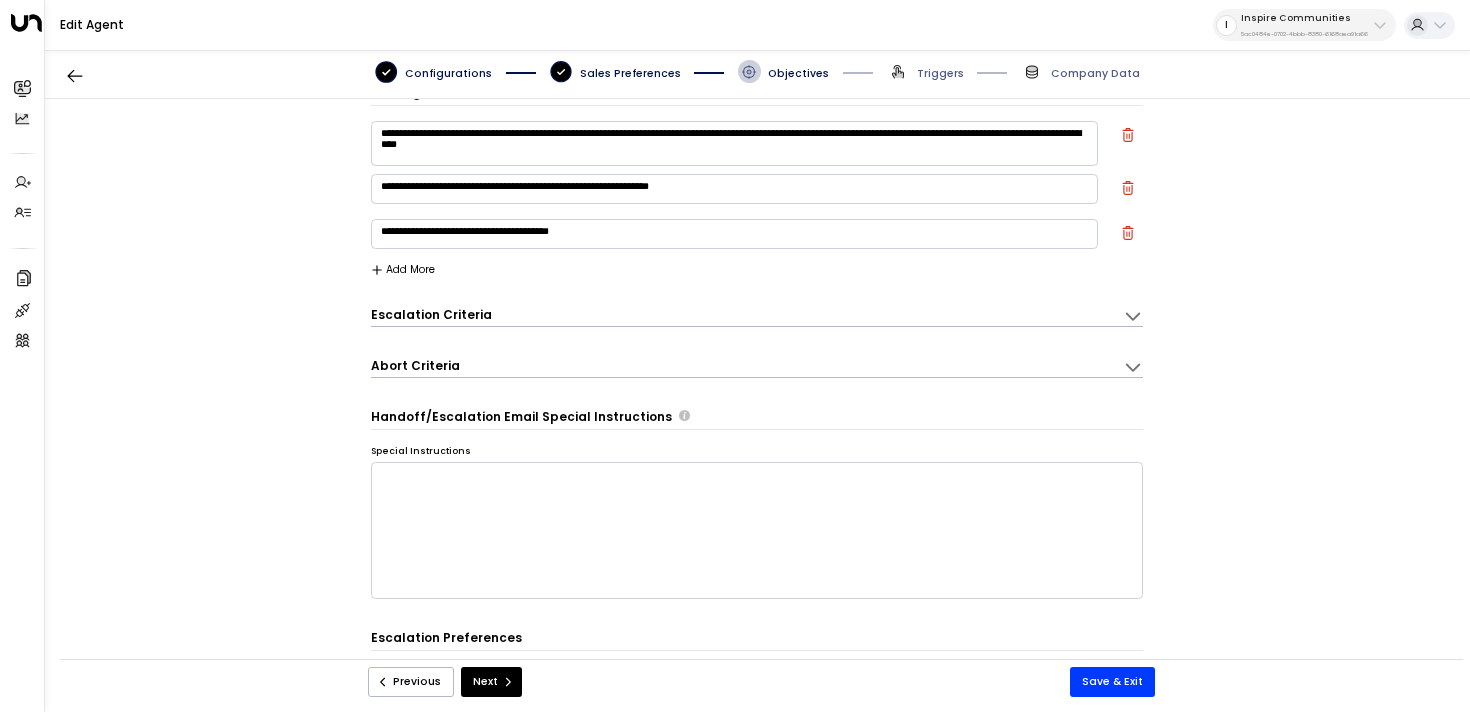 scroll, scrollTop: 22, scrollLeft: 0, axis: vertical 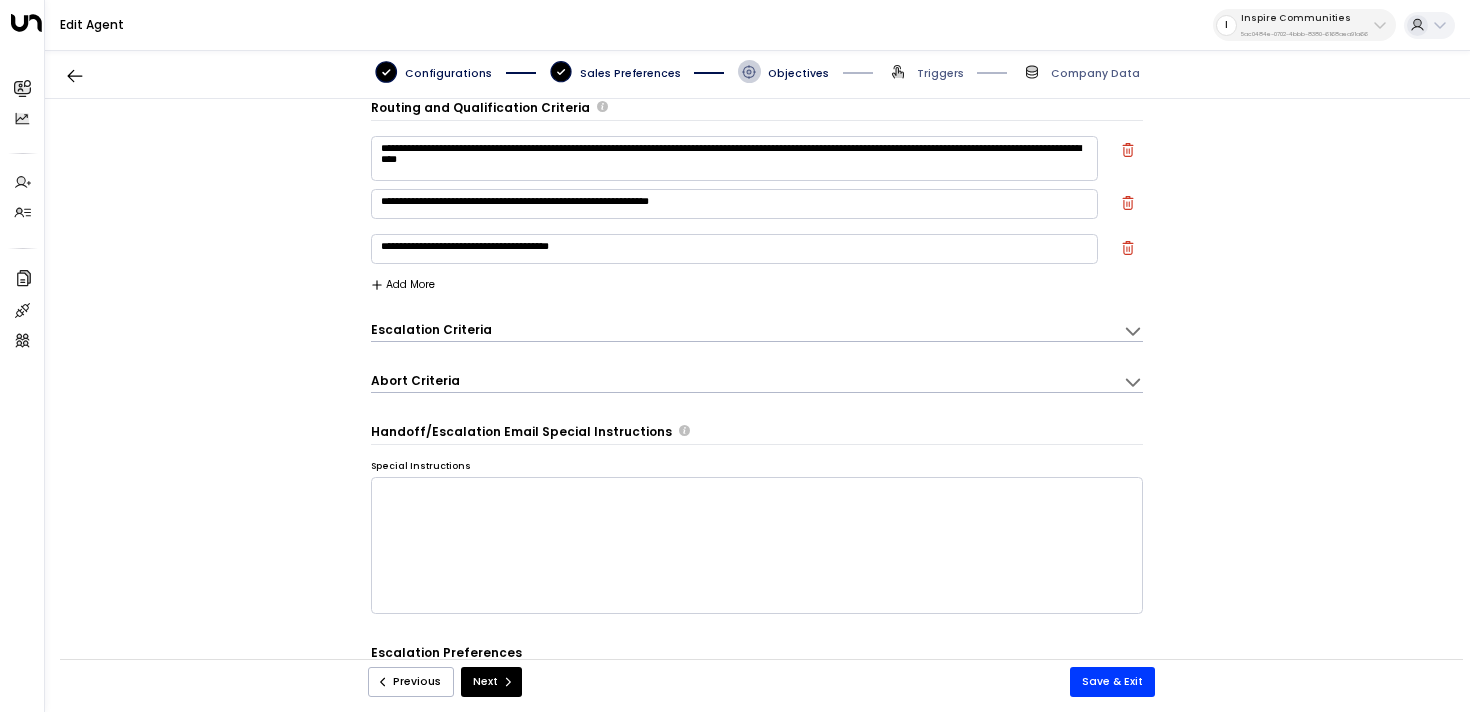 click on "Triggers" at bounding box center (940, 73) 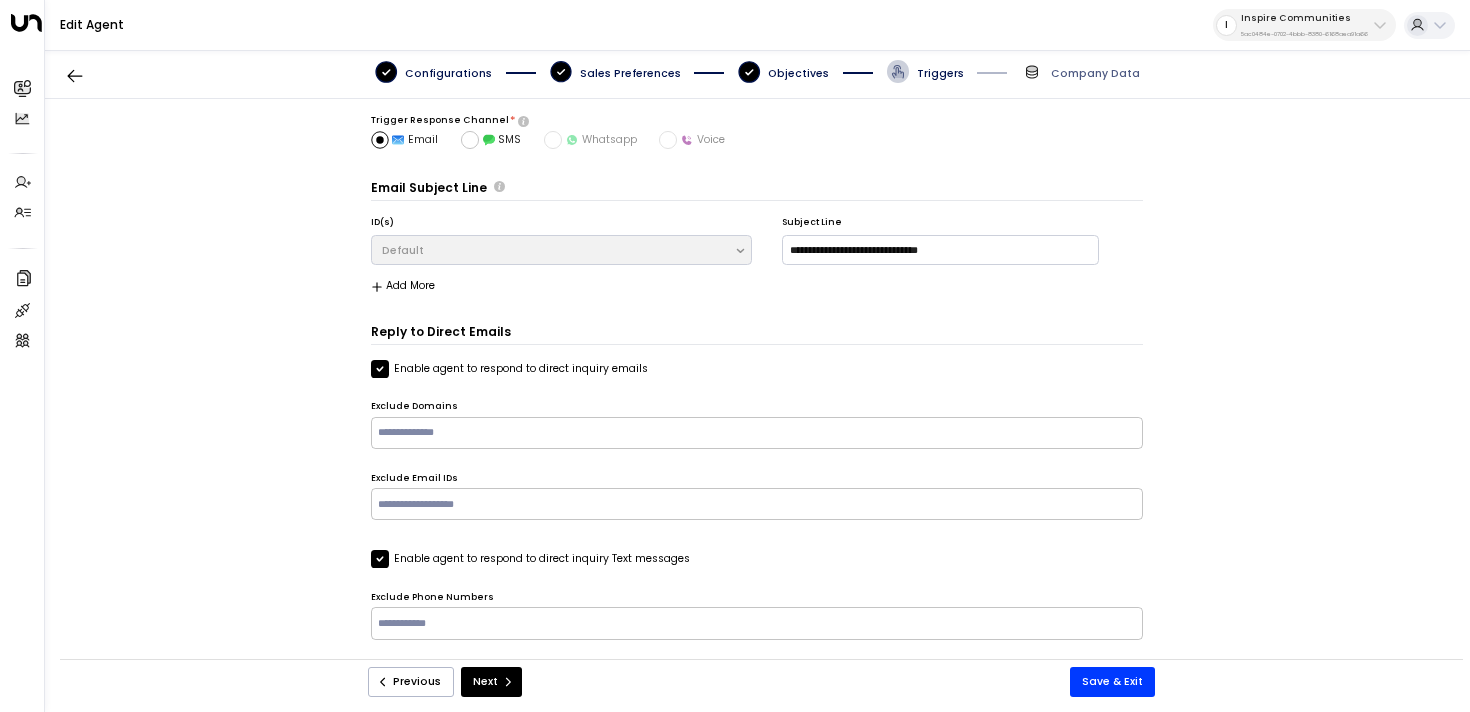 scroll, scrollTop: 0, scrollLeft: 0, axis: both 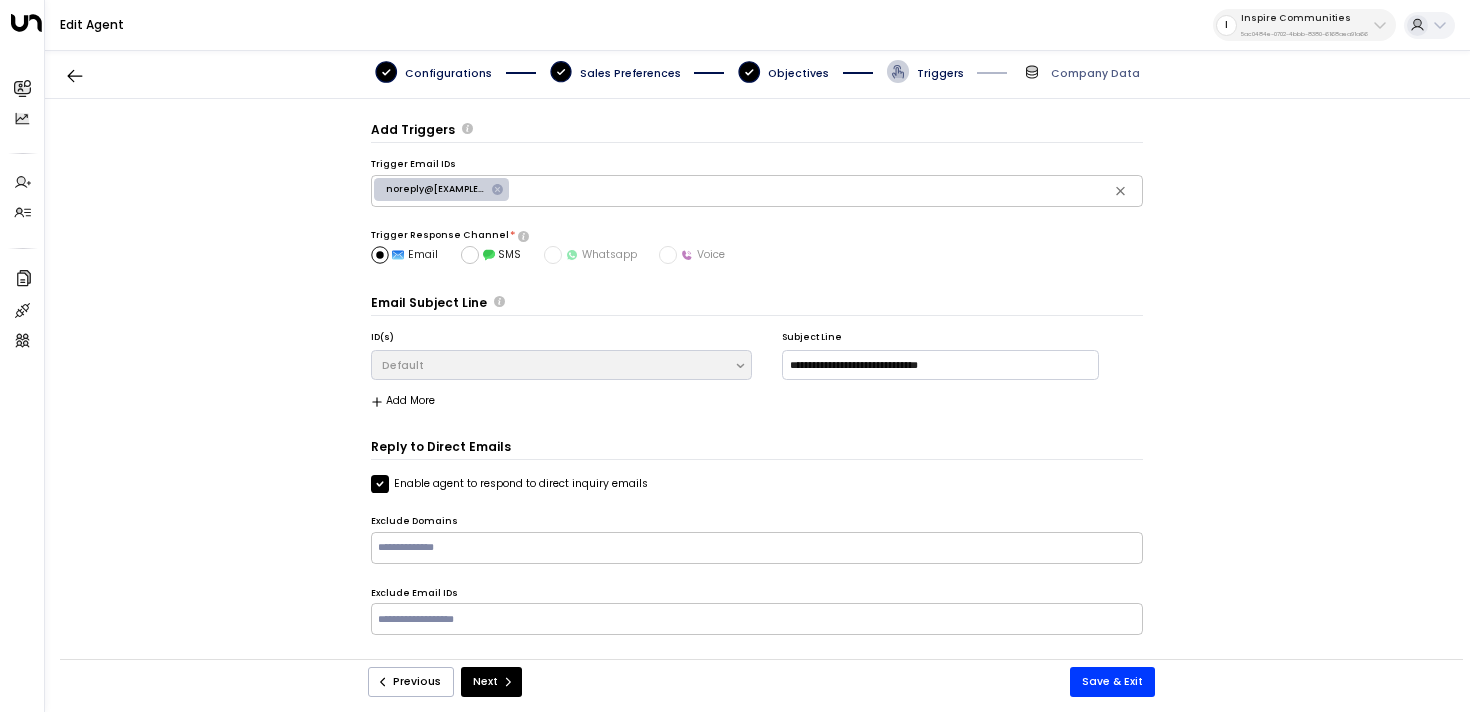 click on "Sales Preferences" at bounding box center [615, 71] 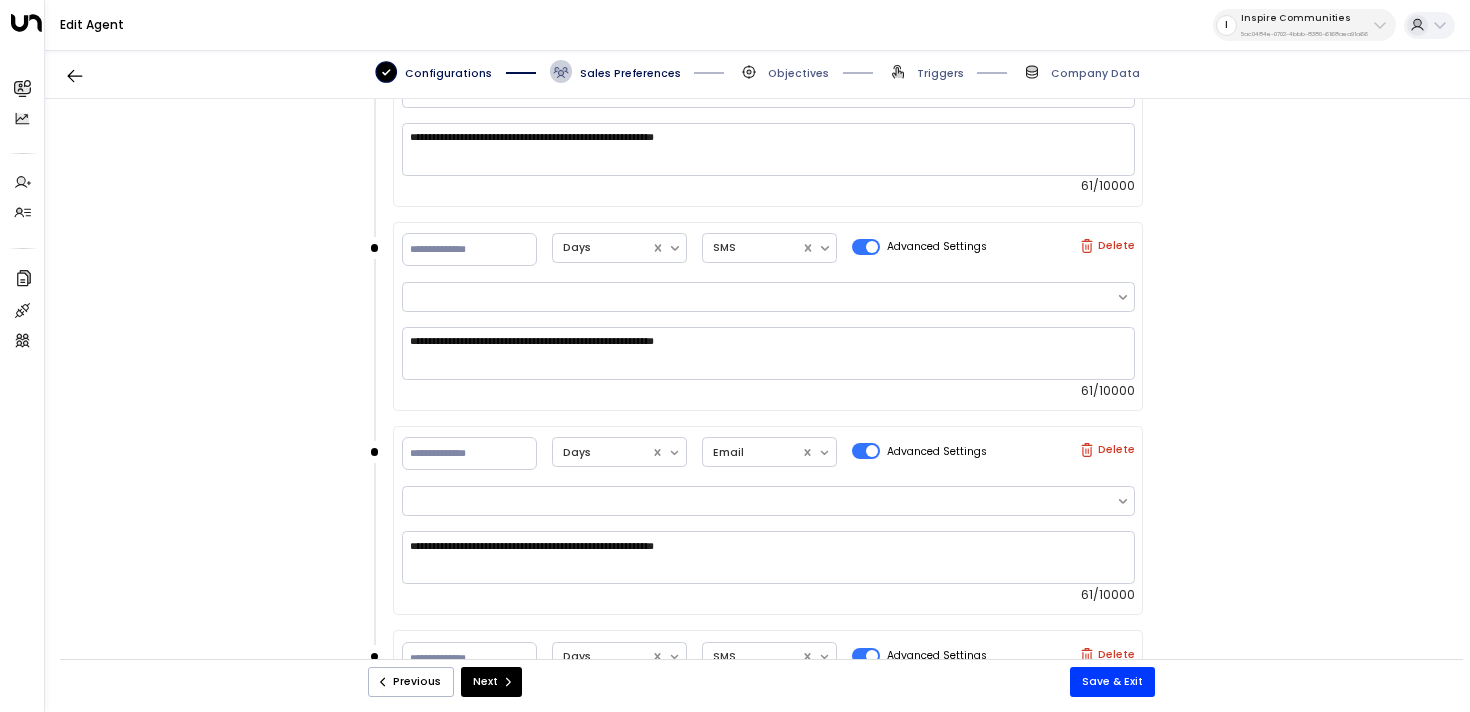 scroll, scrollTop: 2128, scrollLeft: 0, axis: vertical 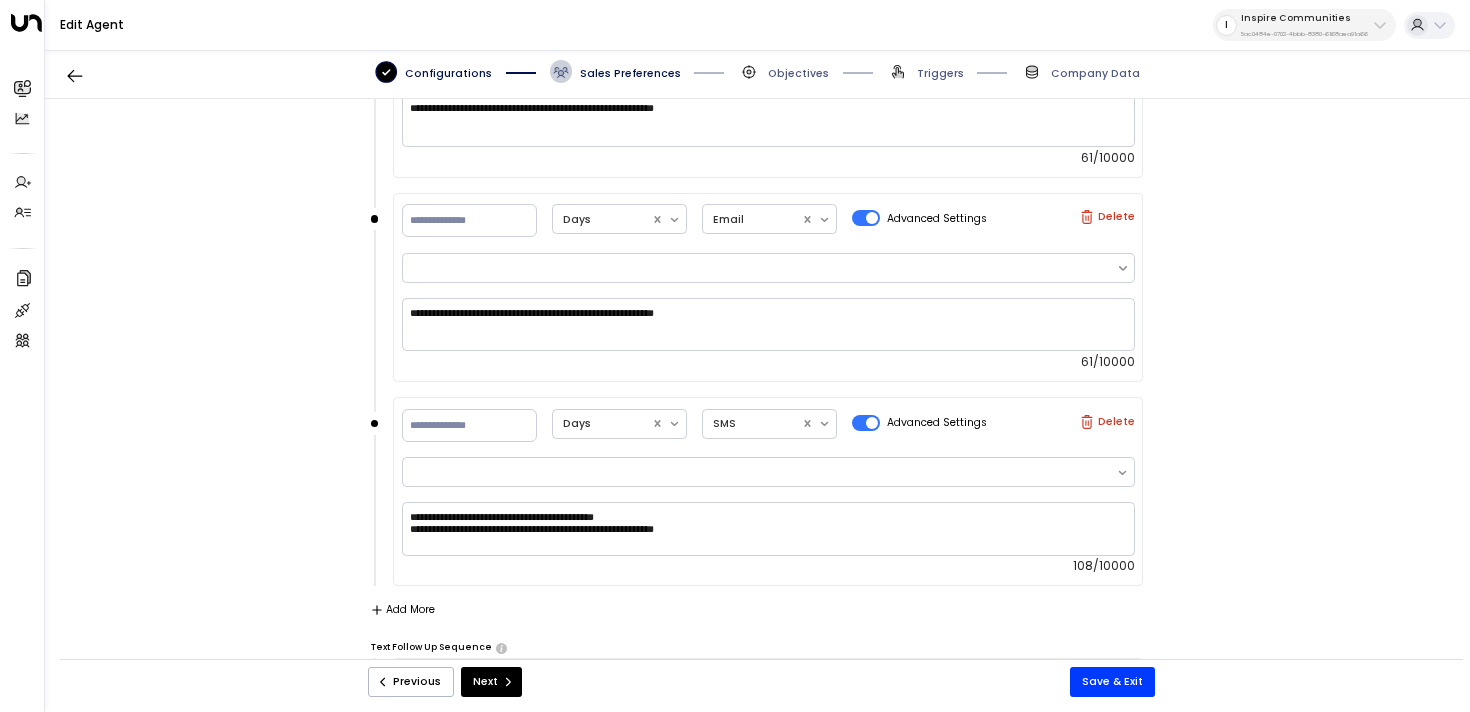 click on "Configurations" at bounding box center (448, 73) 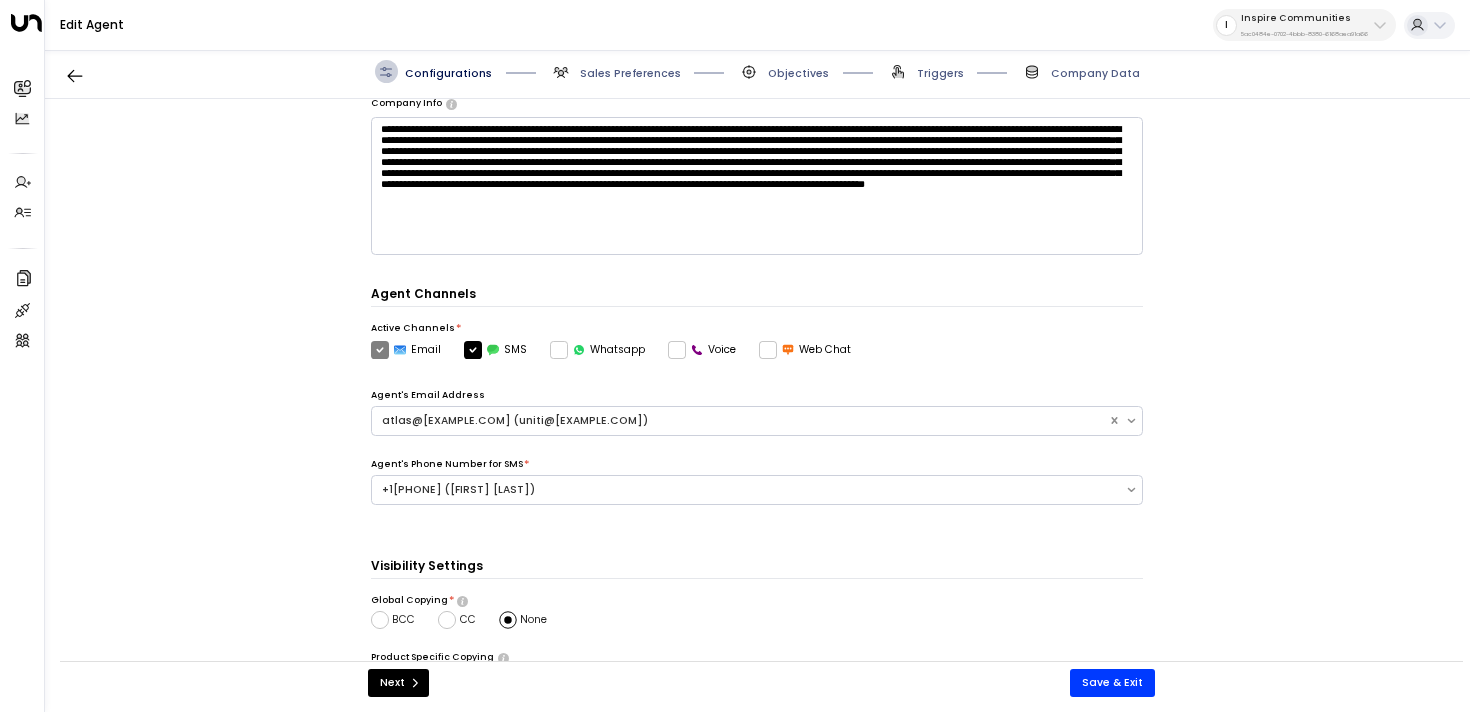 scroll, scrollTop: 528, scrollLeft: 0, axis: vertical 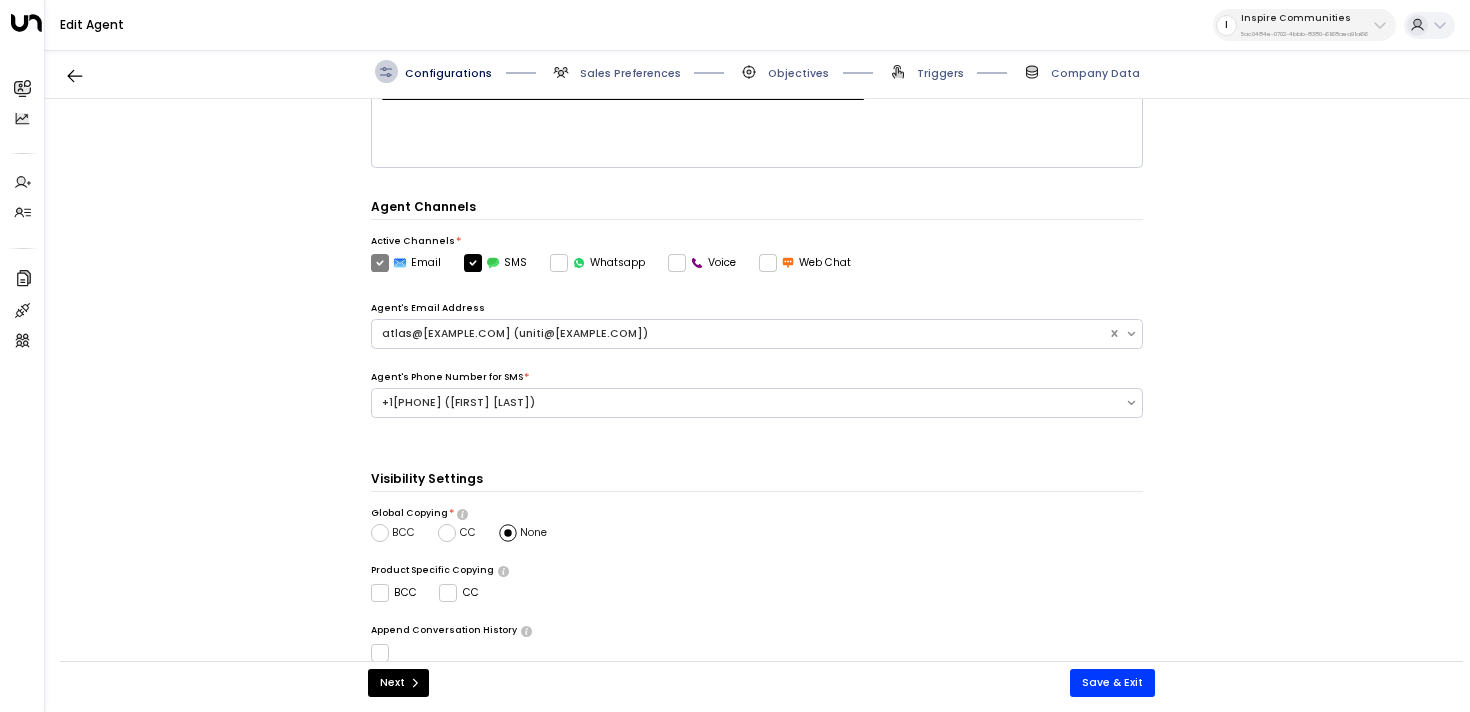 click on "Sales Preferences" at bounding box center [630, 73] 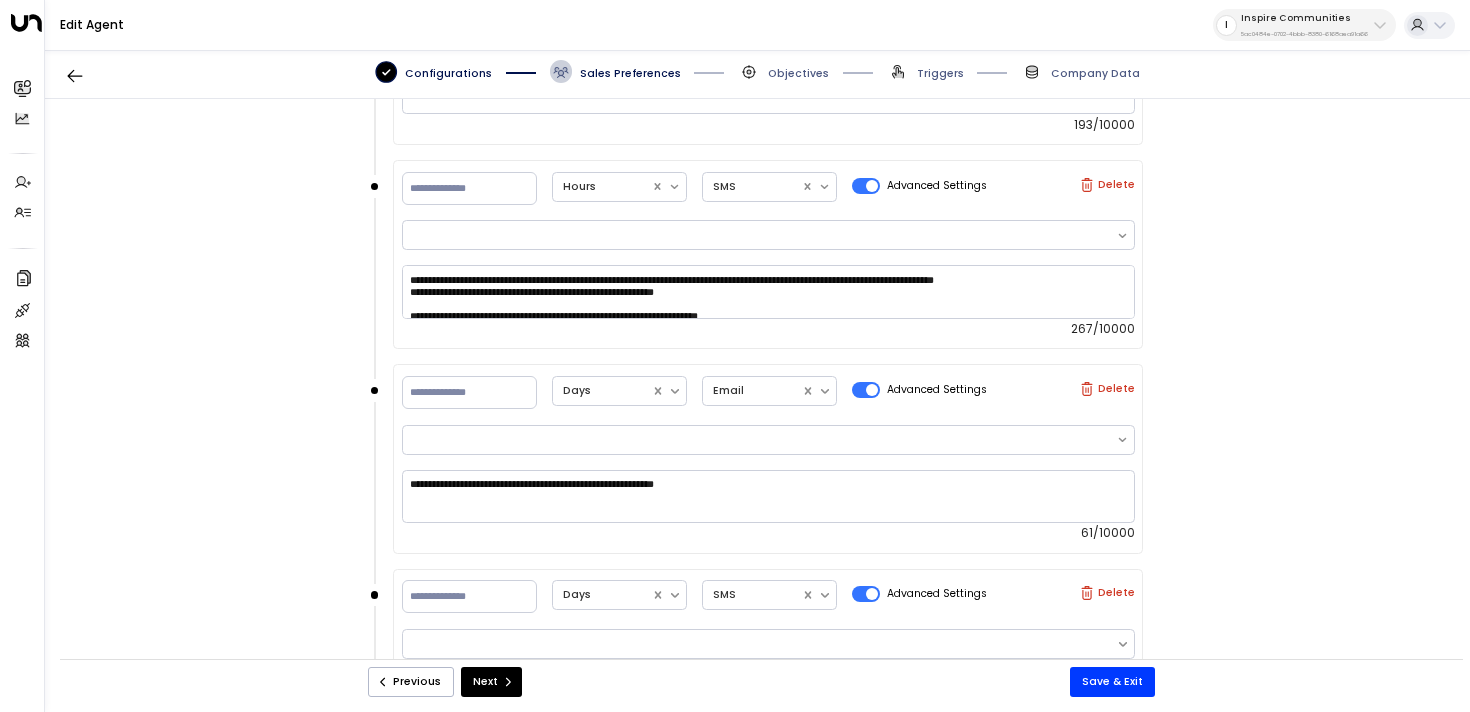 click on "Objectives" at bounding box center (798, 73) 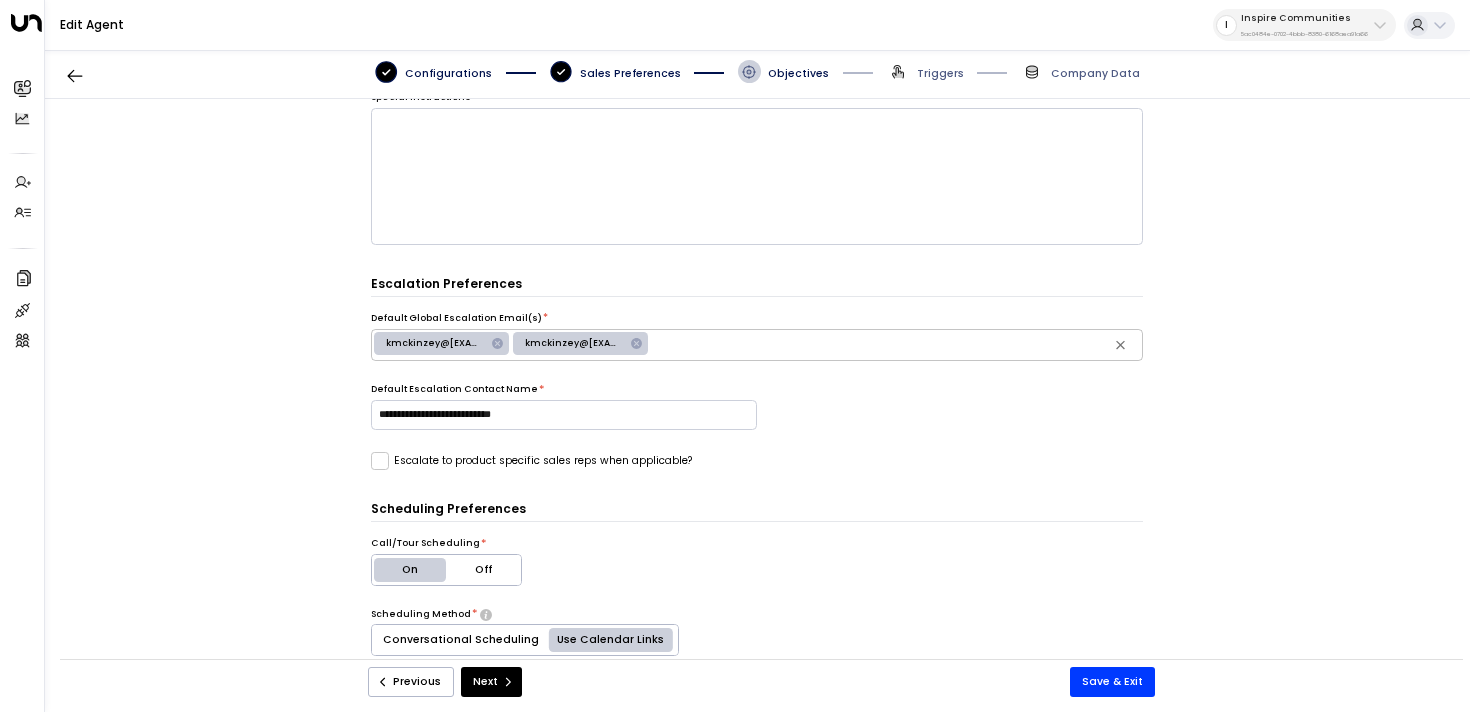scroll, scrollTop: 705, scrollLeft: 0, axis: vertical 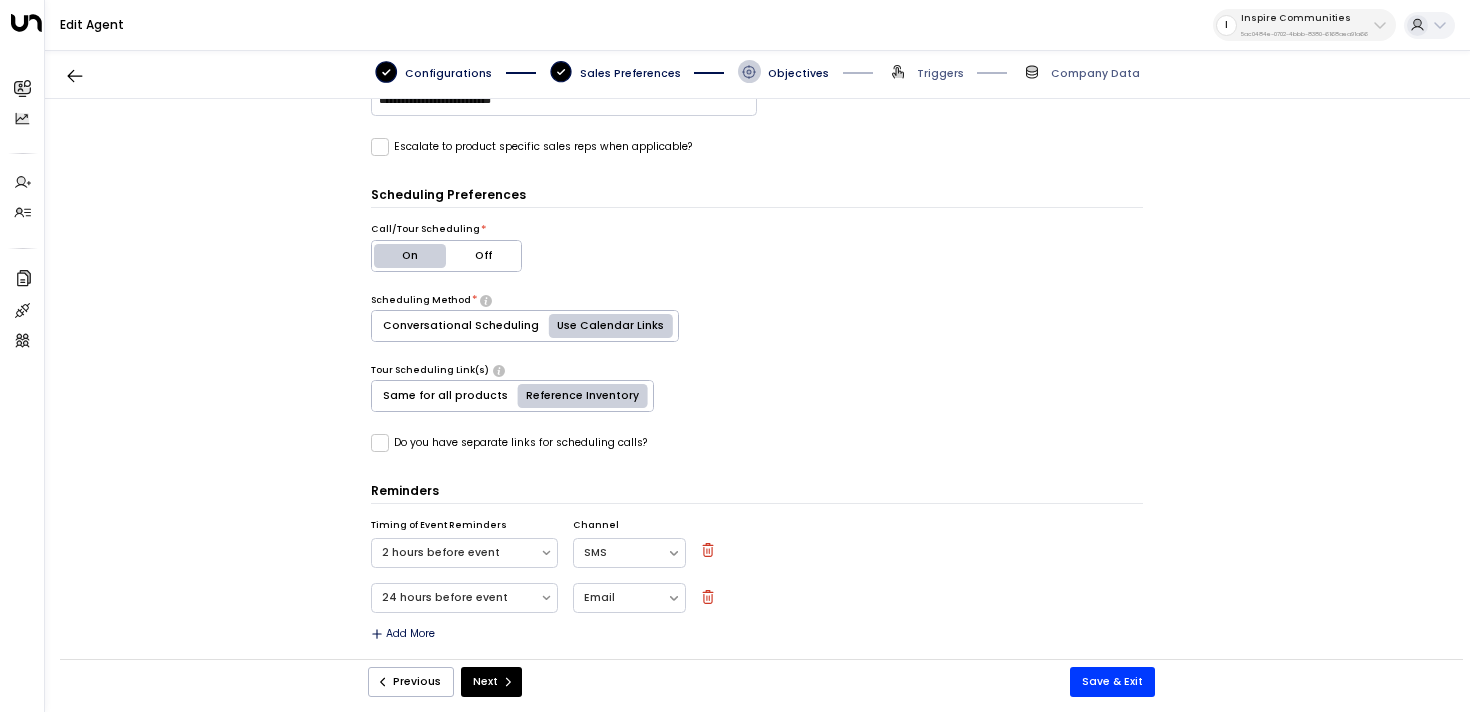 click on "Conversational Scheduling" at bounding box center (461, 326) 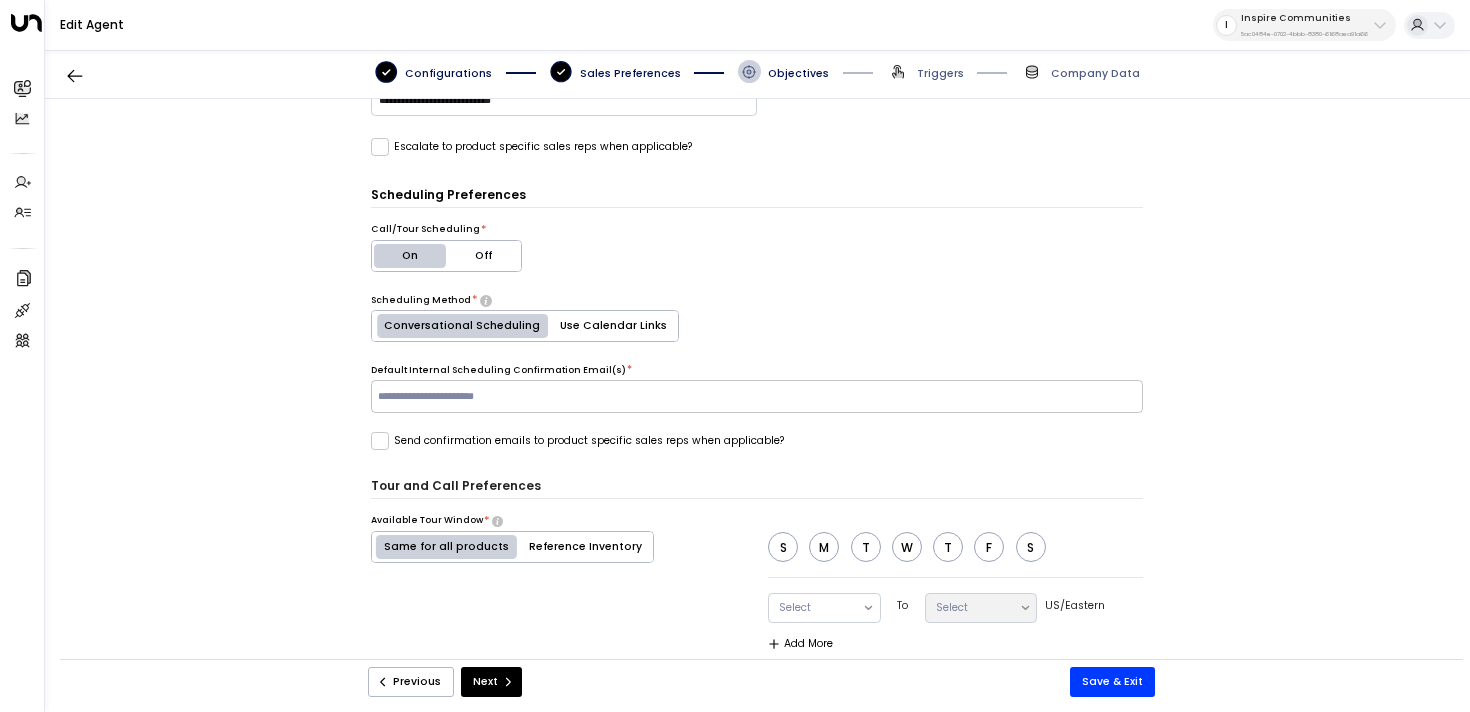 click at bounding box center [756, 396] 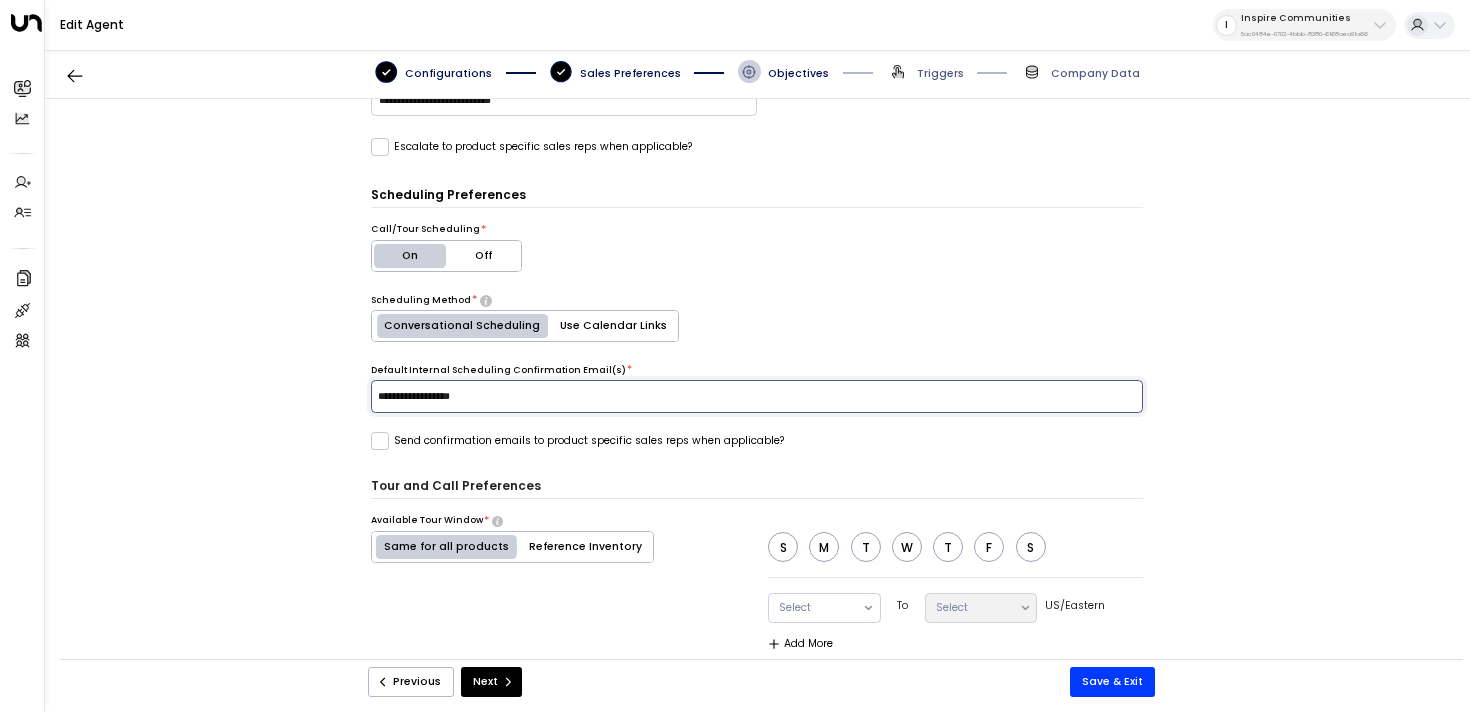 type on "**********" 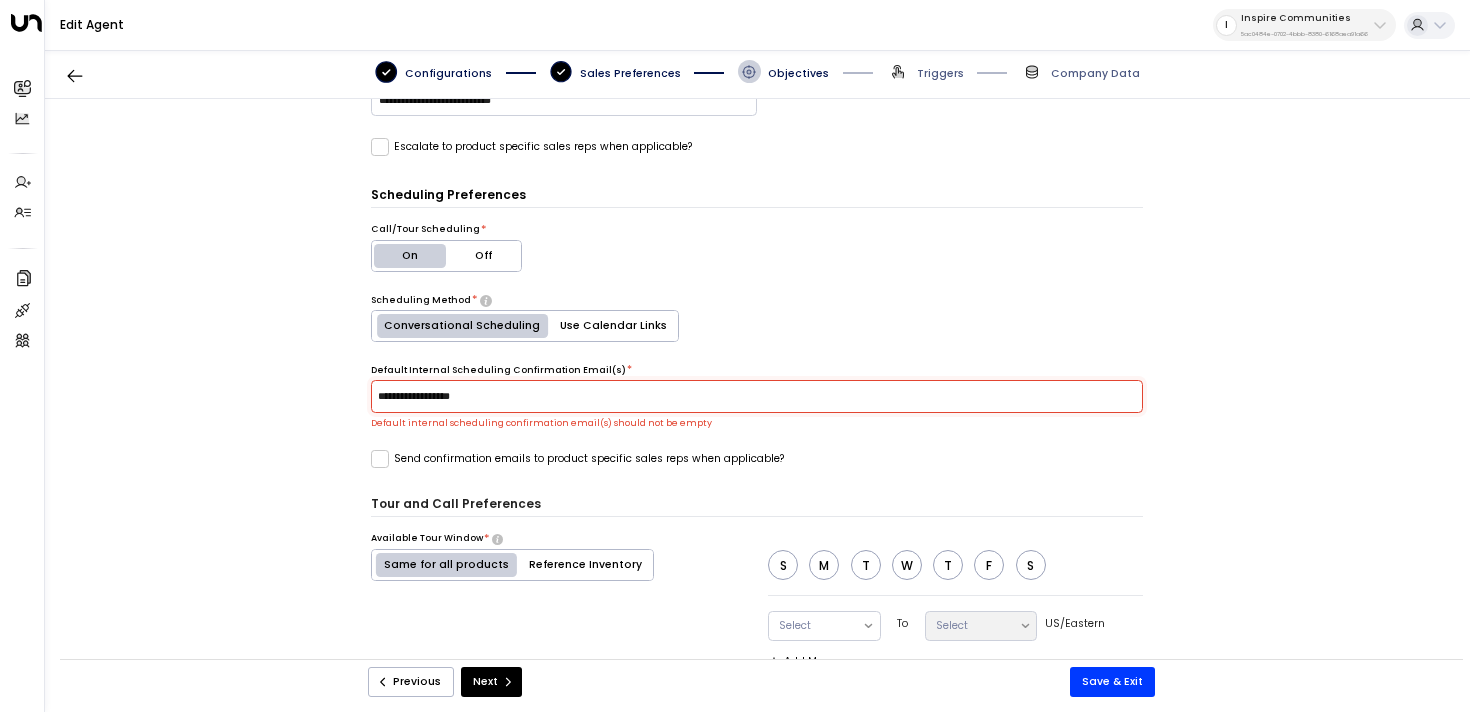 click on "Tour and Call Preferences Available Tour Window * Same for all products Reference Inventory S M T W T F S   Select To   Select US/Eastern  Add More Available Call Window * Same for all products Reference Inventory S M T W T F S   Select To   Select US/Eastern  Add More Shortest Turnaround Time (Tours) *   1   Days Shortest Turnaround Time (Calls) *   2   Hours" at bounding box center (757, 702) 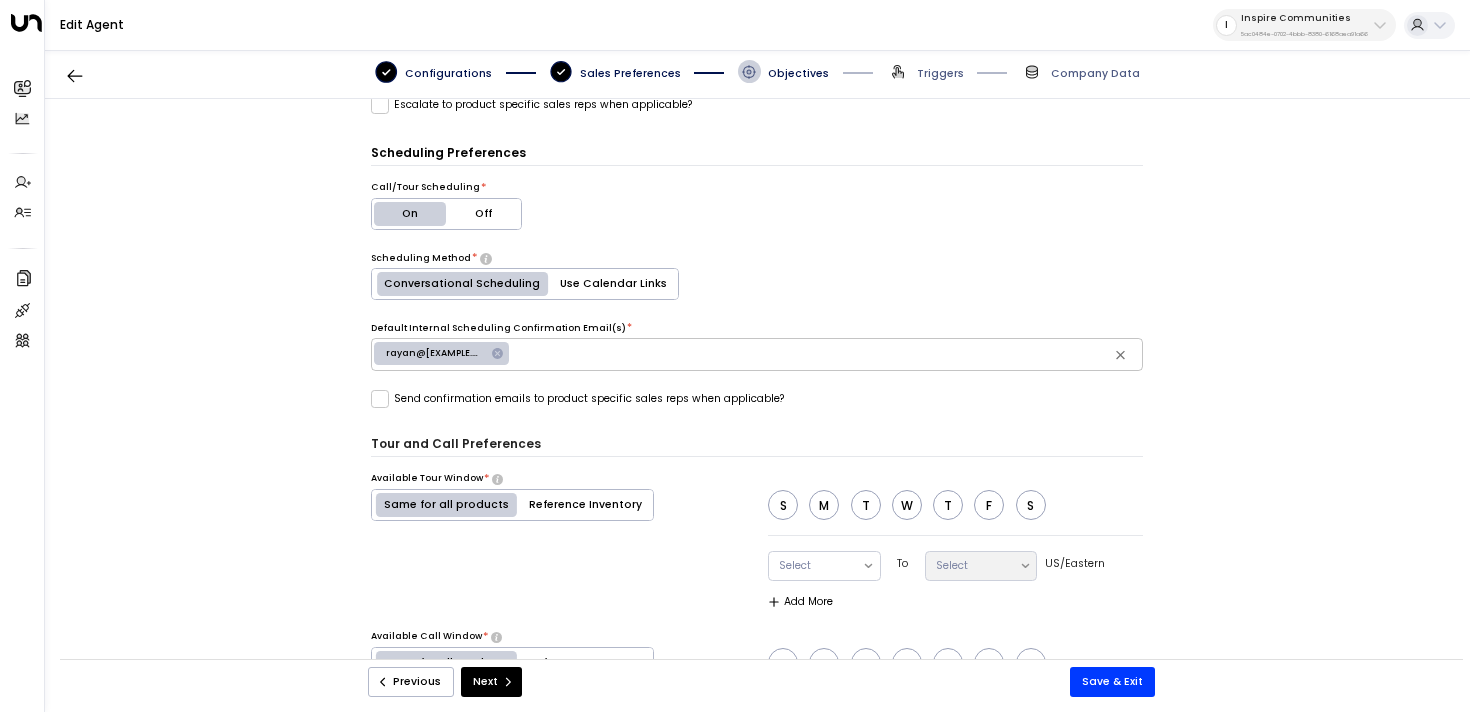 scroll, scrollTop: 755, scrollLeft: 0, axis: vertical 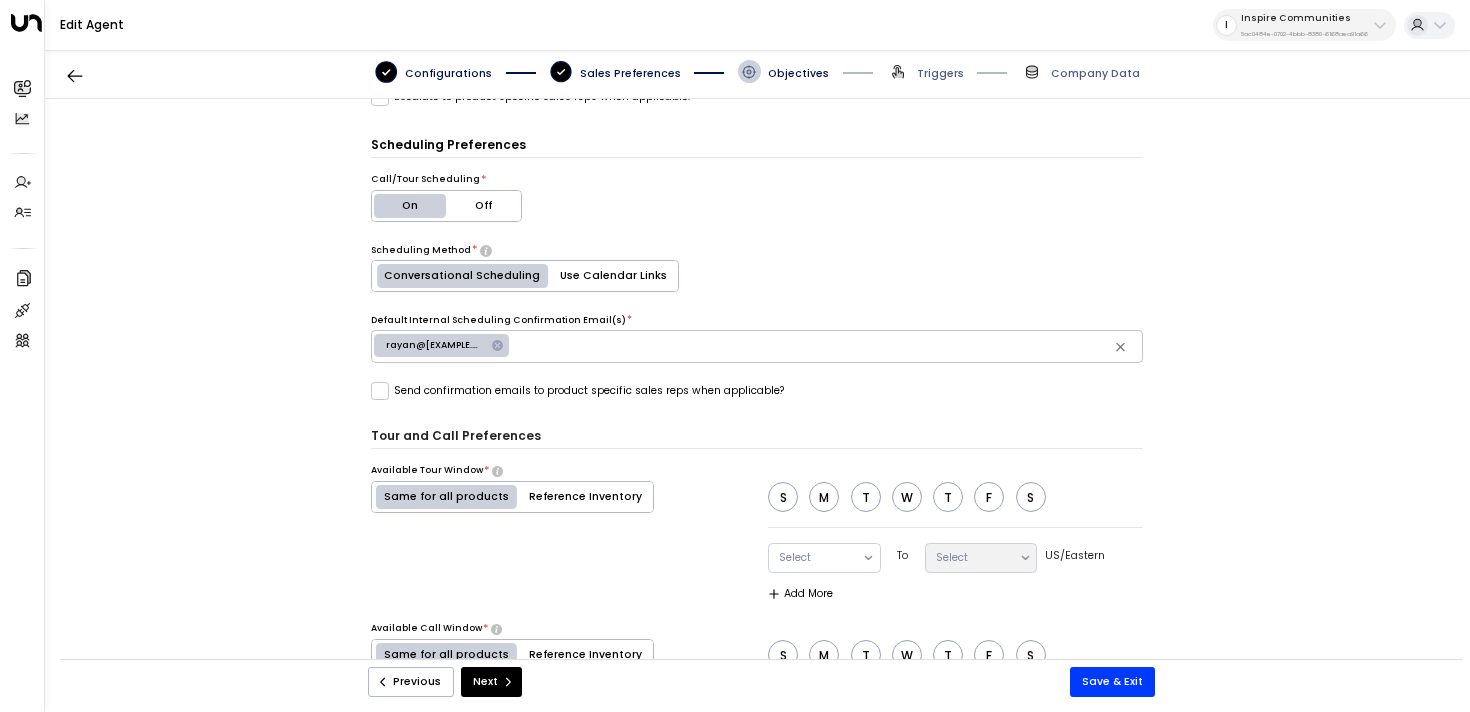 click on "M" at bounding box center [824, 497] 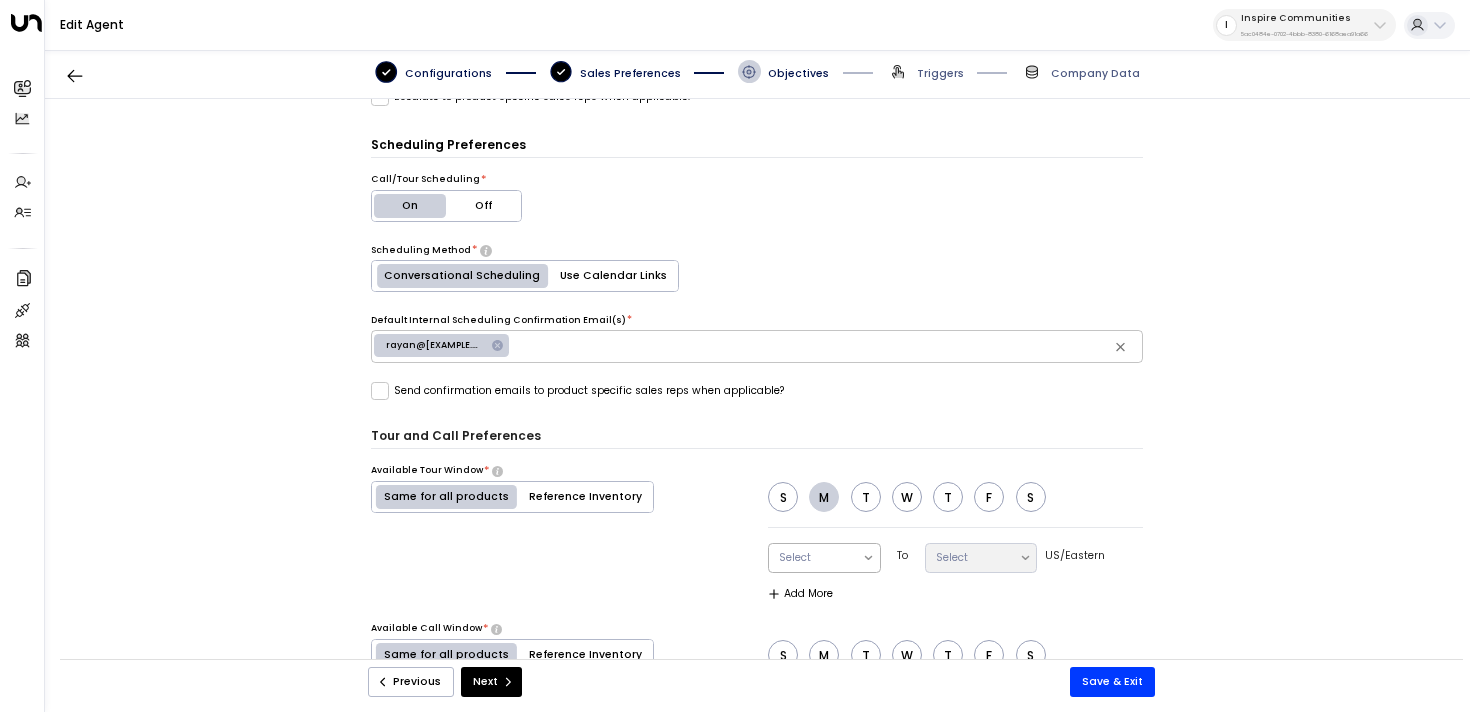 click at bounding box center (815, 558) 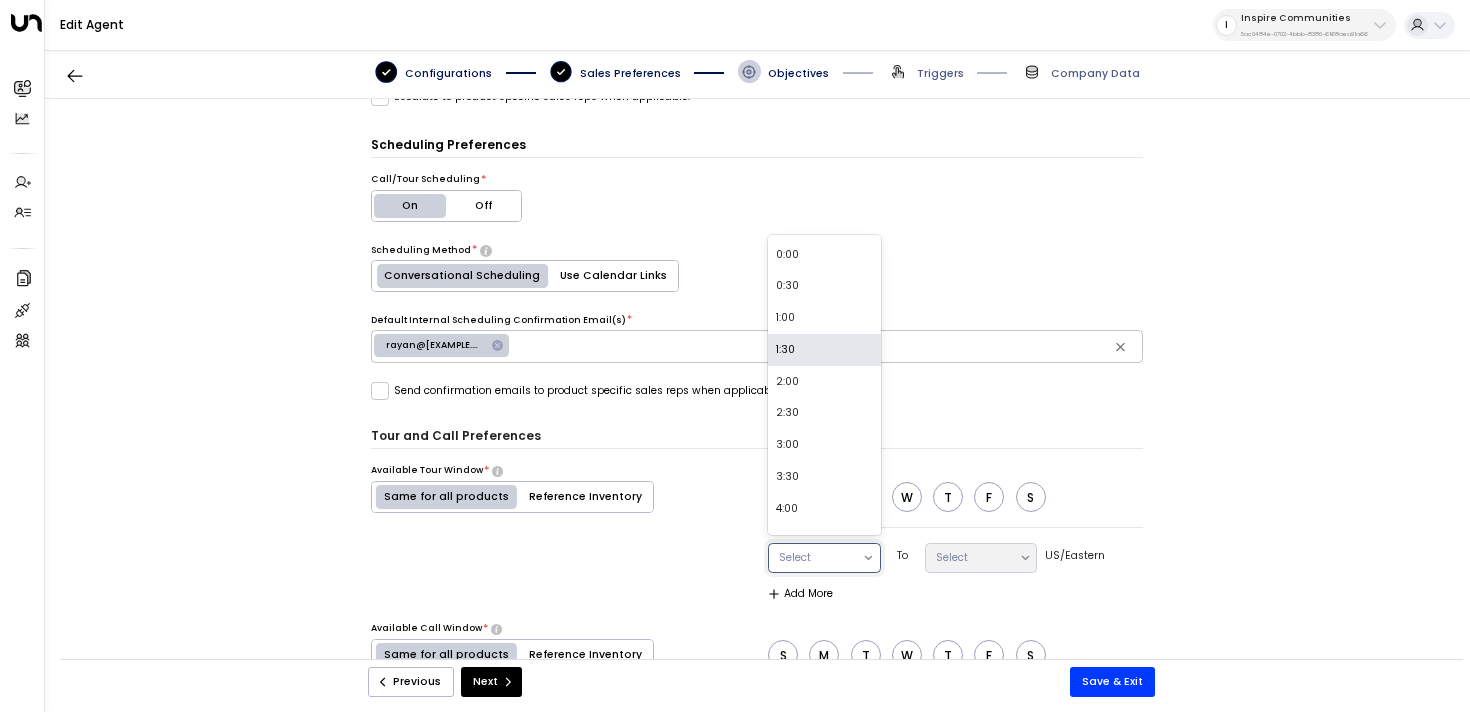 click on "1:30" at bounding box center (824, 350) 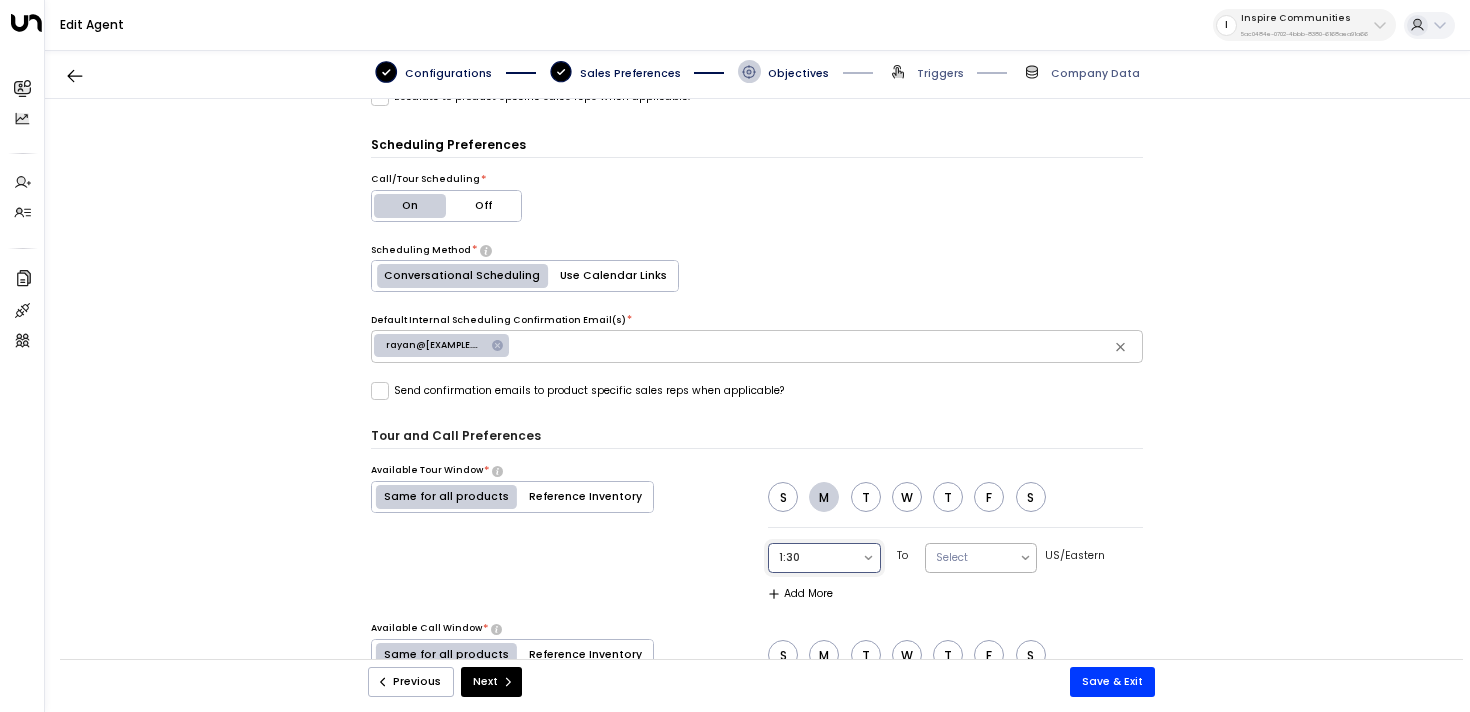 click at bounding box center (972, 558) 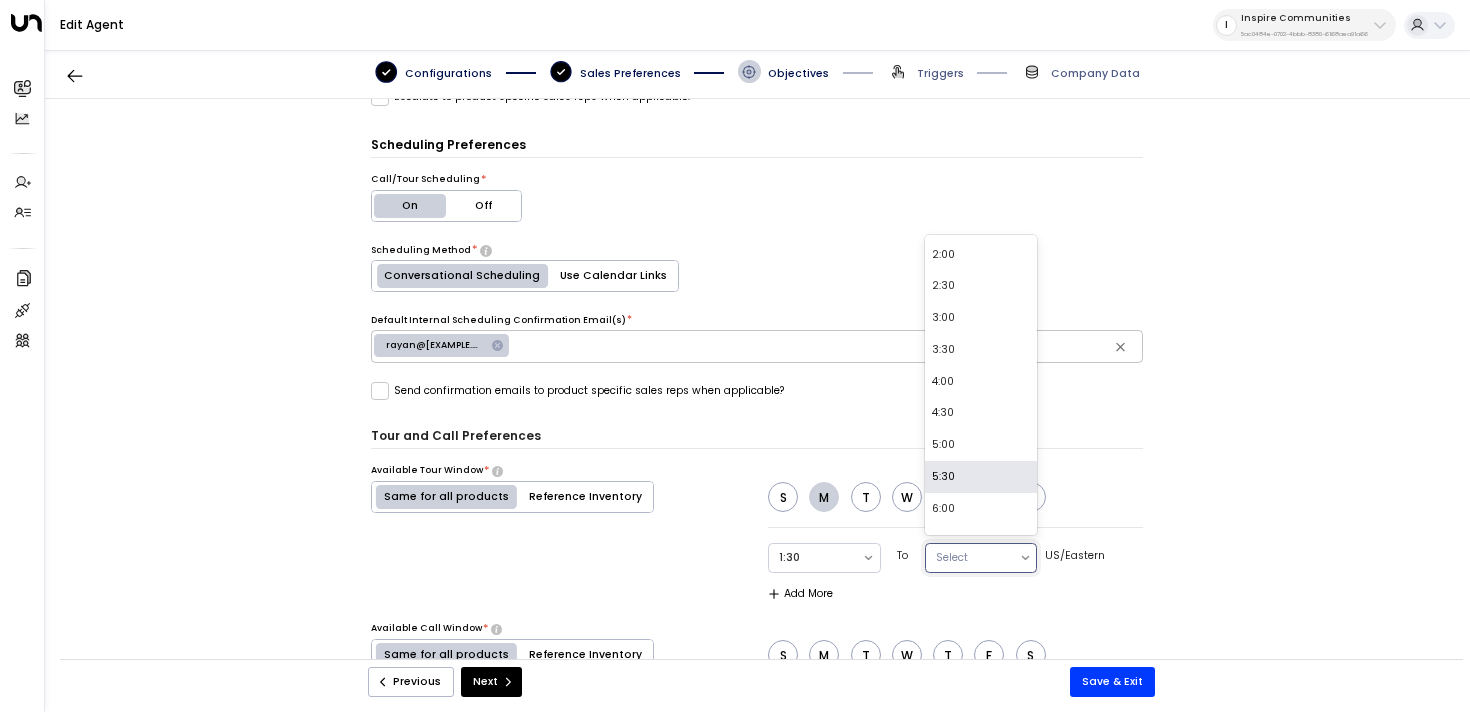 click on "5:30" at bounding box center [981, 477] 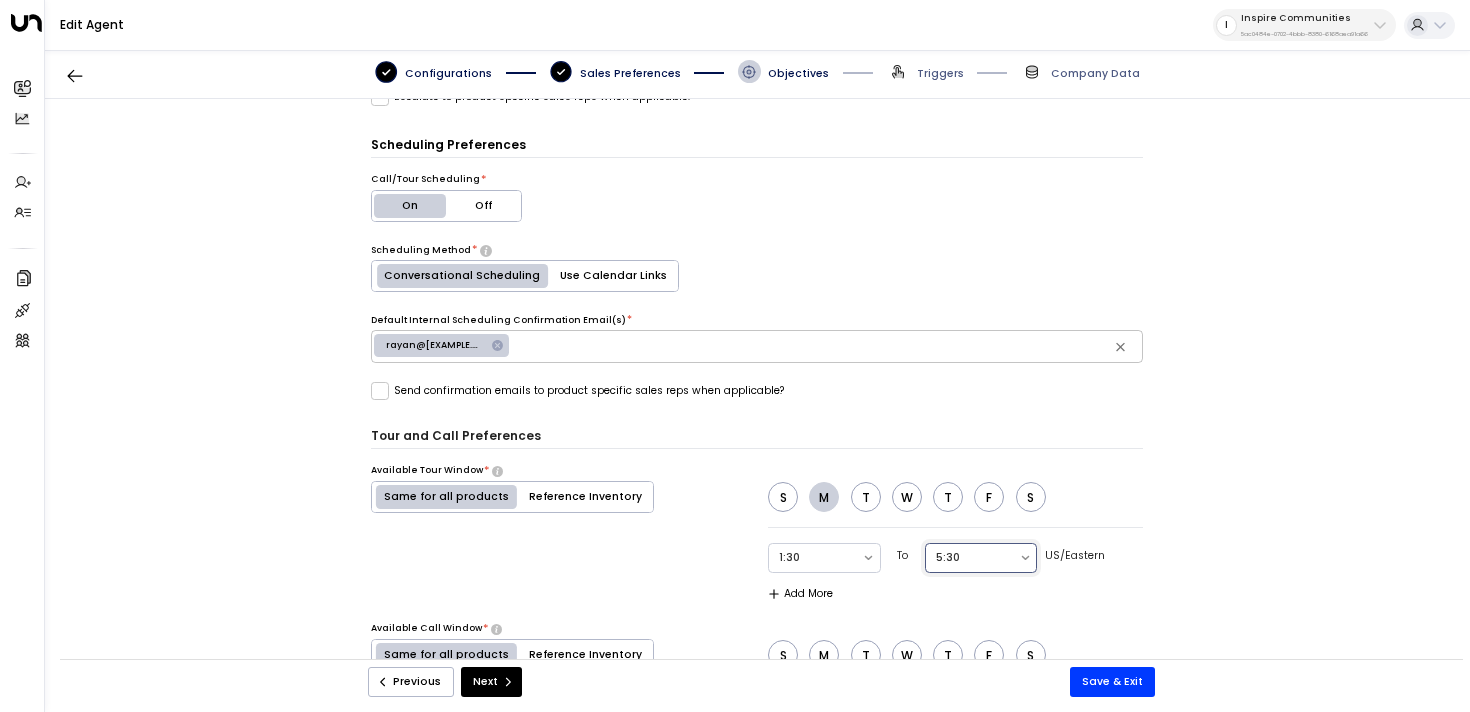click on "**********" at bounding box center (757, 387) 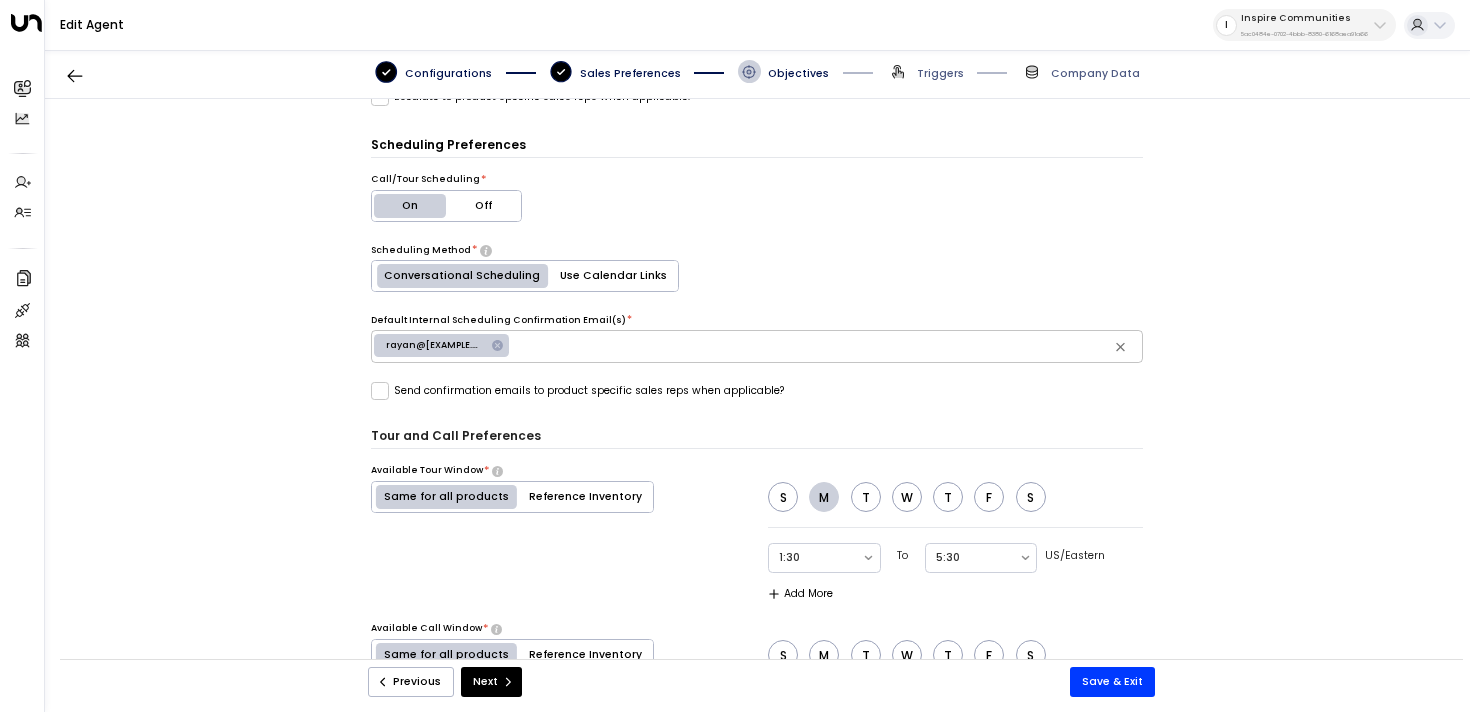 scroll, scrollTop: 1118, scrollLeft: 0, axis: vertical 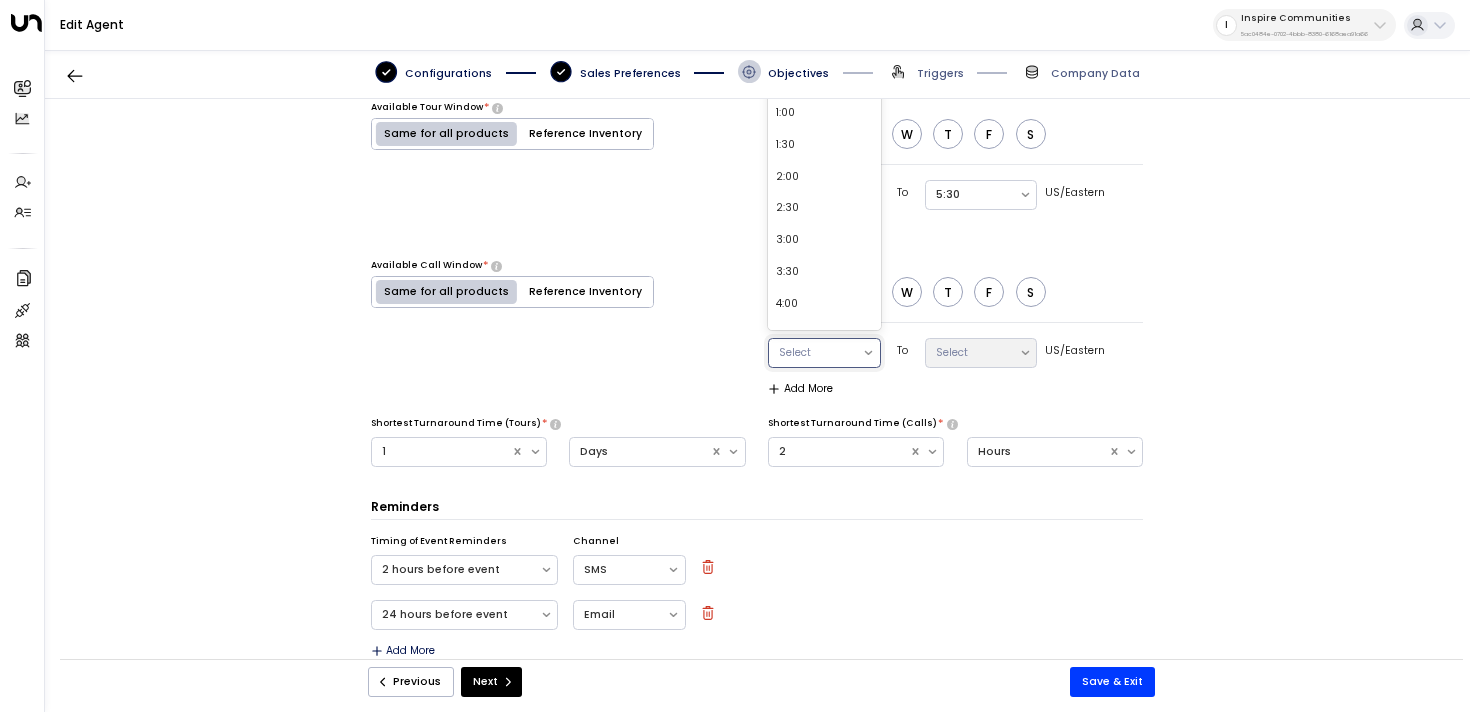 click at bounding box center [815, 353] 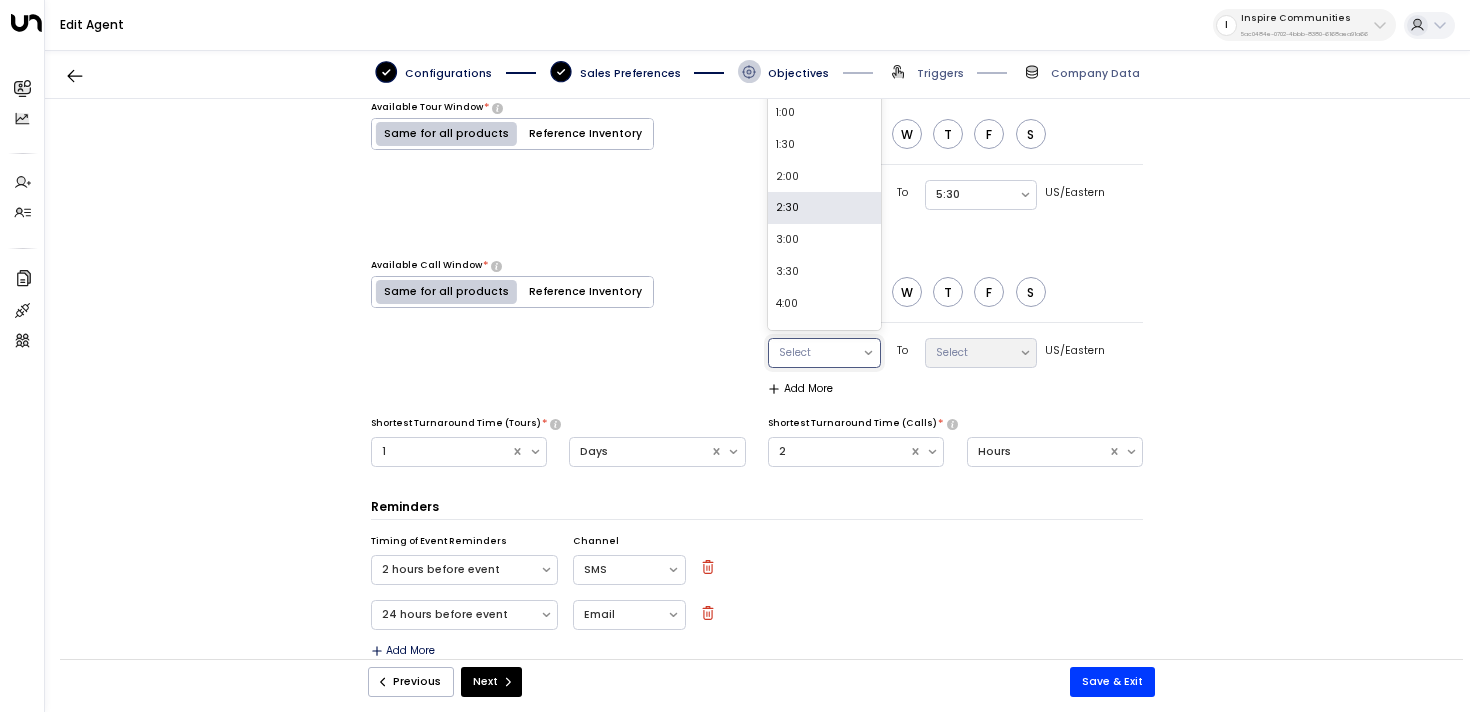 click on "2:30" at bounding box center (824, 208) 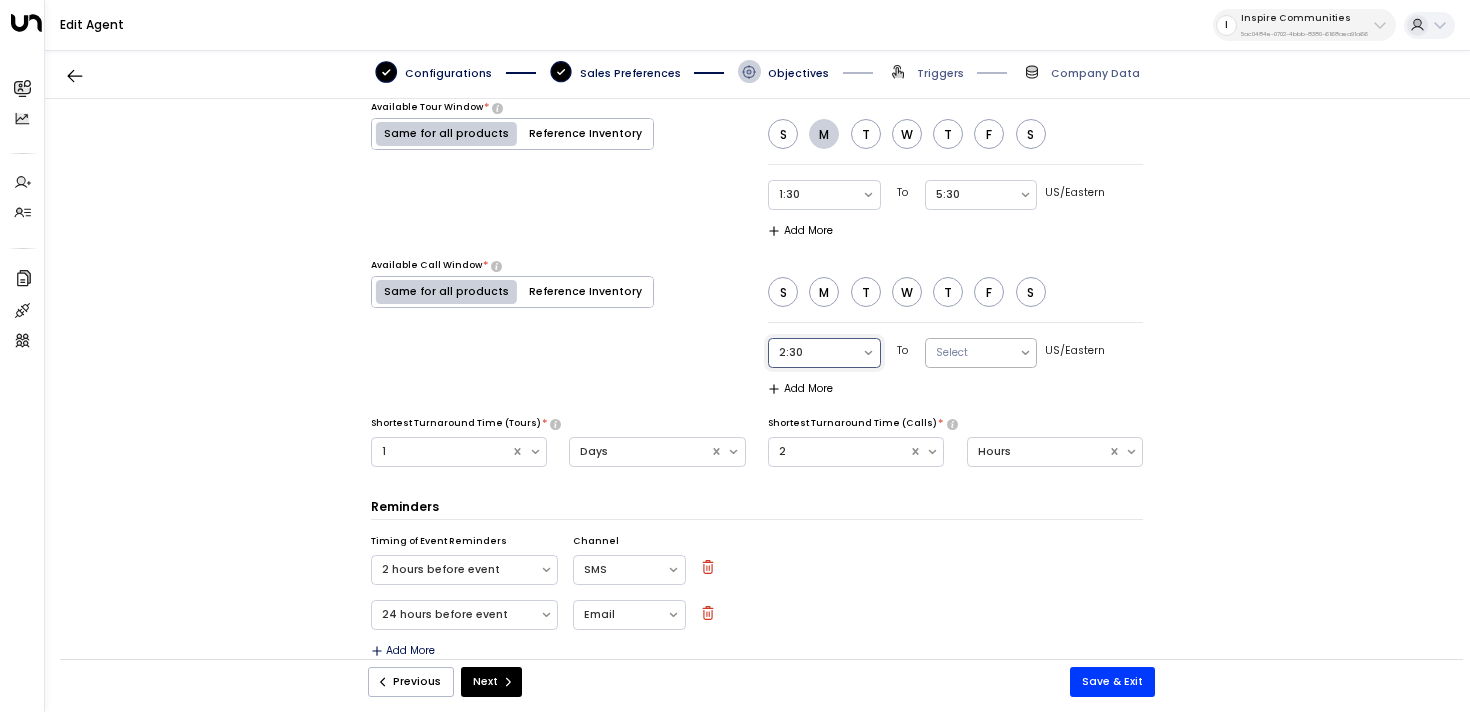 click at bounding box center [972, 353] 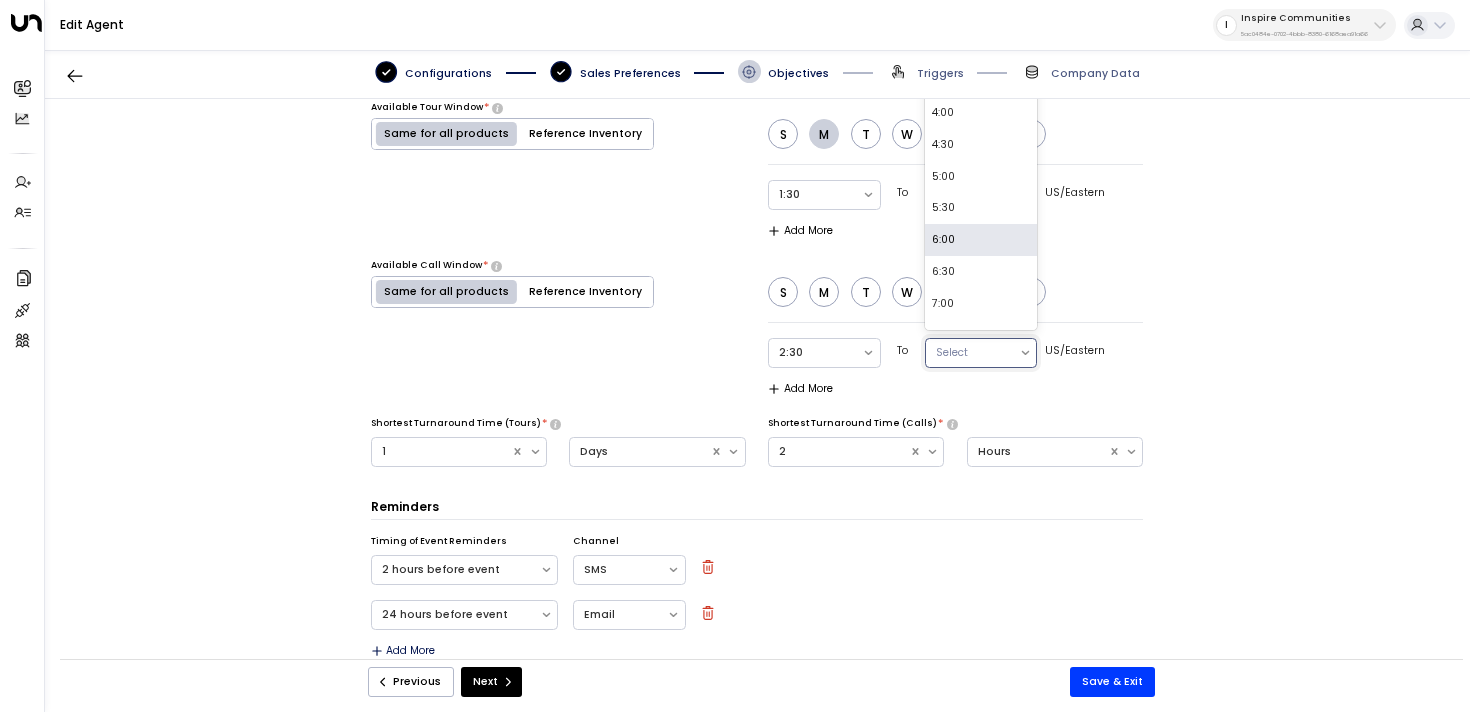 click on "6:00" at bounding box center [981, 240] 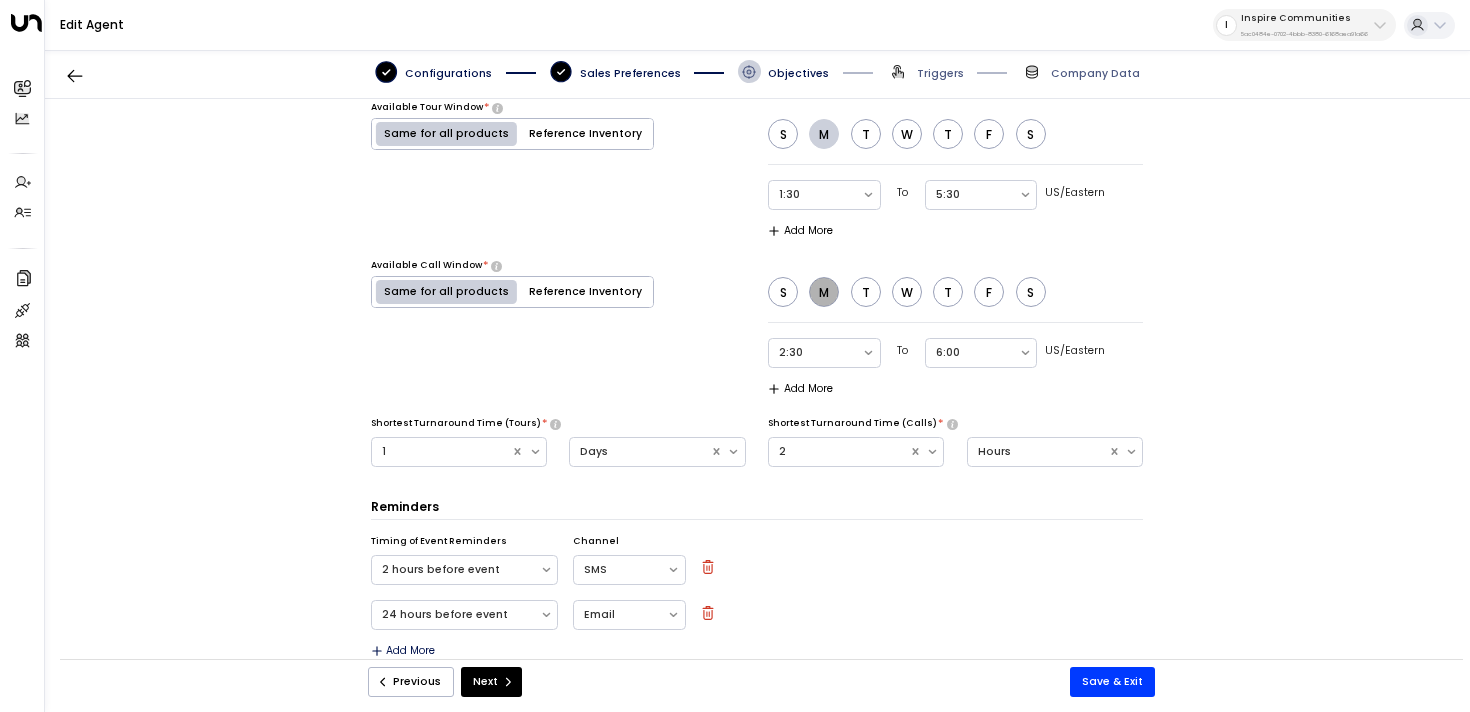 click on "M" at bounding box center (824, 292) 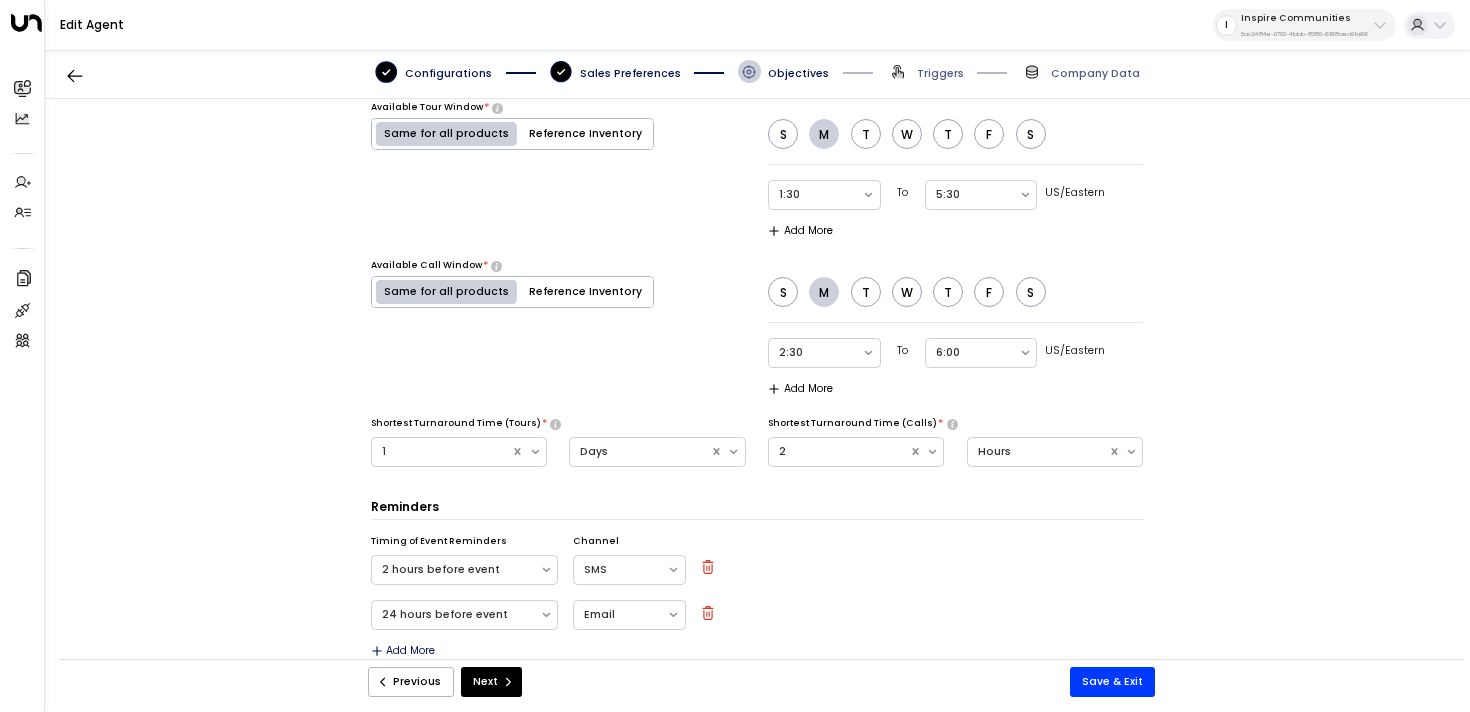 click on "**********" at bounding box center [757, 387] 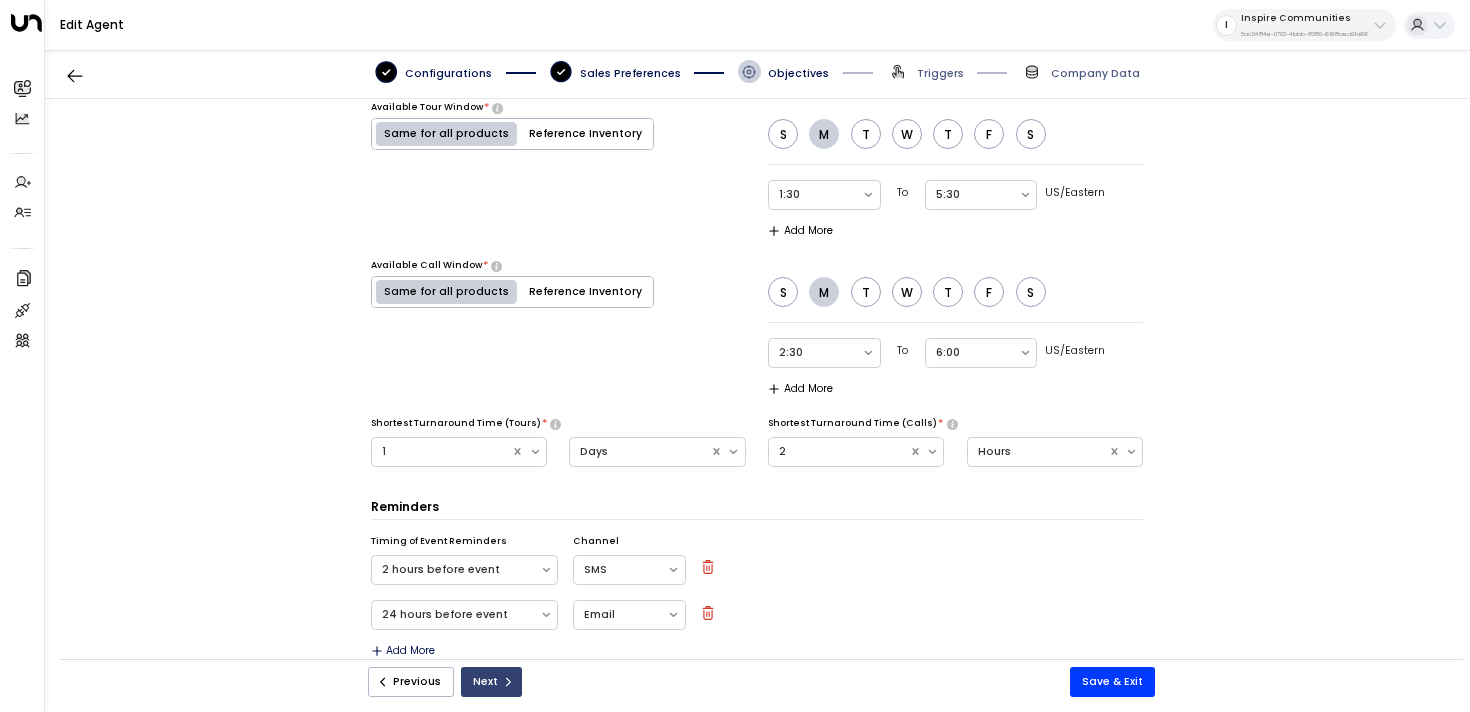 click on "Next" at bounding box center (491, 682) 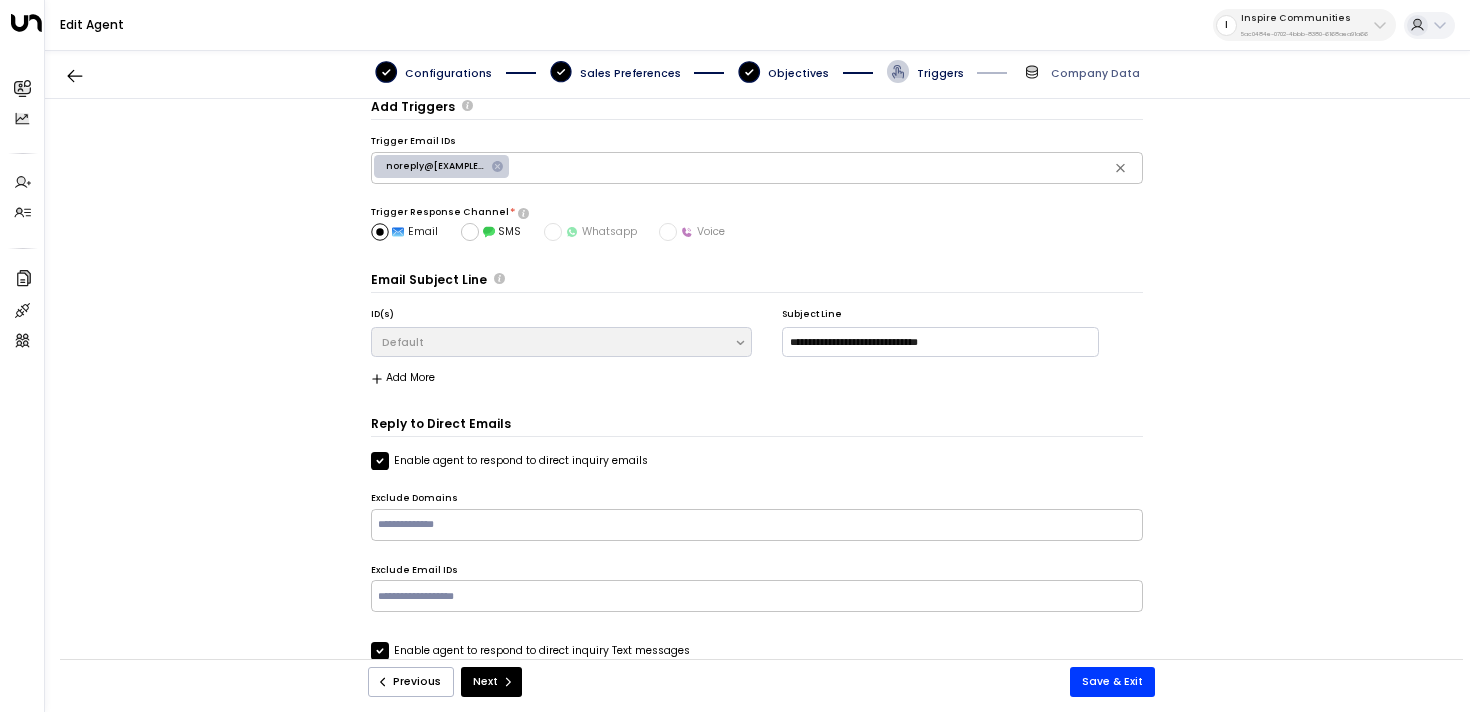 scroll, scrollTop: 22, scrollLeft: 0, axis: vertical 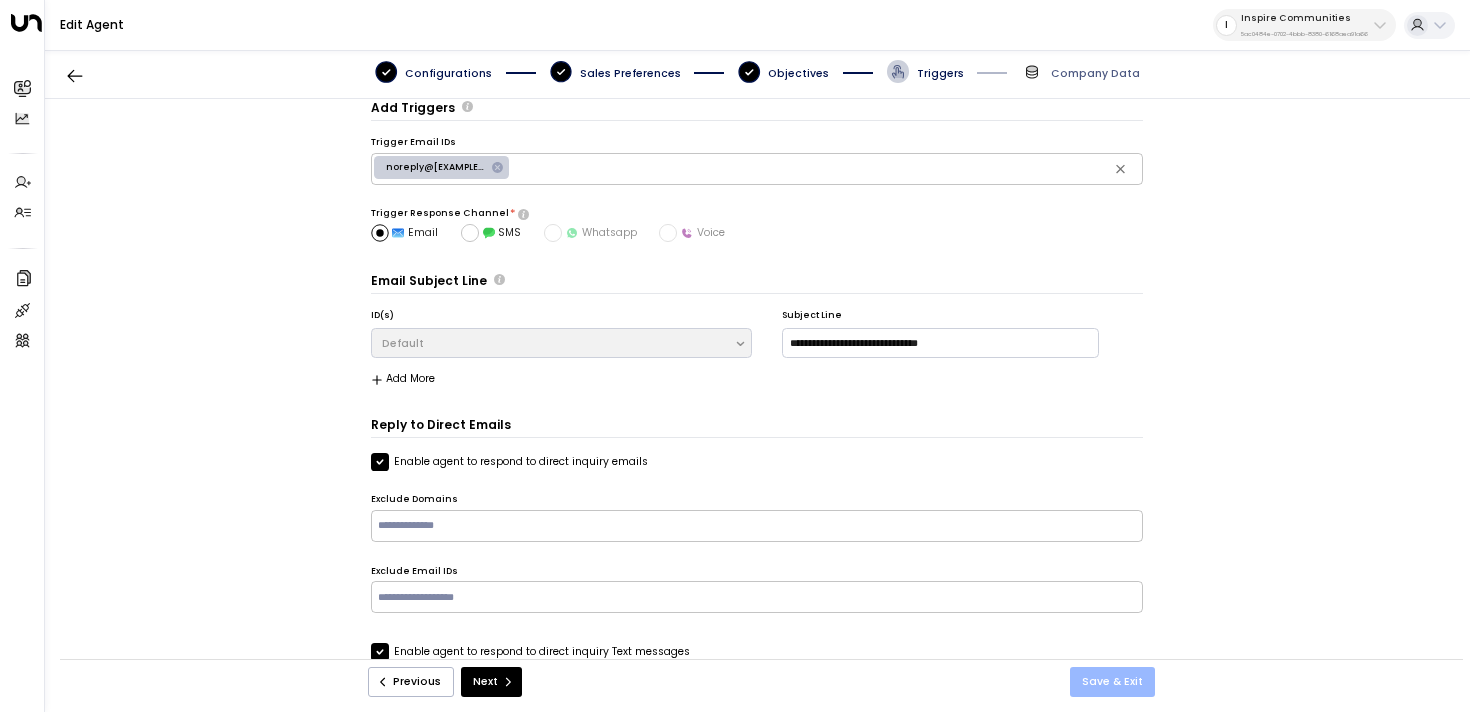 click on "Save & Exit" at bounding box center [1112, 682] 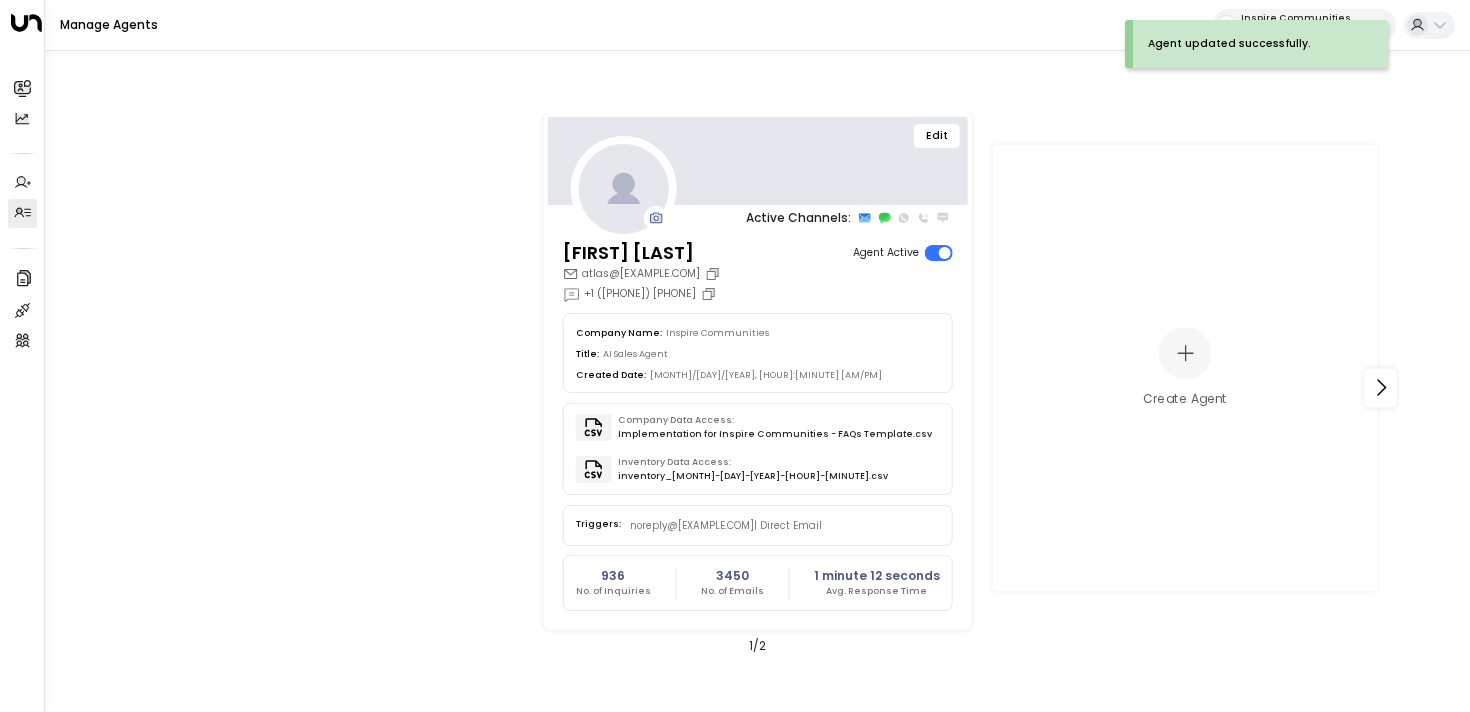 click on "Edit" at bounding box center [757, 161] 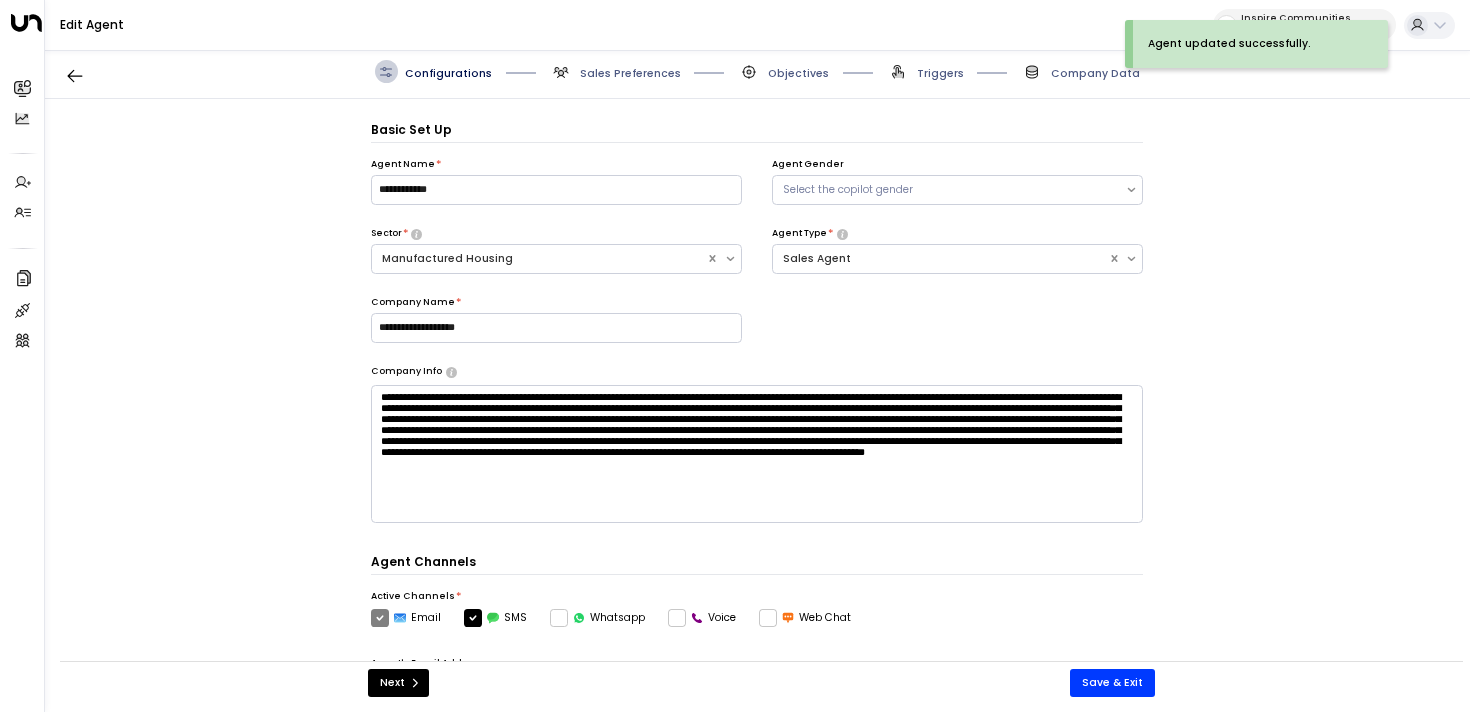 scroll, scrollTop: 22, scrollLeft: 0, axis: vertical 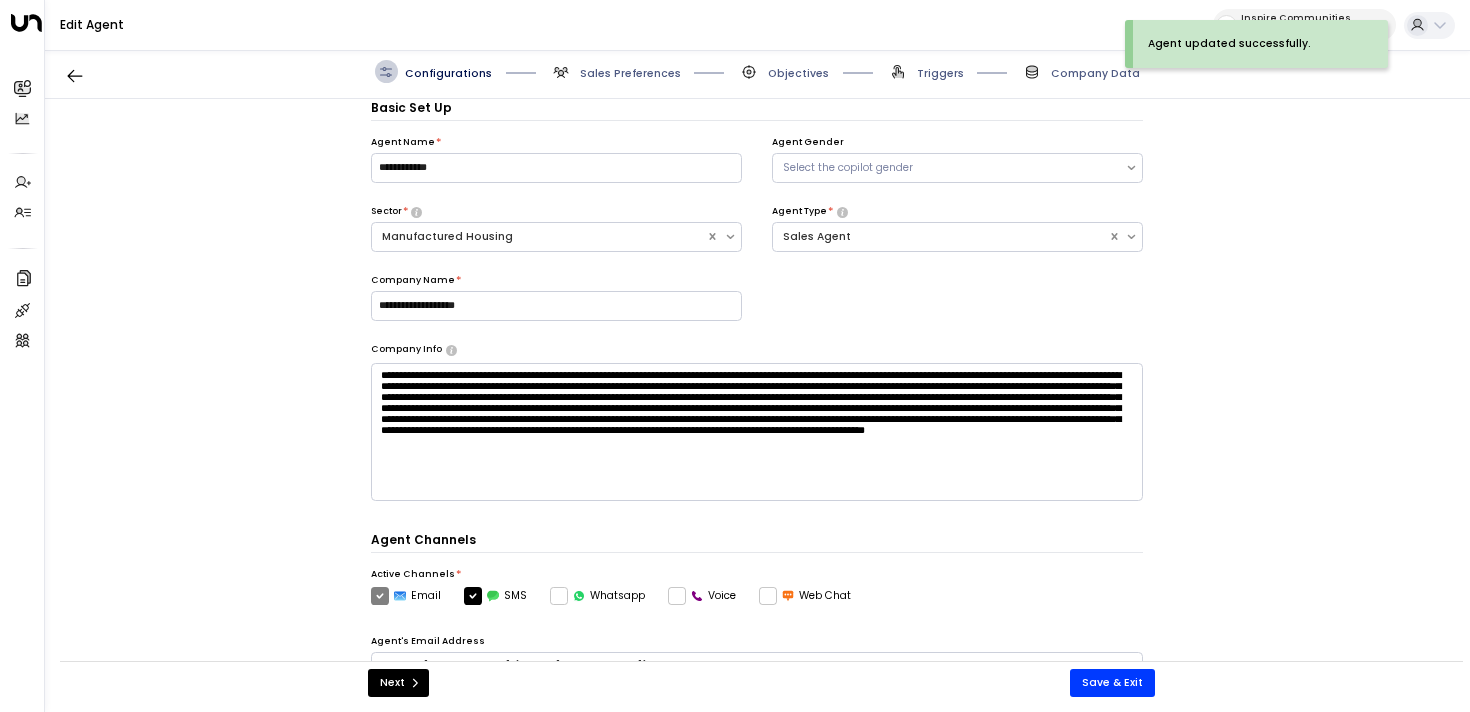 click on "Triggers" at bounding box center (940, 73) 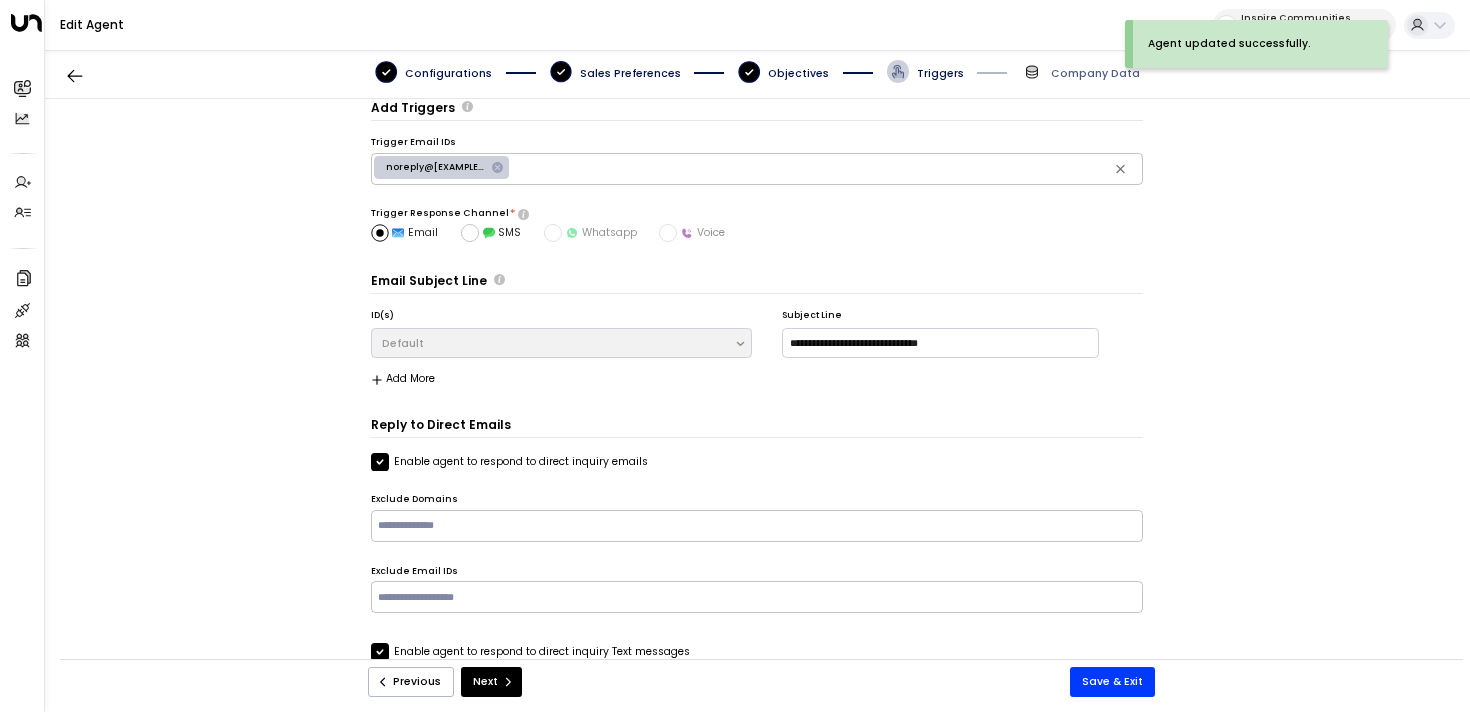 click on "Objectives" at bounding box center (783, 71) 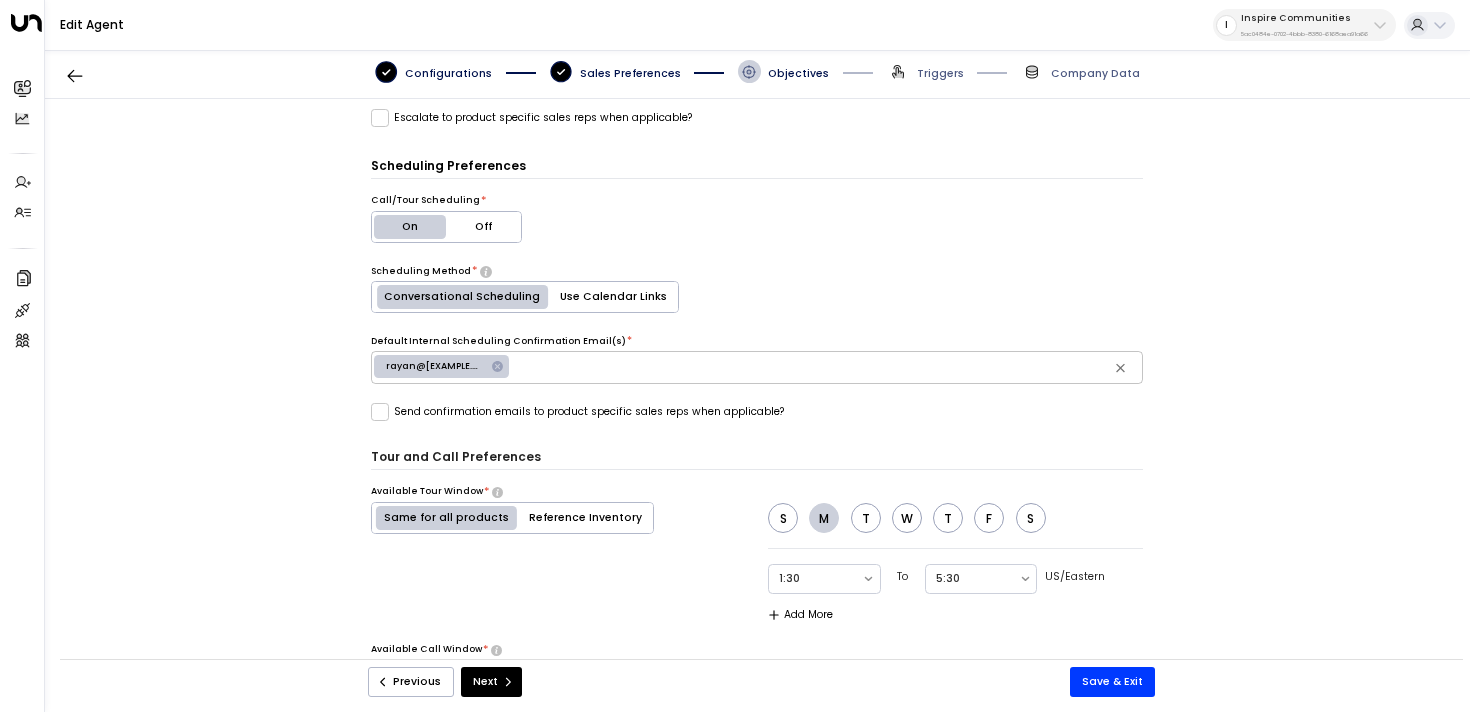 scroll, scrollTop: 738, scrollLeft: 0, axis: vertical 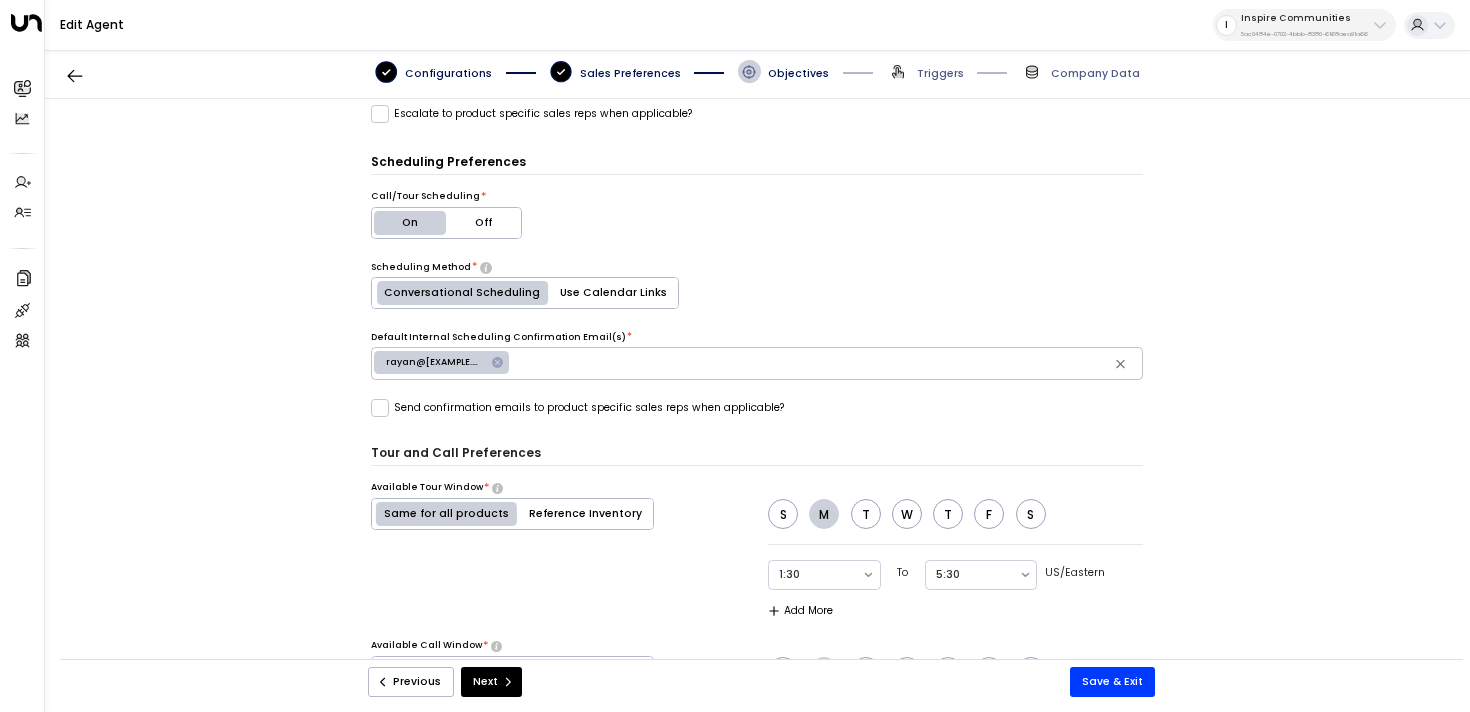 click on "Send confirmation emails to product specific sales reps when applicable?" at bounding box center [577, 408] 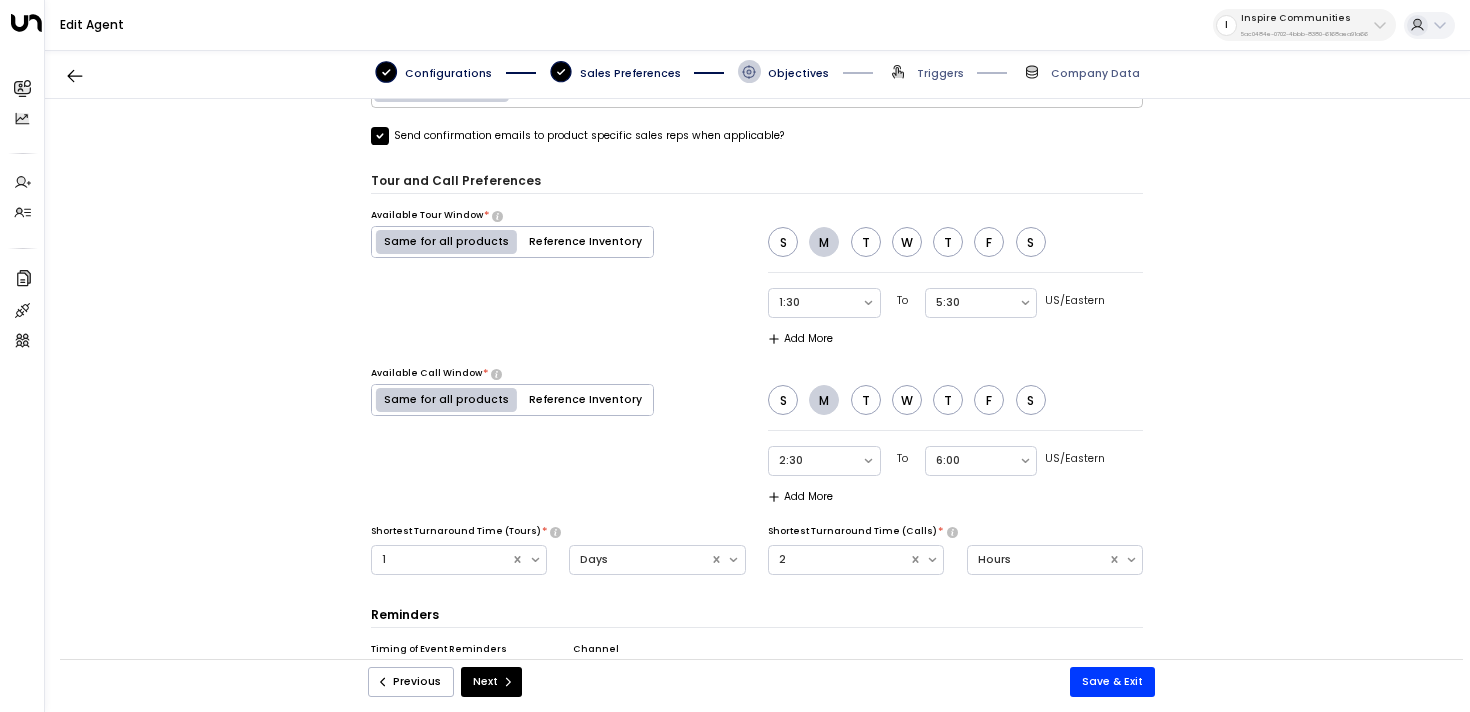 scroll, scrollTop: 1067, scrollLeft: 0, axis: vertical 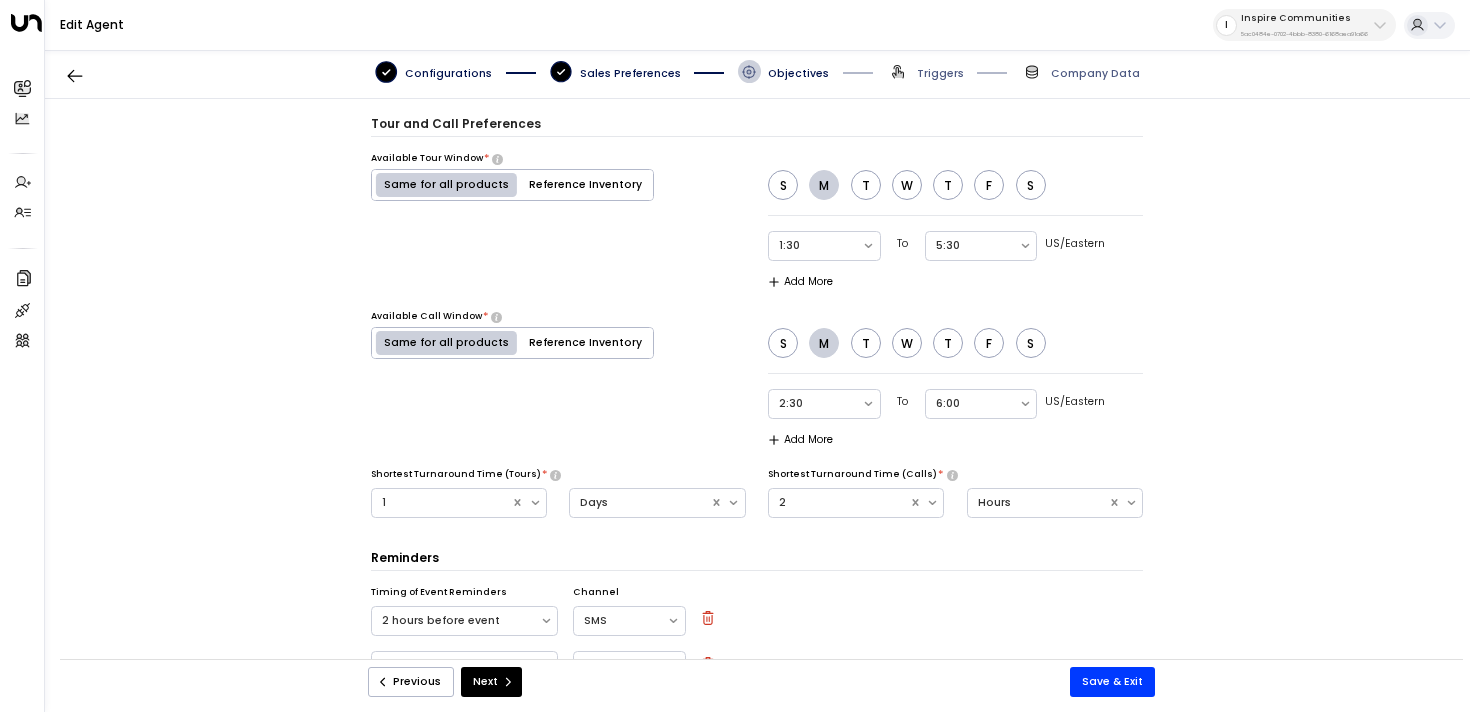 click on "Previous Next Save & Exit" at bounding box center [761, 682] 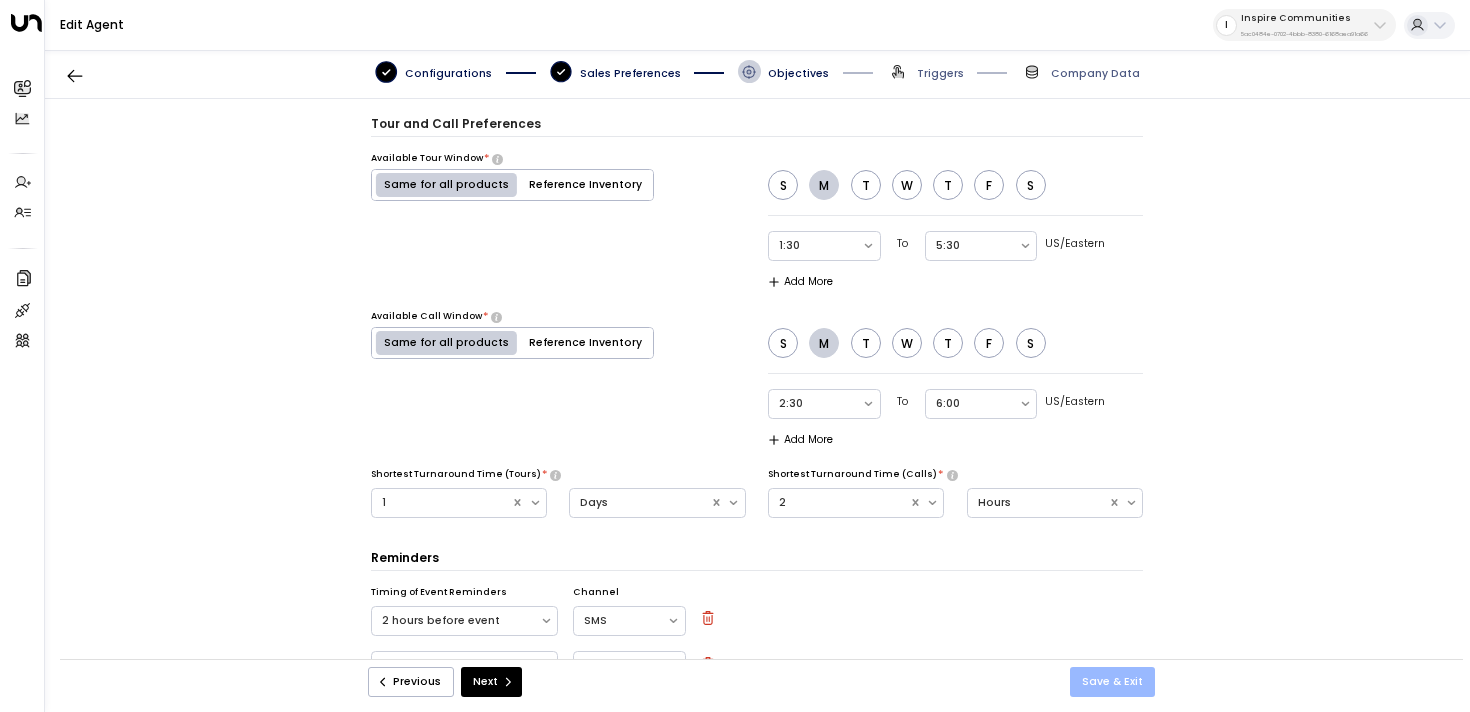 click on "Save & Exit" at bounding box center (1112, 682) 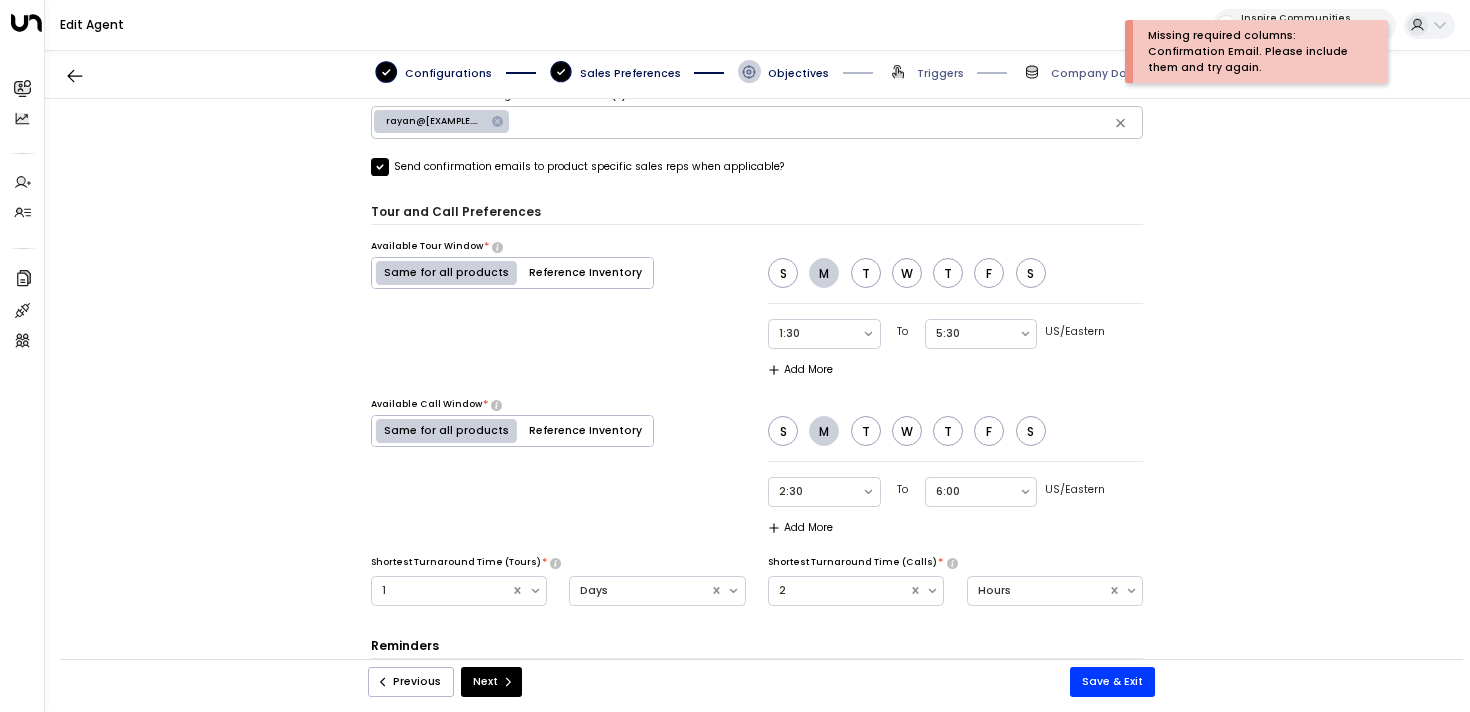 scroll, scrollTop: 956, scrollLeft: 0, axis: vertical 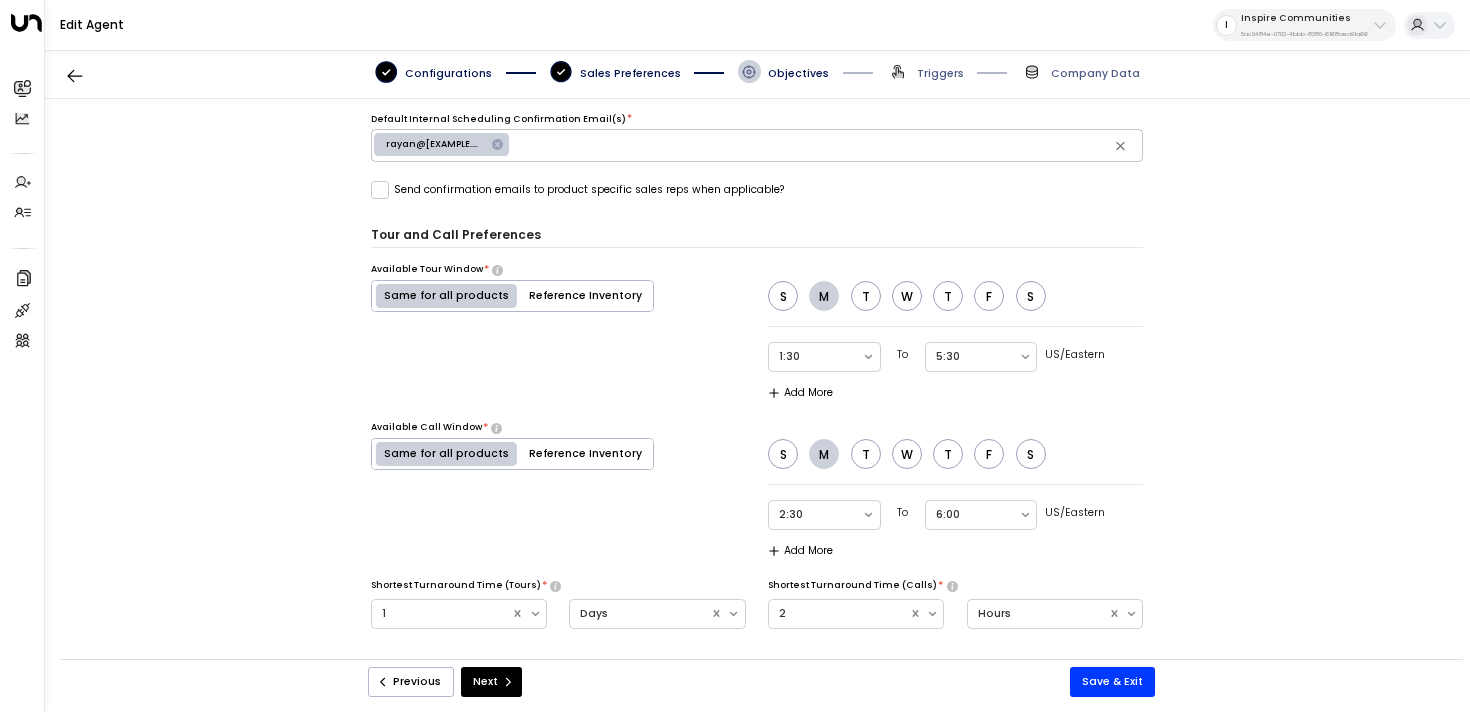 click 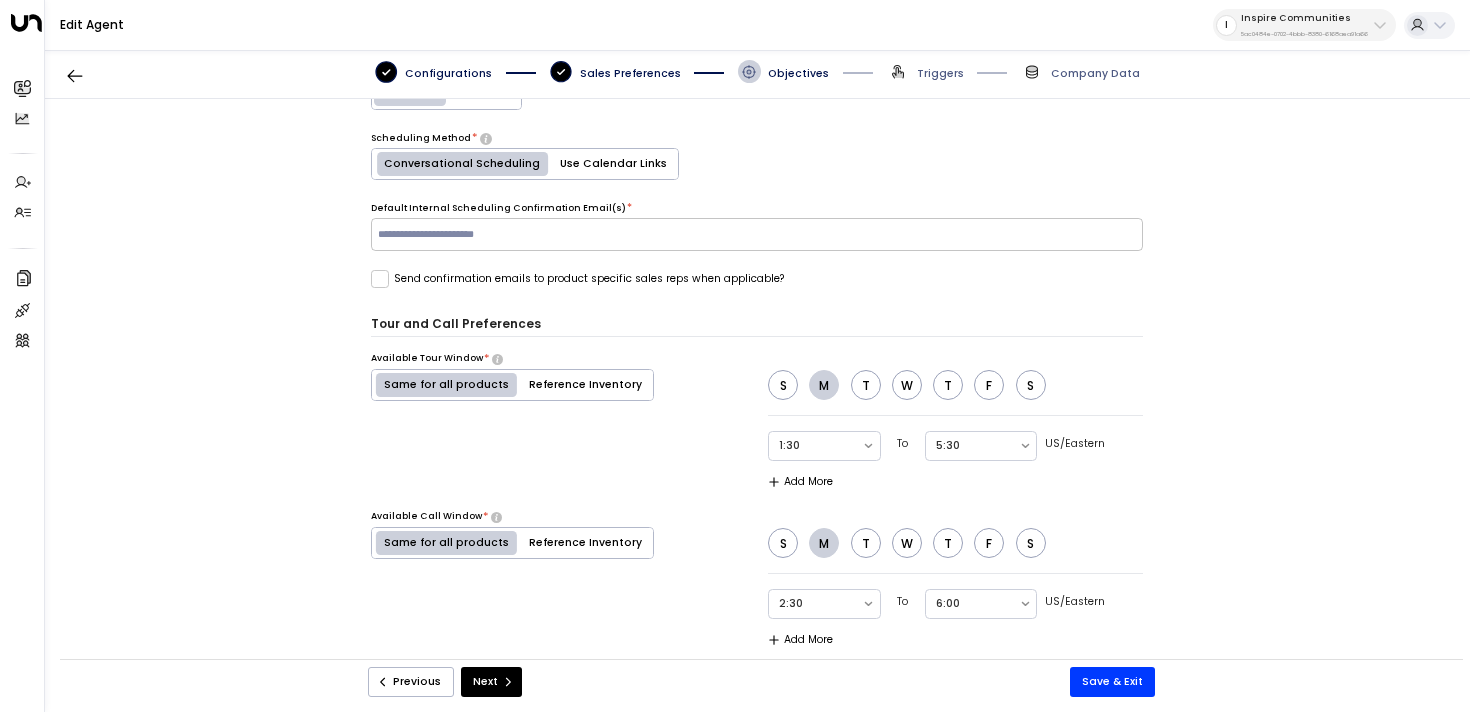 scroll, scrollTop: 848, scrollLeft: 0, axis: vertical 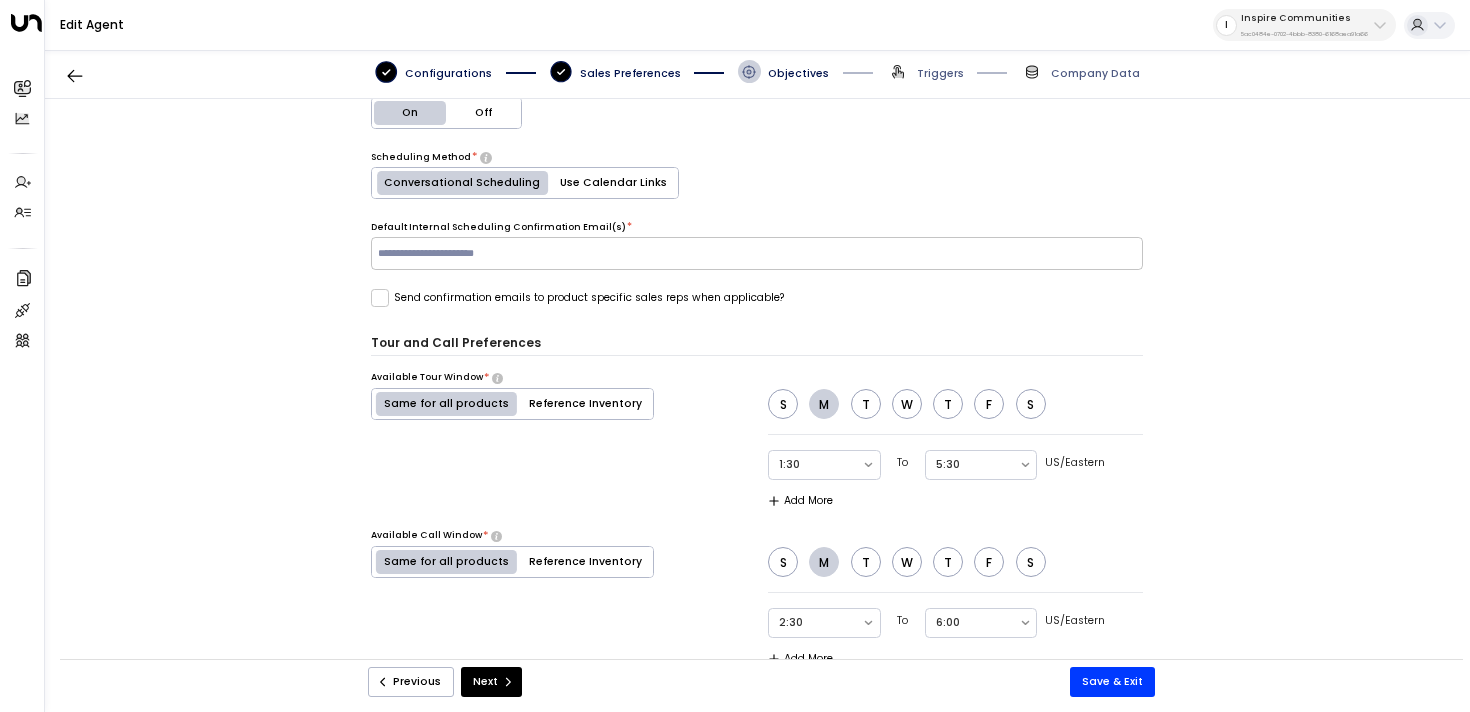 click on "Use Calendar Links" at bounding box center (613, 183) 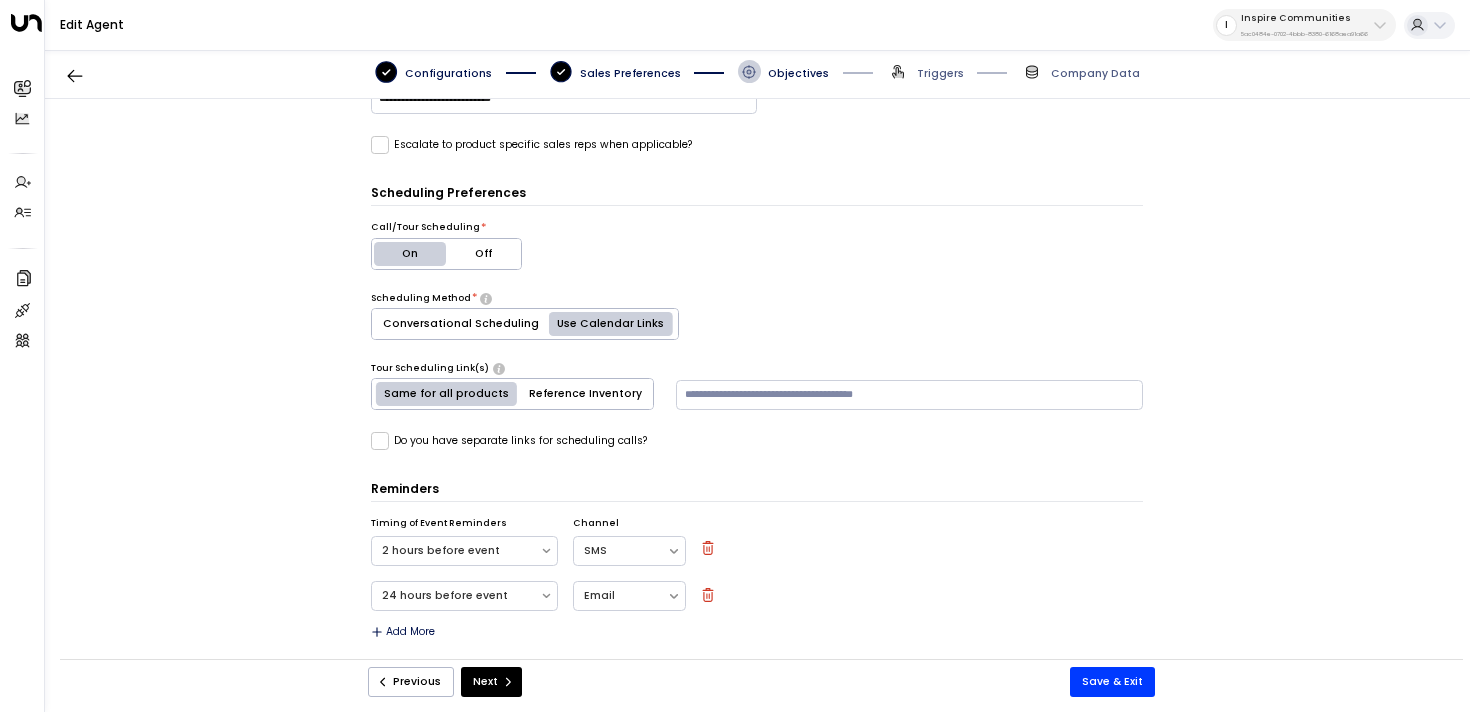 scroll, scrollTop: 705, scrollLeft: 0, axis: vertical 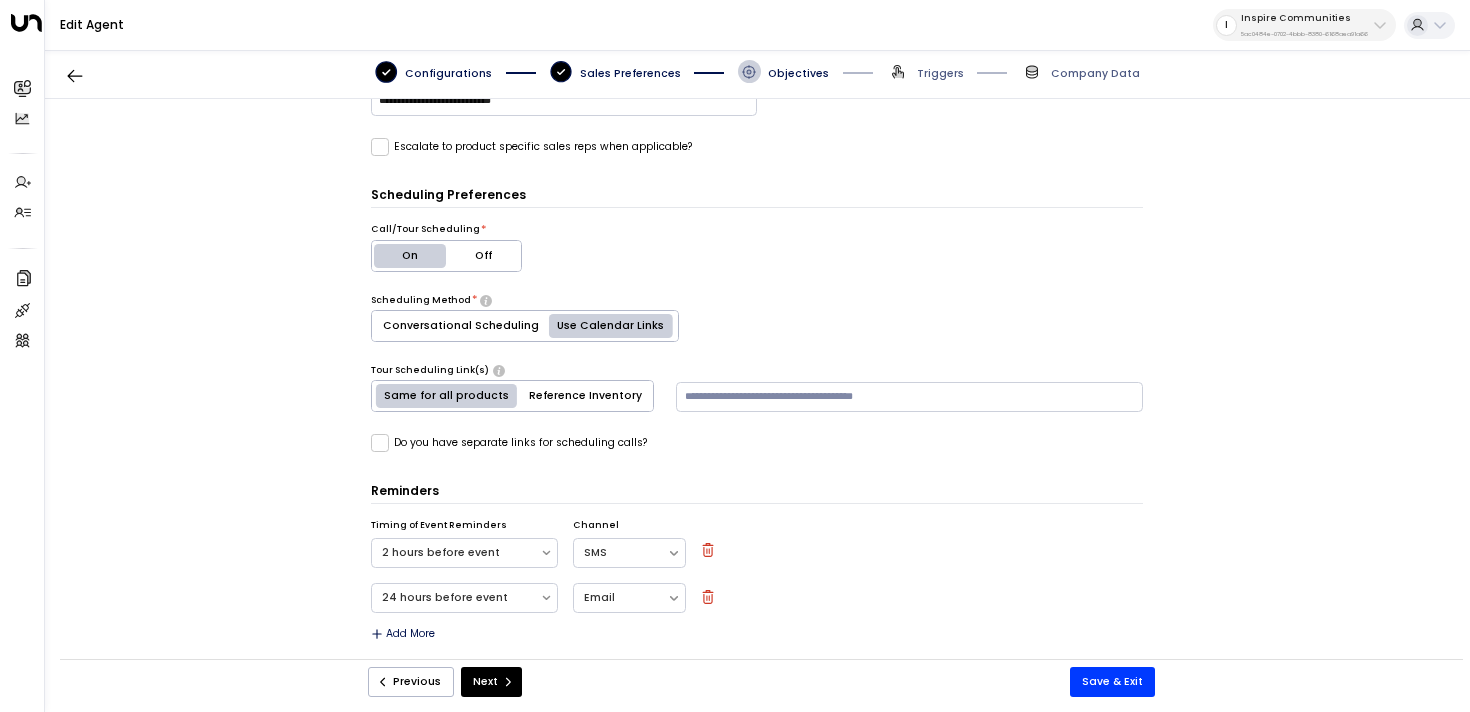 click on "Reference Inventory" at bounding box center [585, 396] 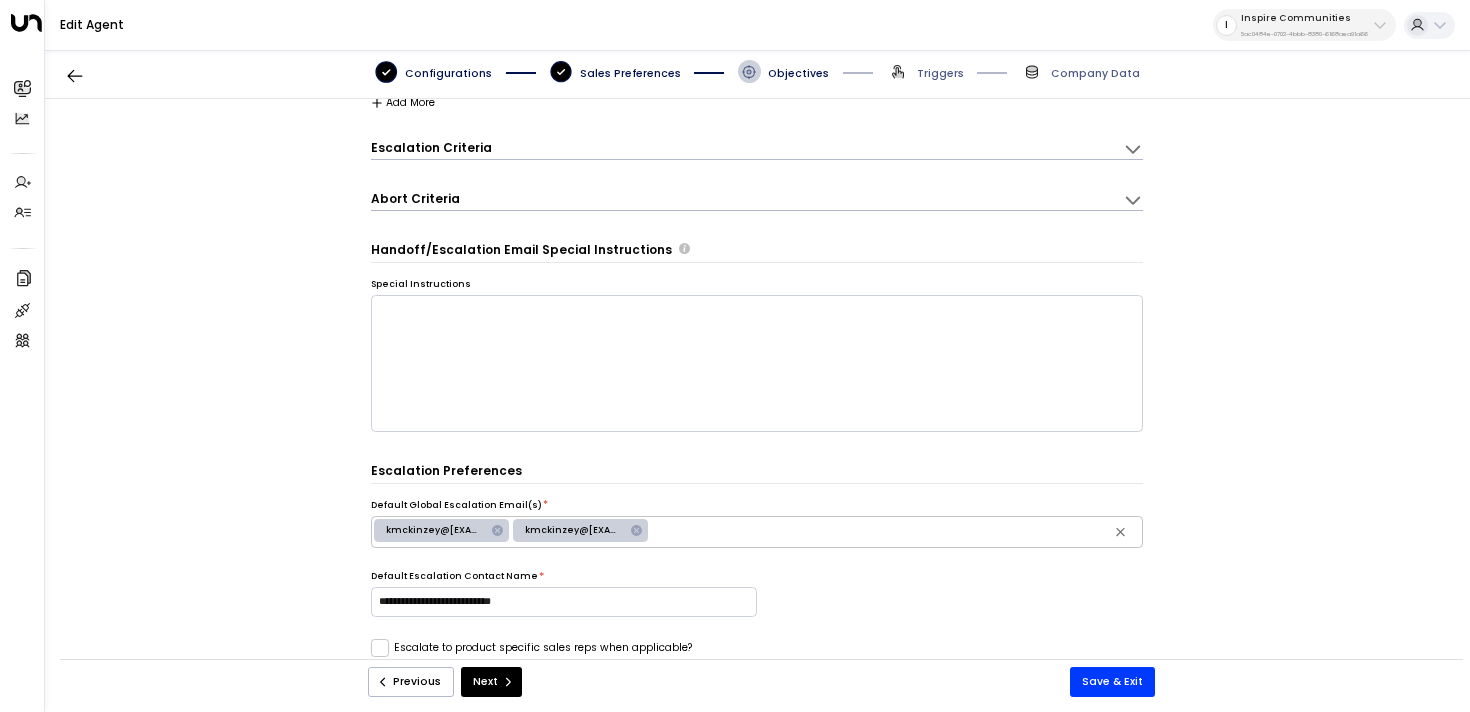scroll, scrollTop: 705, scrollLeft: 0, axis: vertical 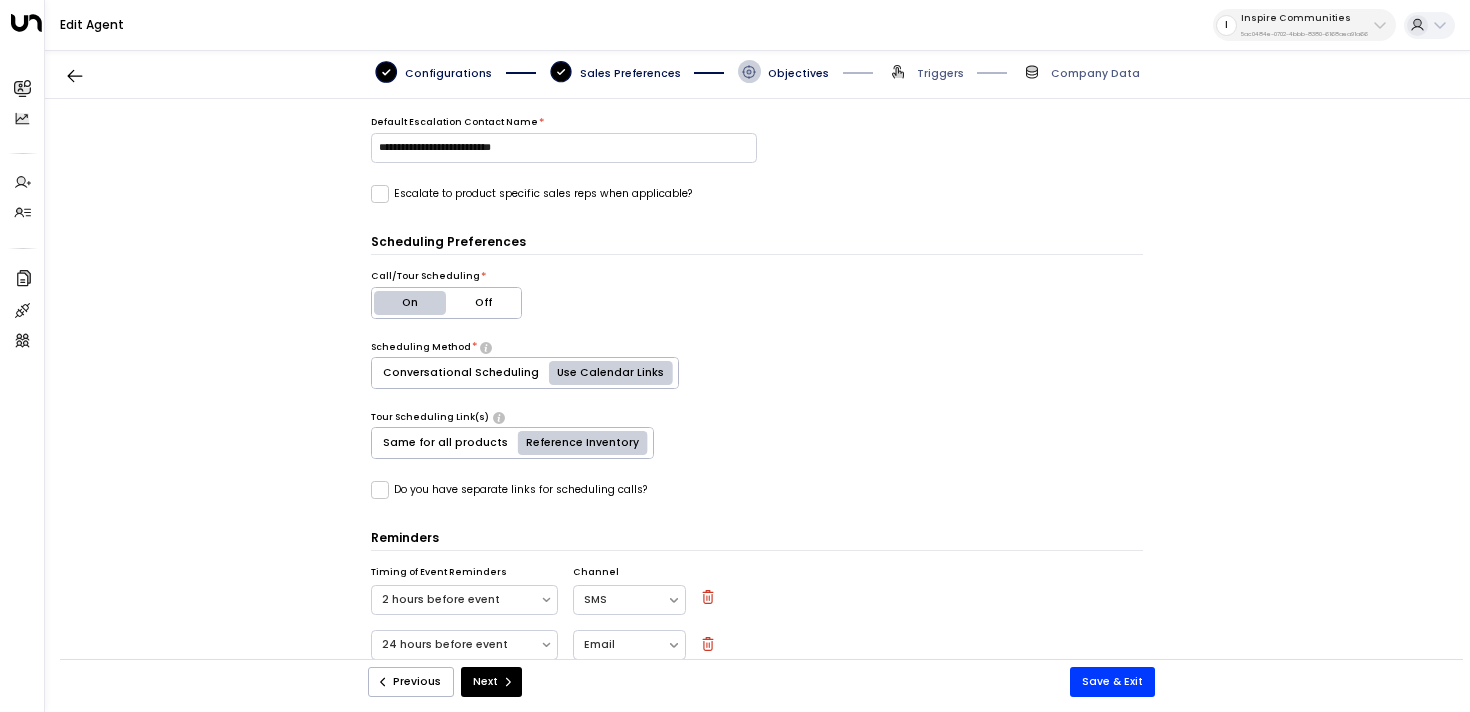 click on "Off" at bounding box center [483, 303] 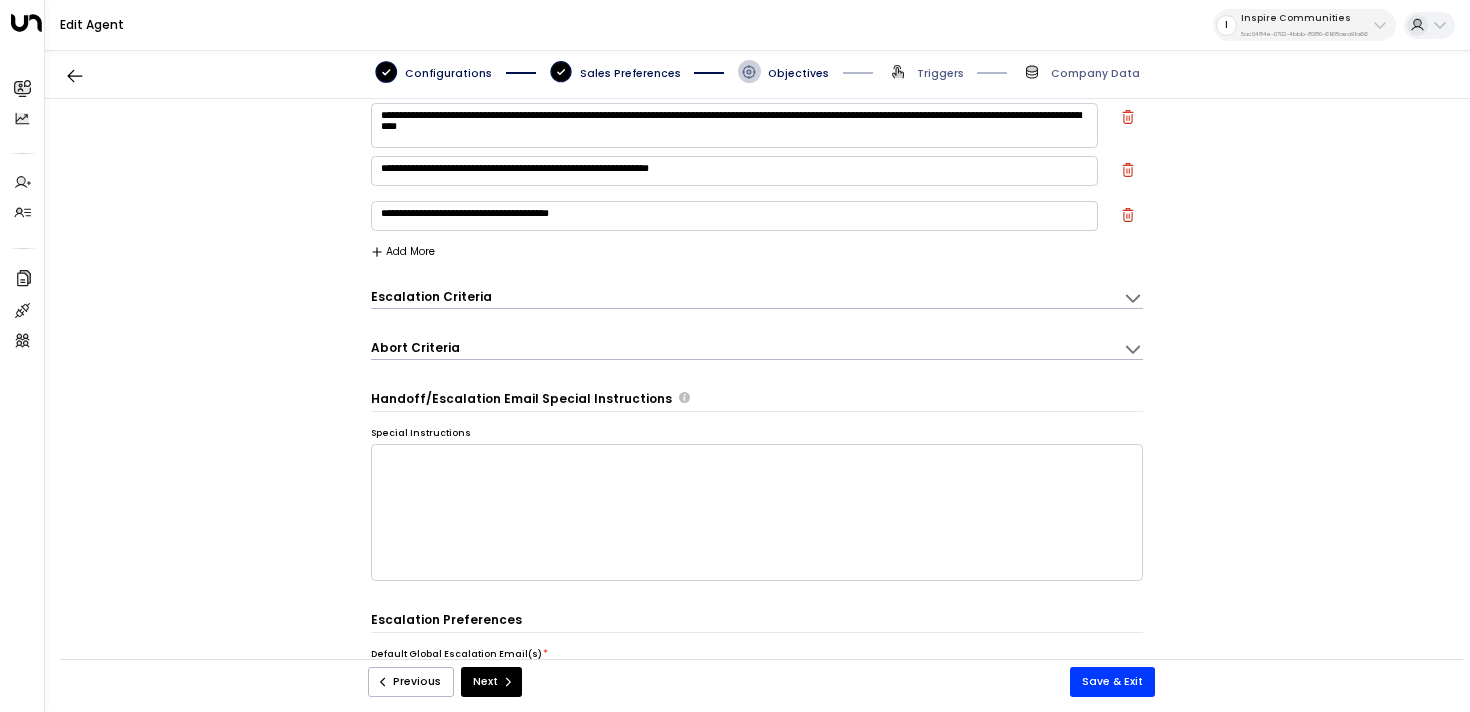 scroll, scrollTop: 0, scrollLeft: 0, axis: both 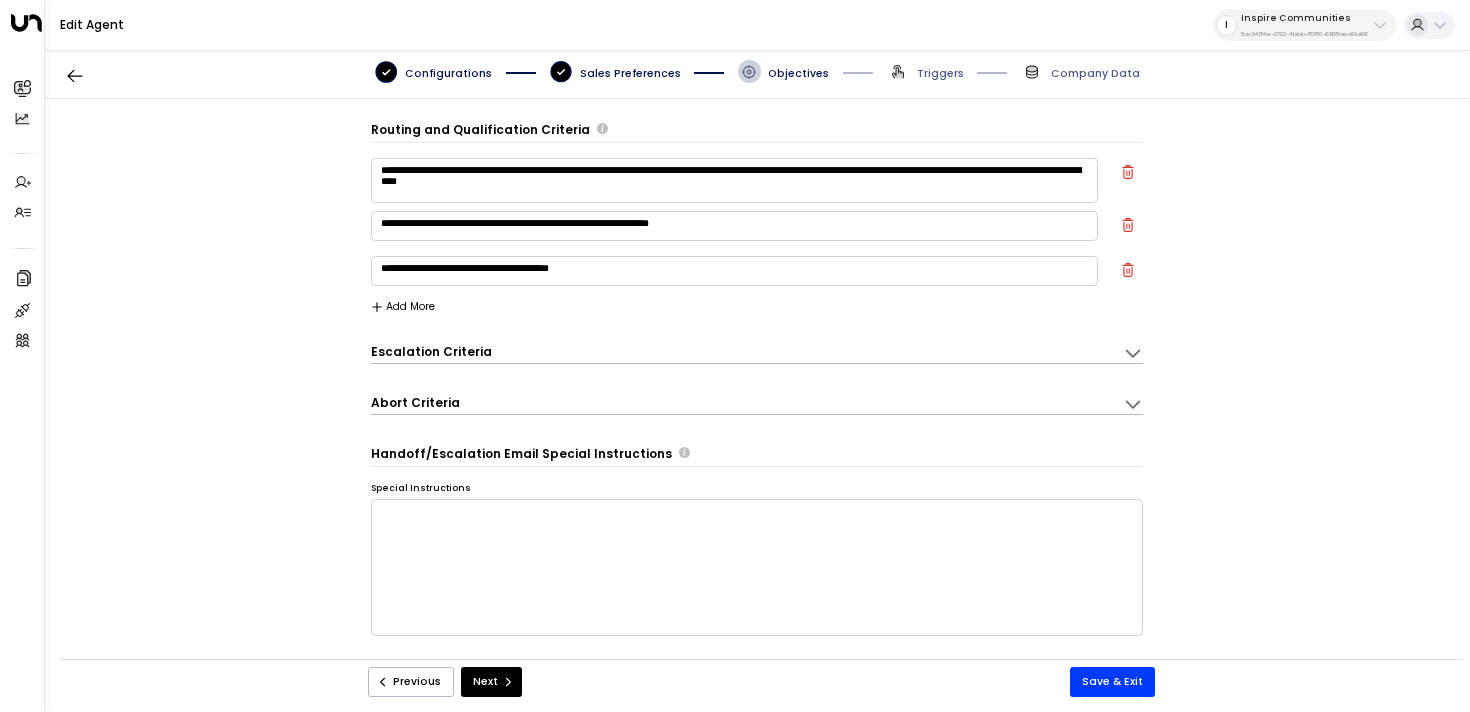 click on "Previous Next Save & Exit" at bounding box center [761, 682] 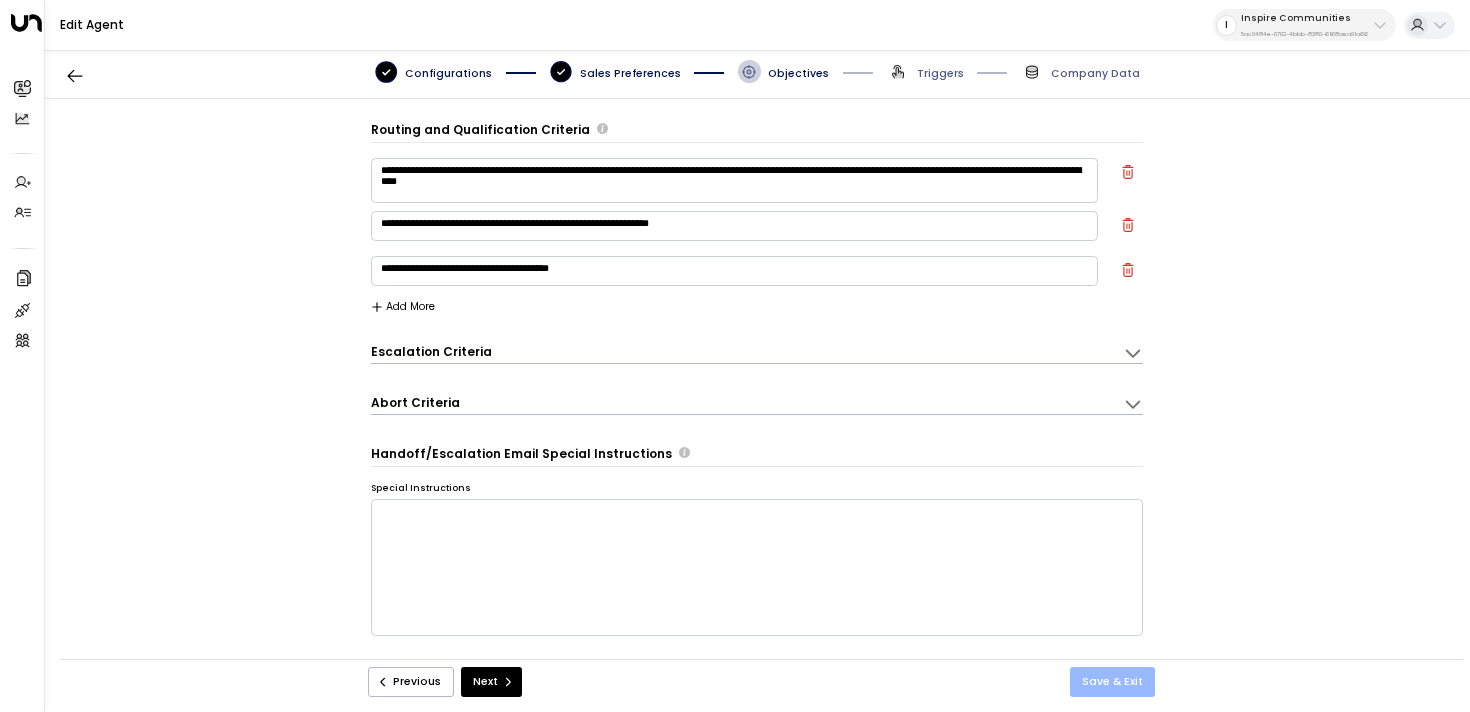 click on "Save & Exit" at bounding box center (1112, 682) 